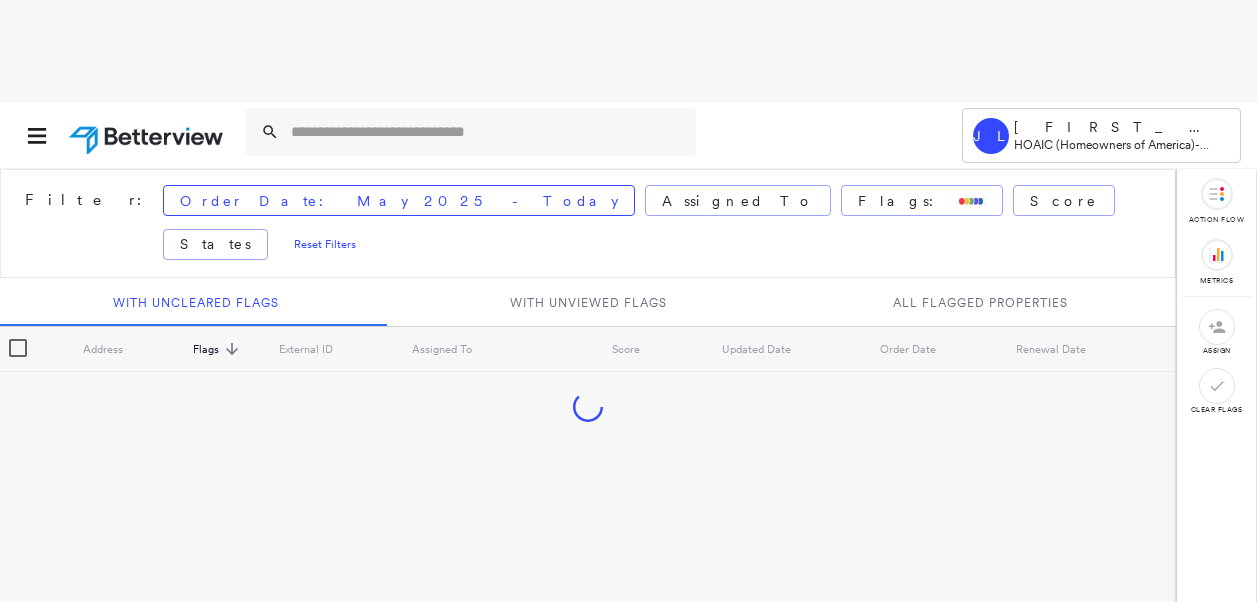 scroll, scrollTop: 0, scrollLeft: 0, axis: both 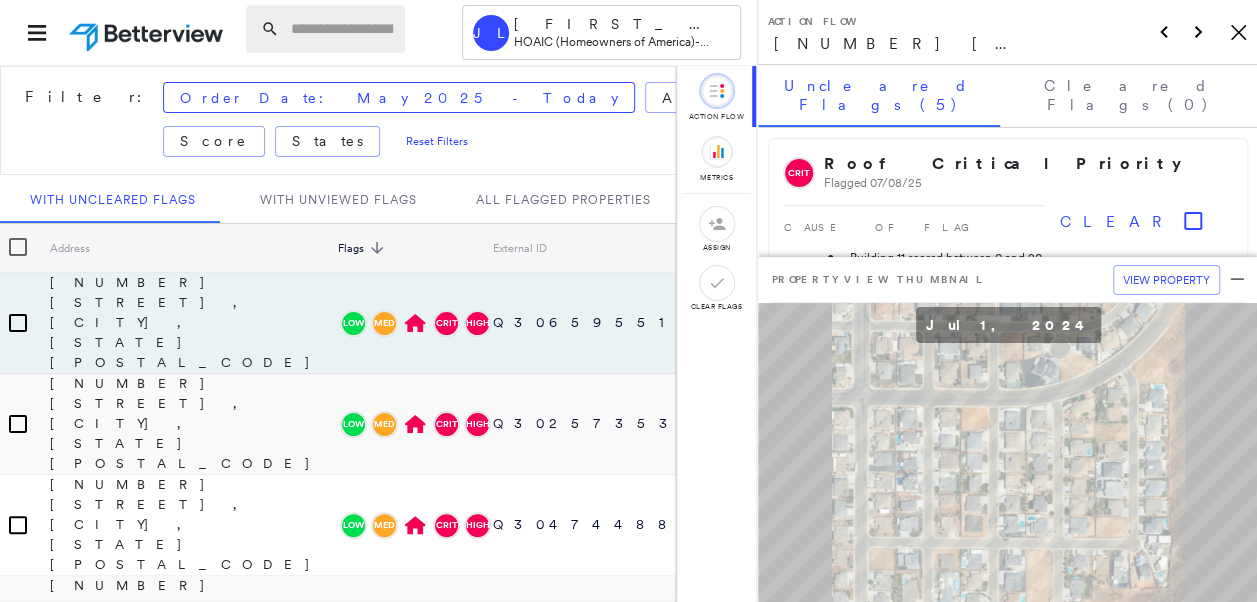 click at bounding box center [342, 29] 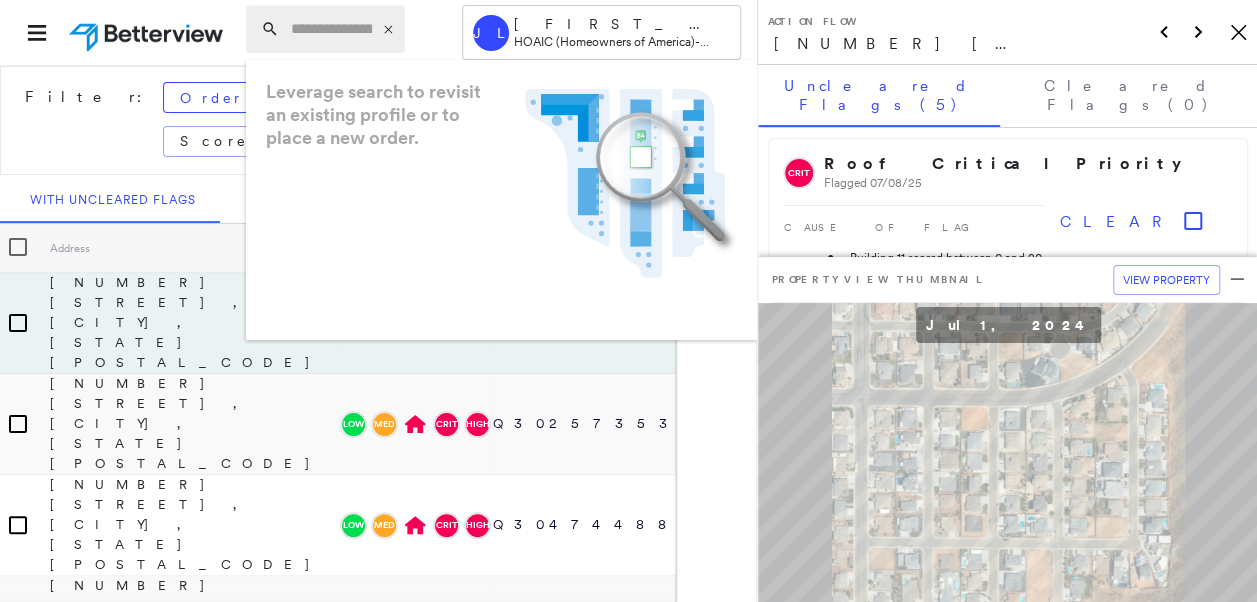 paste on "**********" 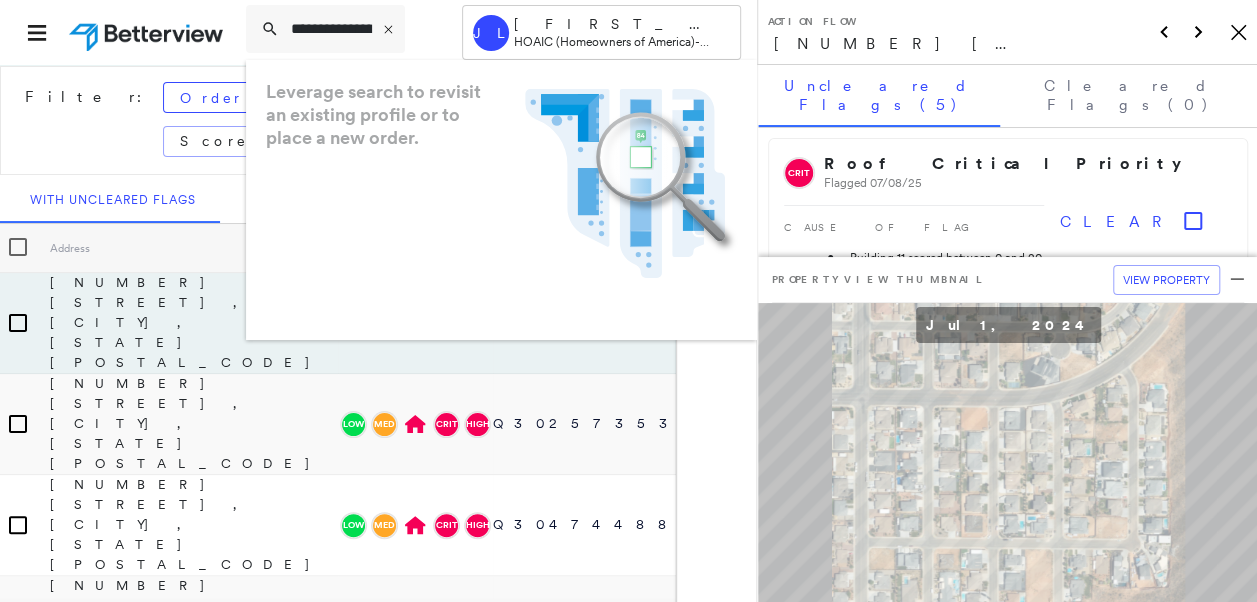 scroll, scrollTop: 0, scrollLeft: 263, axis: horizontal 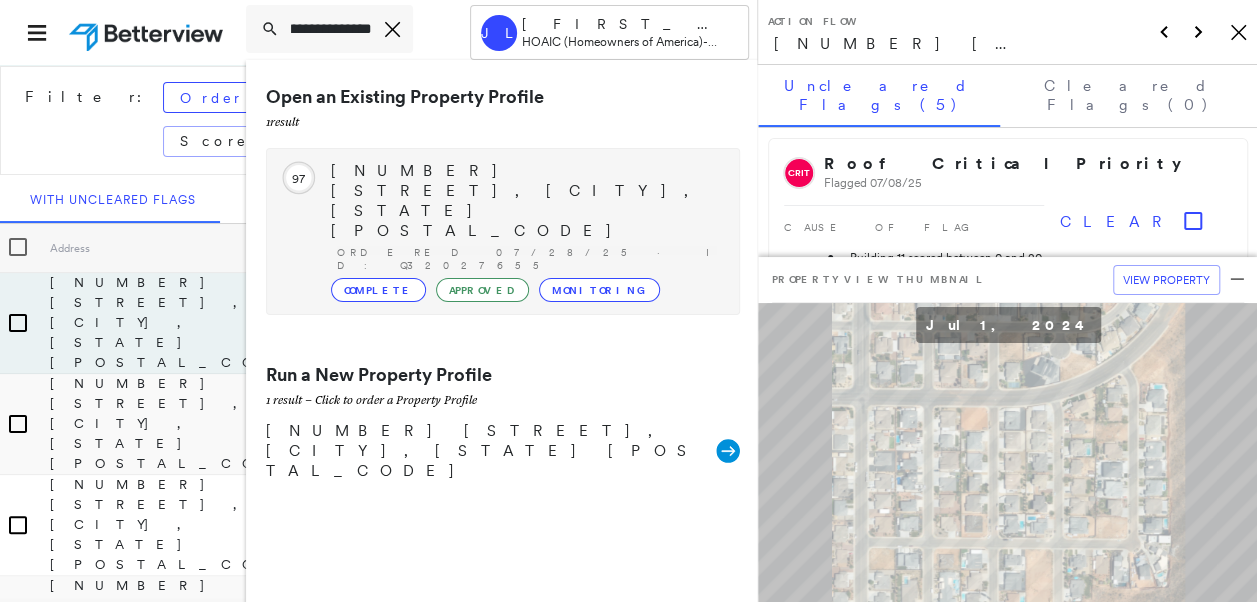 type on "**********" 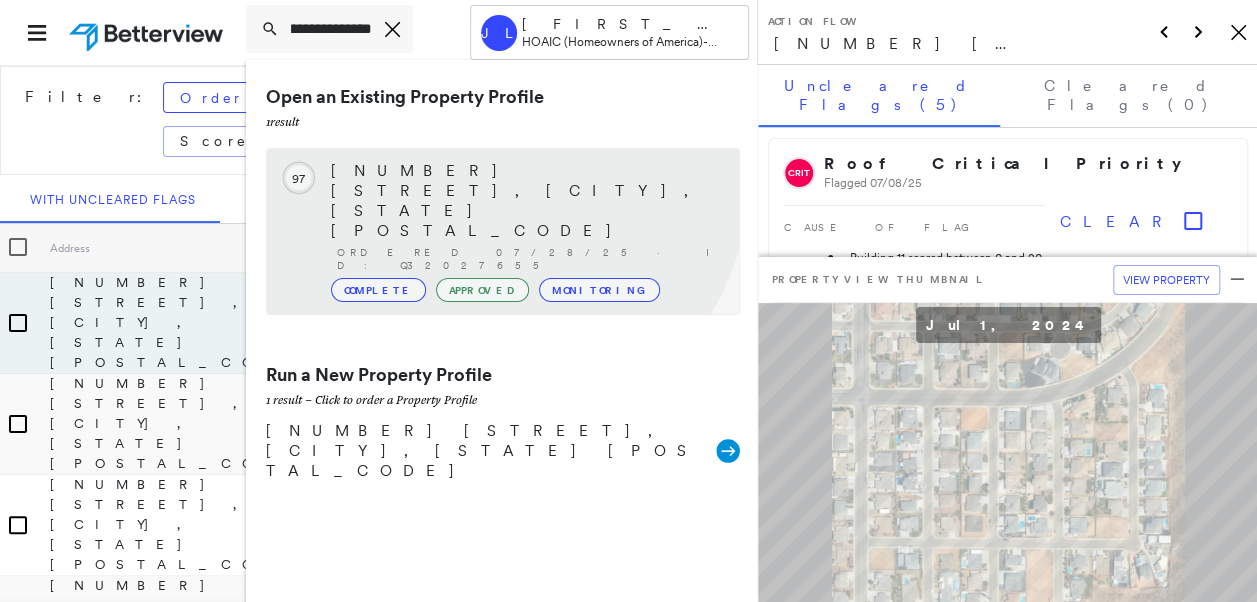 click on "1208  Kingston Way, Gardnerville, NV 89460" at bounding box center [525, 201] 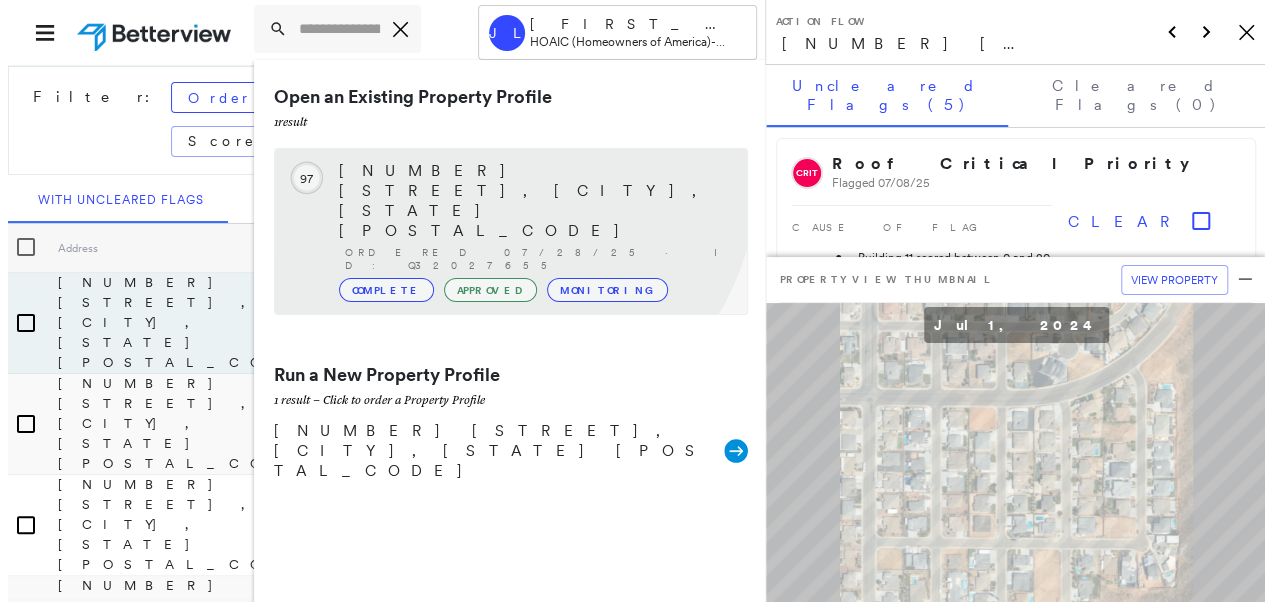scroll, scrollTop: 0, scrollLeft: 0, axis: both 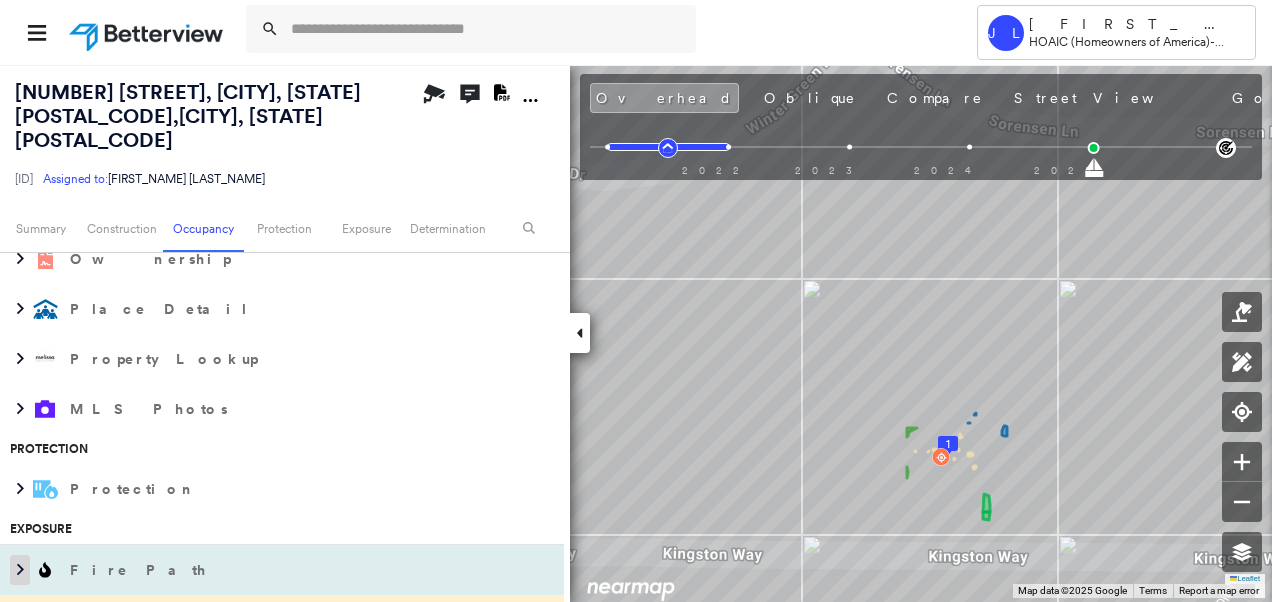 click 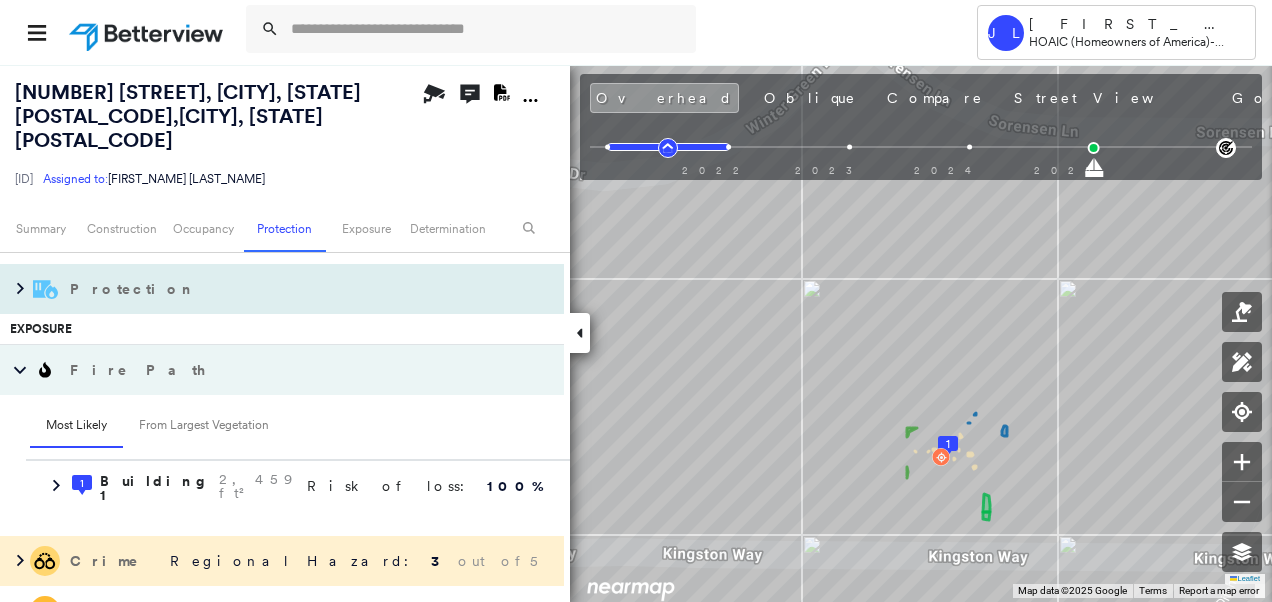 scroll, scrollTop: 1900, scrollLeft: 0, axis: vertical 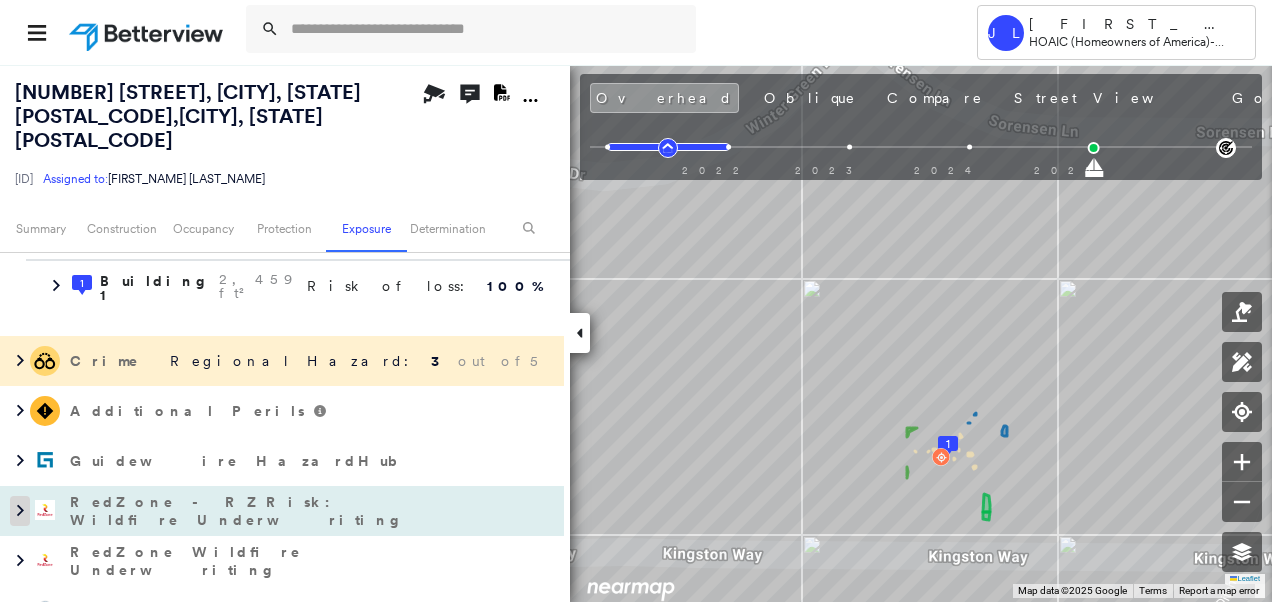 click 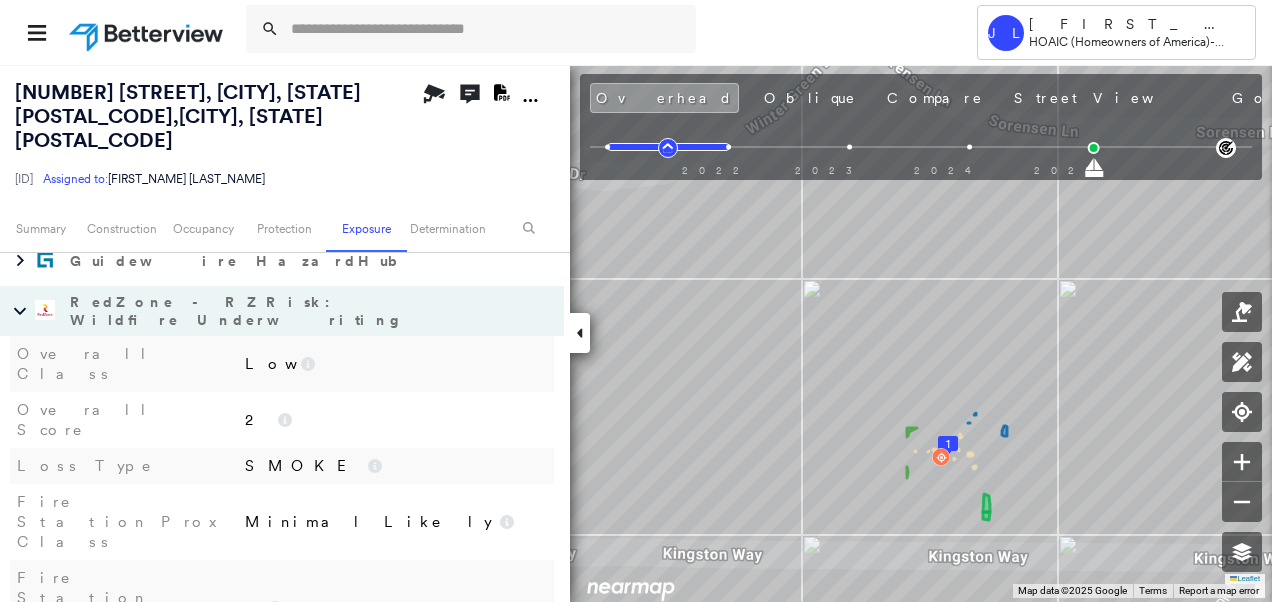 scroll, scrollTop: 2000, scrollLeft: 0, axis: vertical 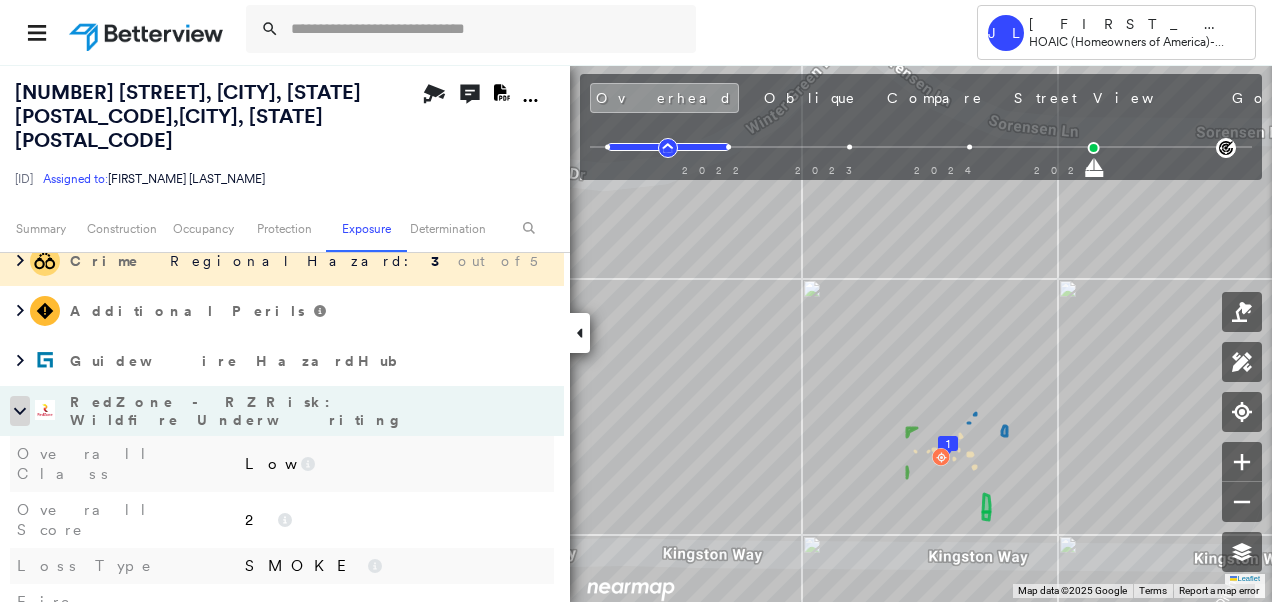 click 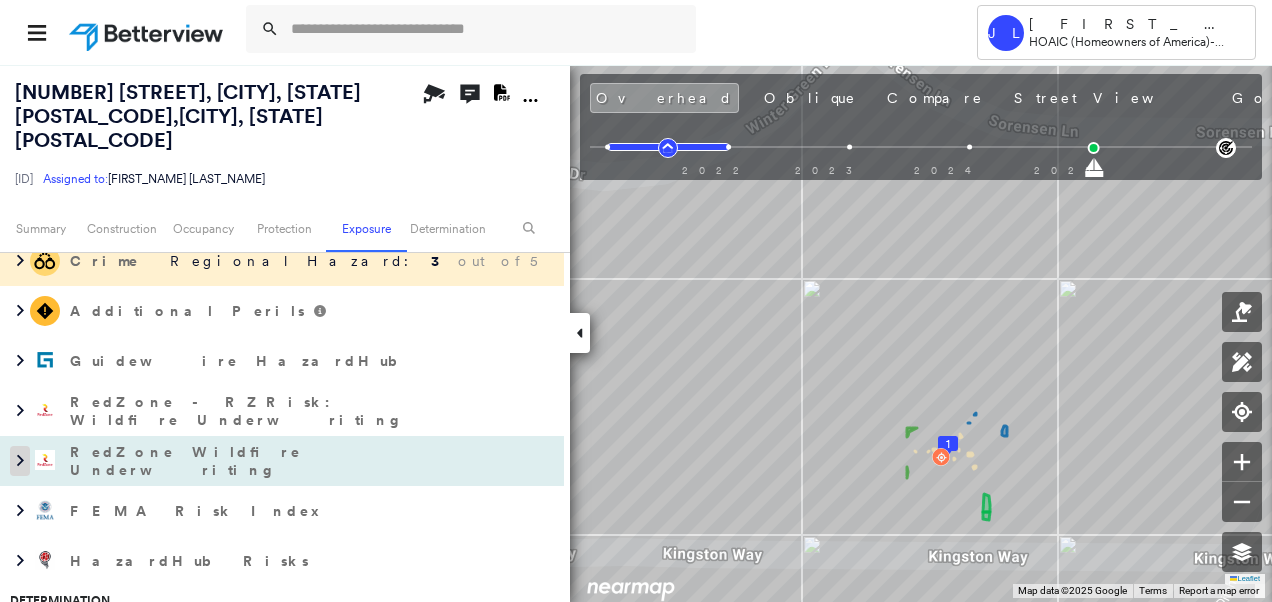 click 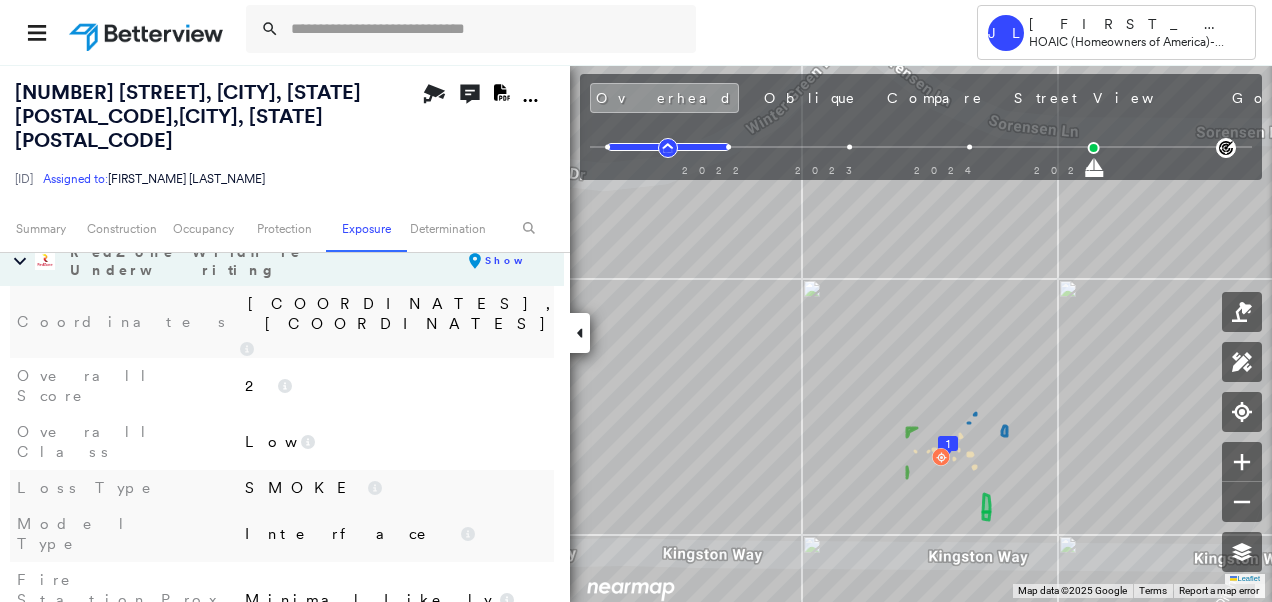 scroll, scrollTop: 1900, scrollLeft: 0, axis: vertical 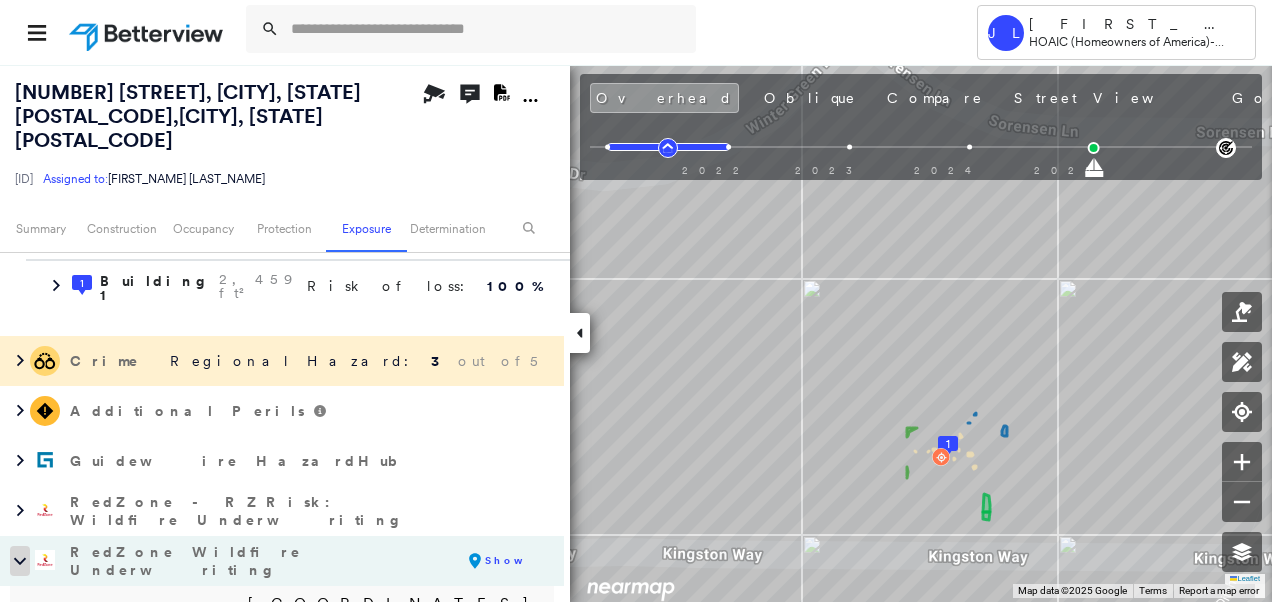 click 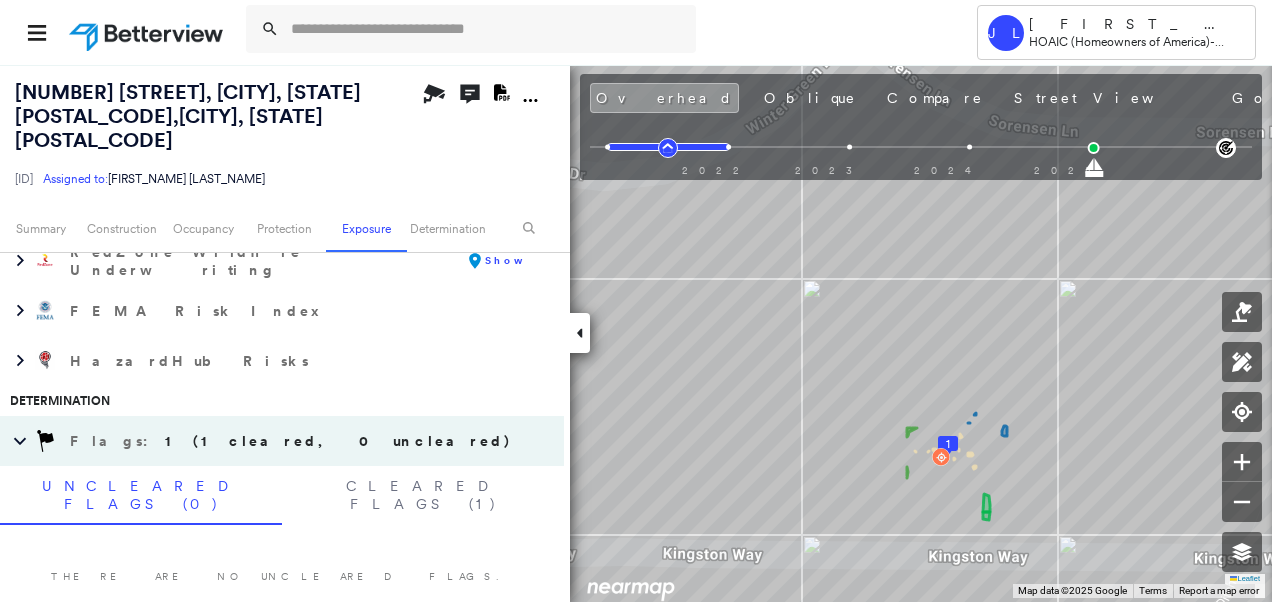 scroll, scrollTop: 2300, scrollLeft: 0, axis: vertical 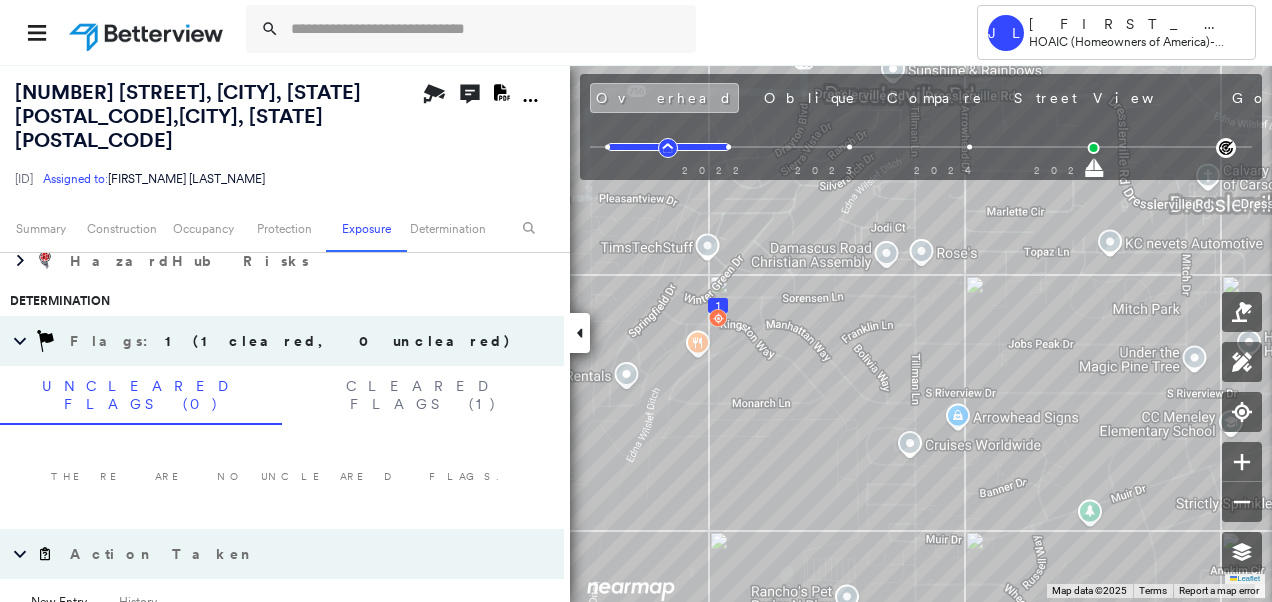 click on "Overhead" at bounding box center [664, 98] 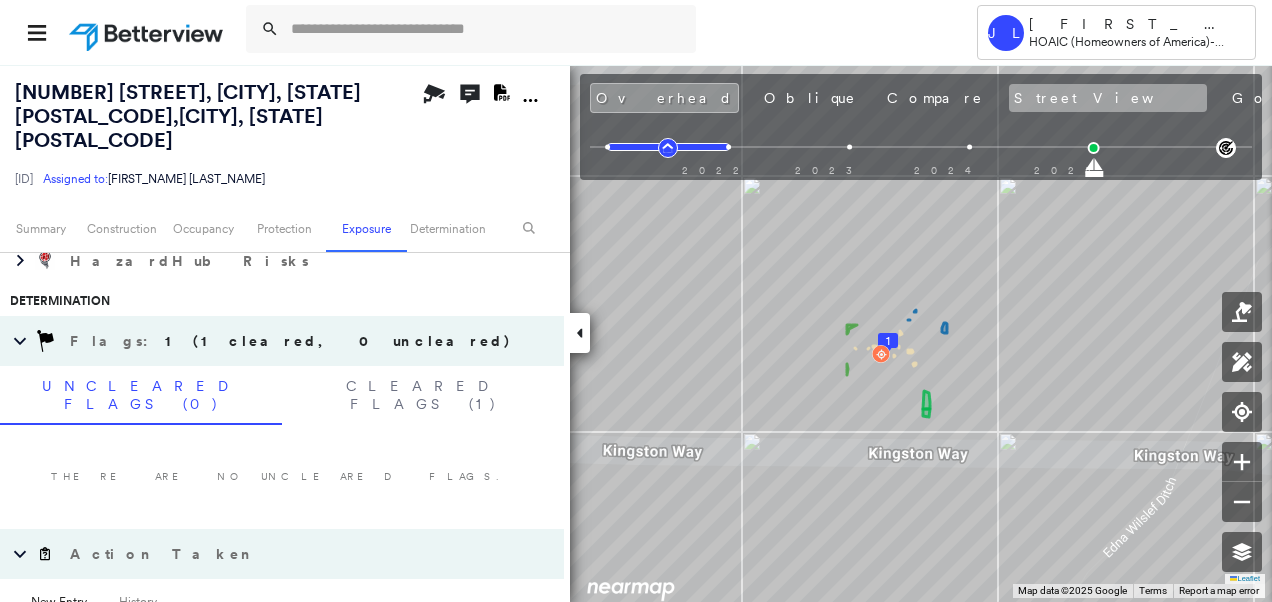 click on "Street View" at bounding box center [1108, 98] 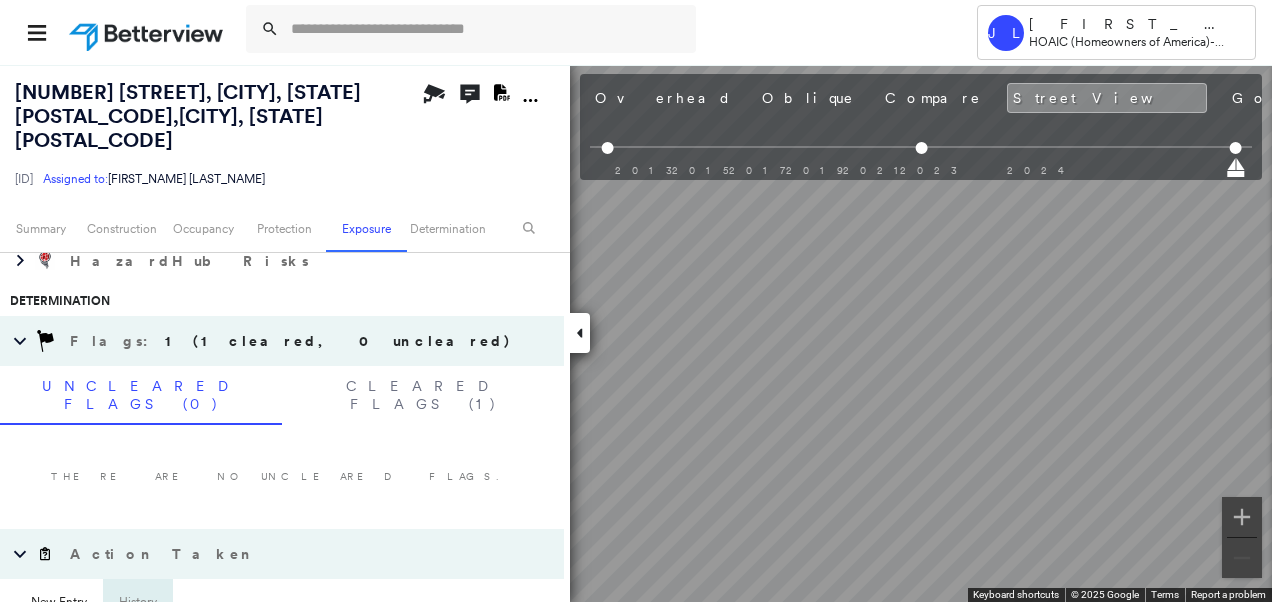 scroll, scrollTop: 2424, scrollLeft: 0, axis: vertical 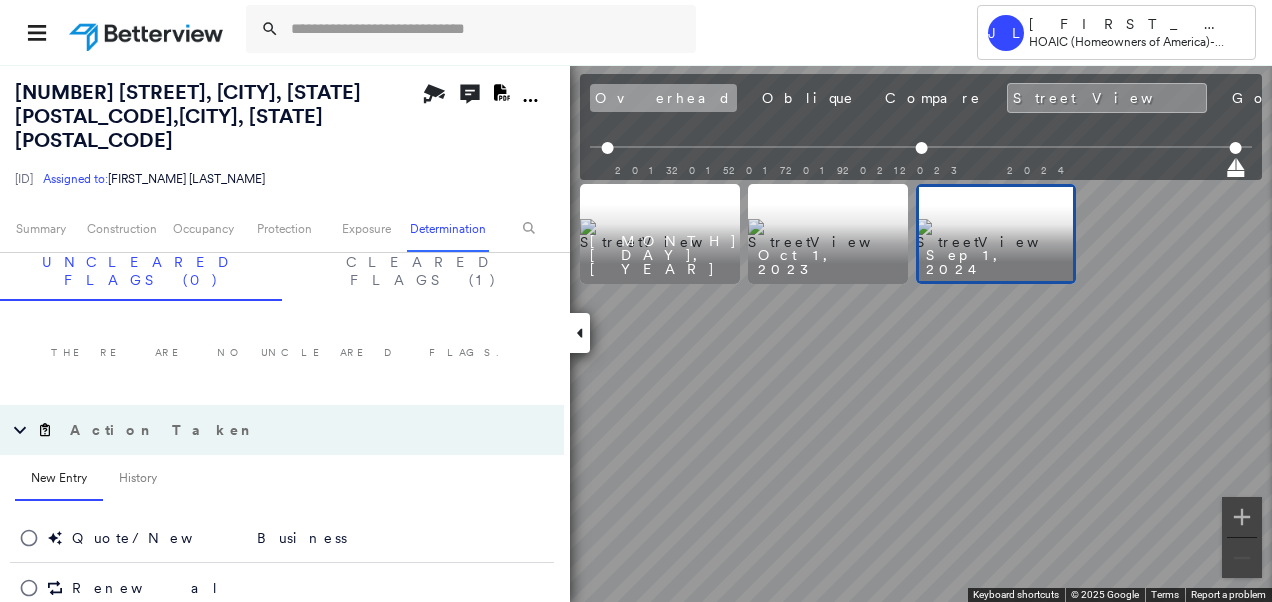 click on "Overhead" at bounding box center [663, 98] 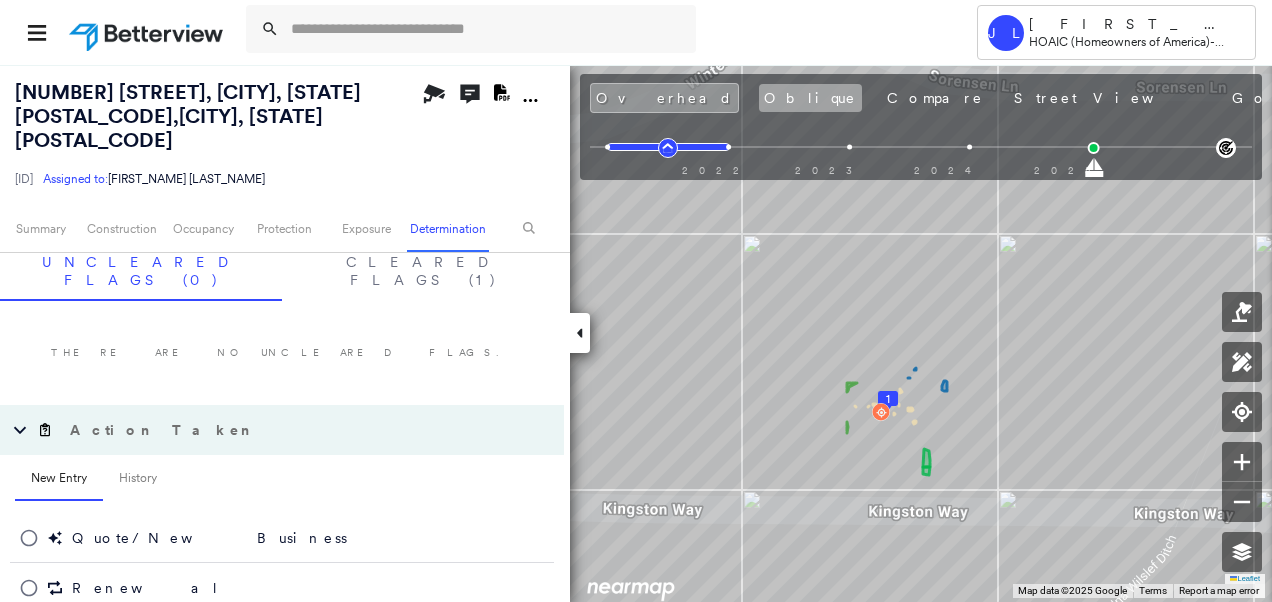 click on "Oblique" at bounding box center [810, 98] 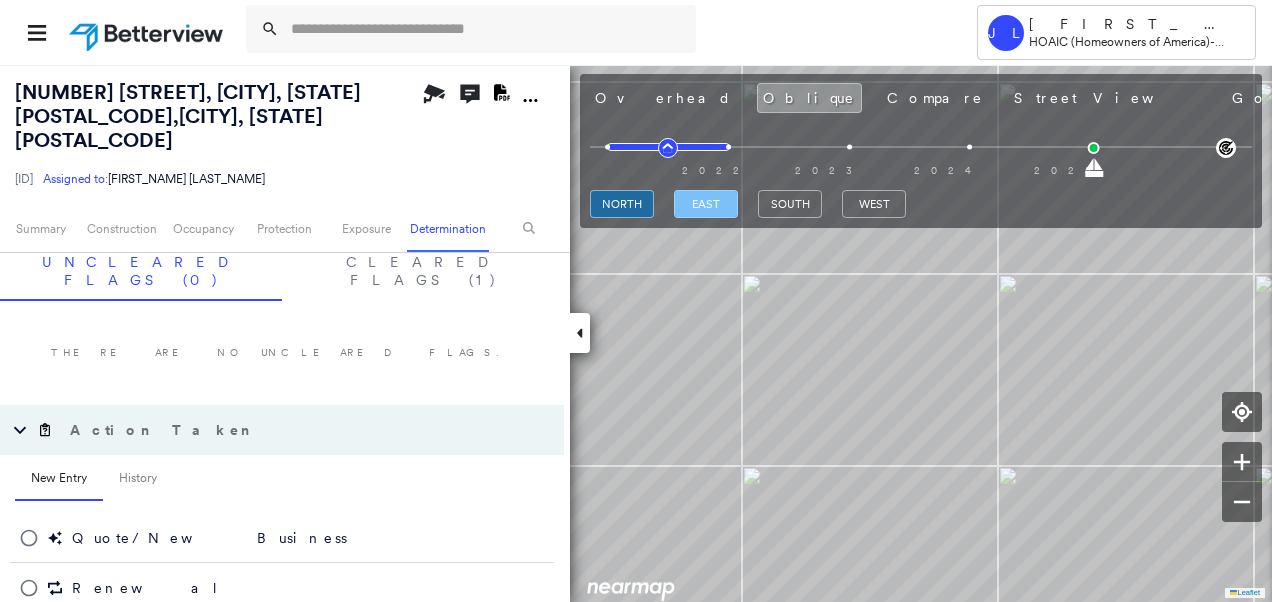 click on "east" at bounding box center [706, 204] 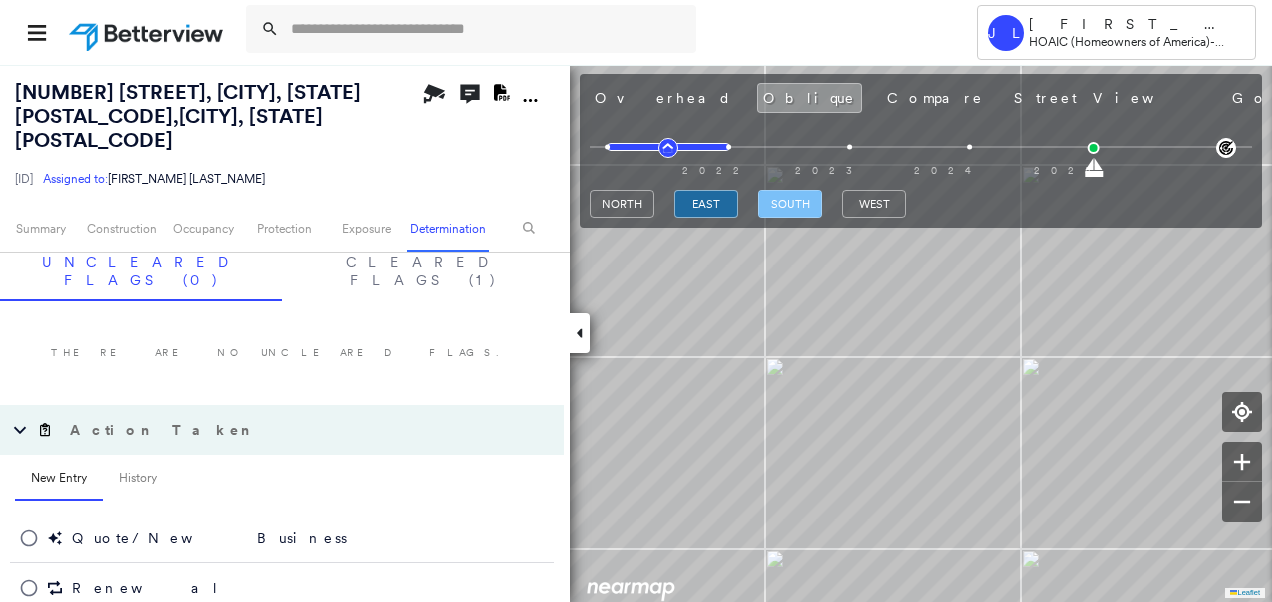 click on "south" at bounding box center [790, 204] 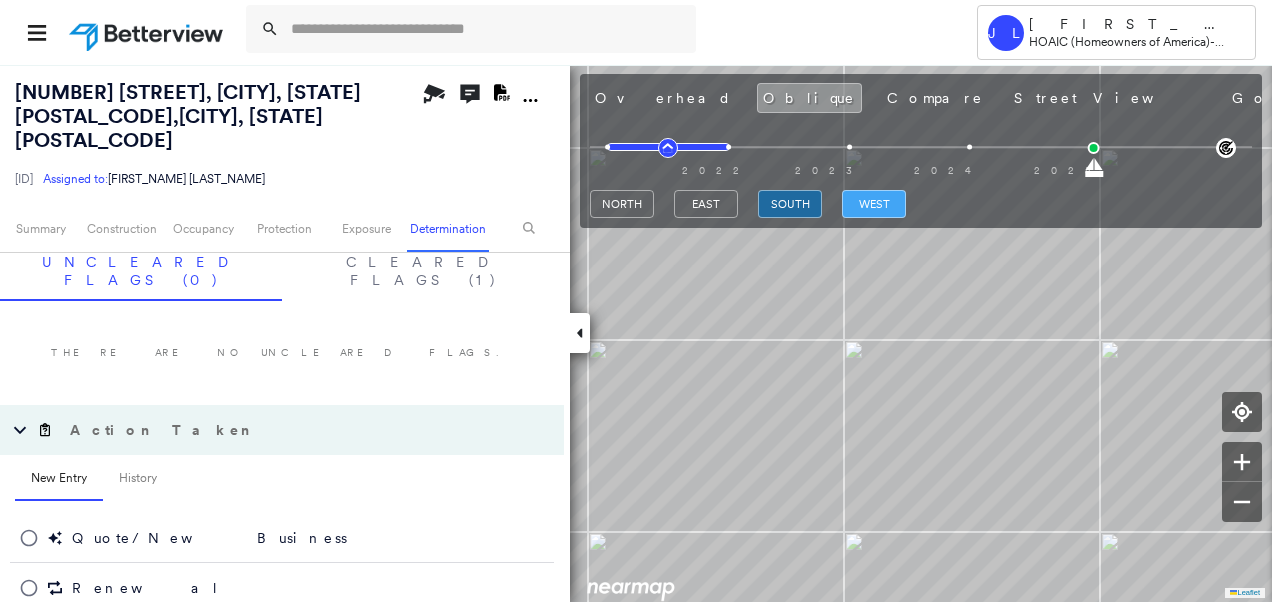 click on "west" at bounding box center (874, 204) 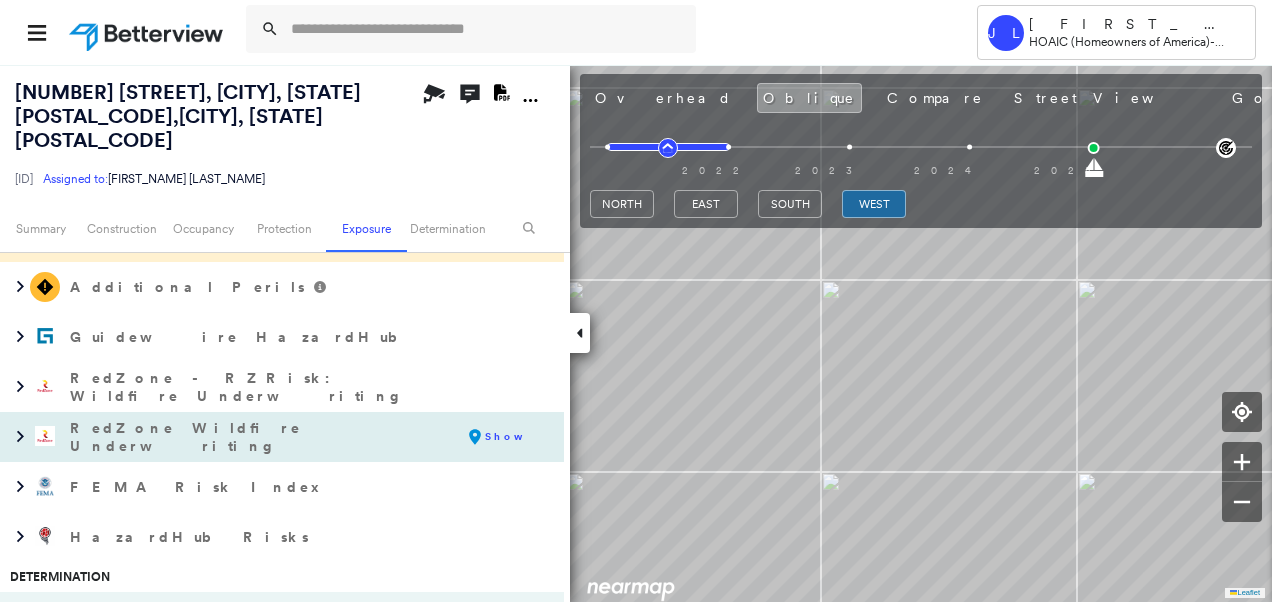 scroll, scrollTop: 2224, scrollLeft: 0, axis: vertical 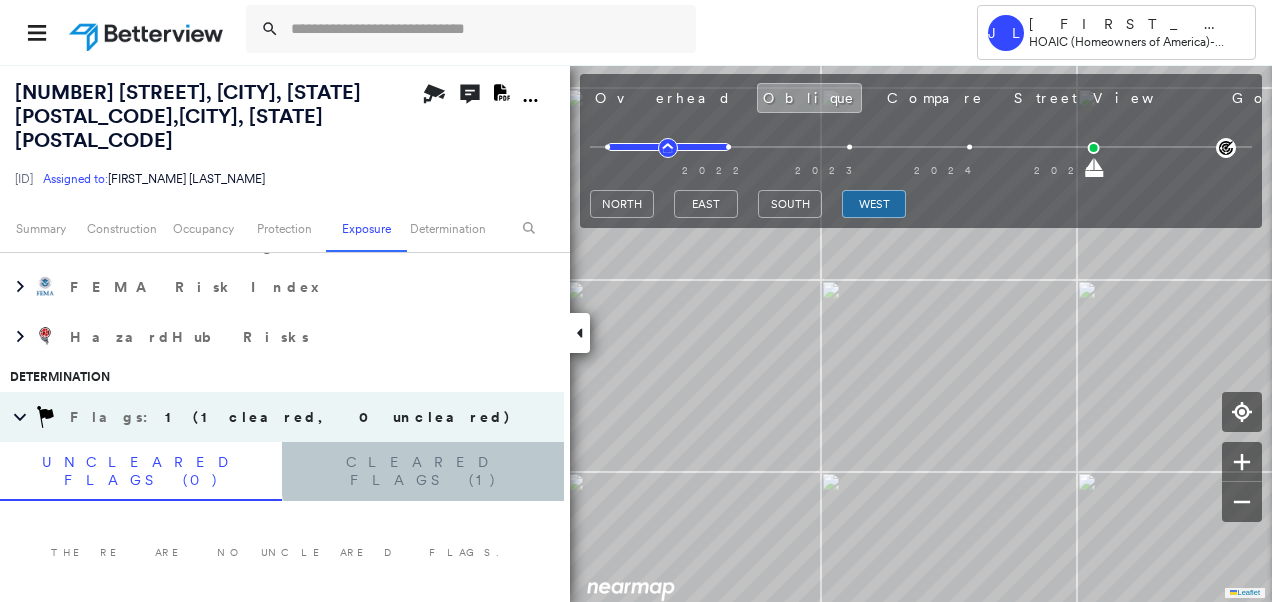 click on "Cleared Flags  (1)" at bounding box center (423, 471) 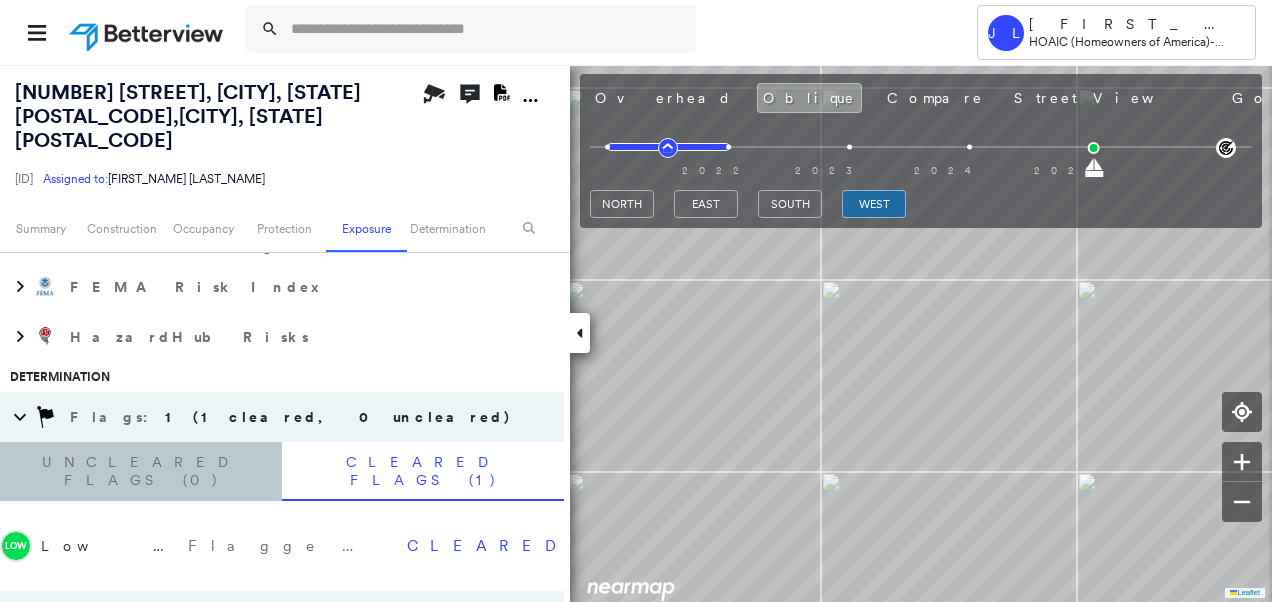 click on "Uncleared Flags (0)" at bounding box center (141, 471) 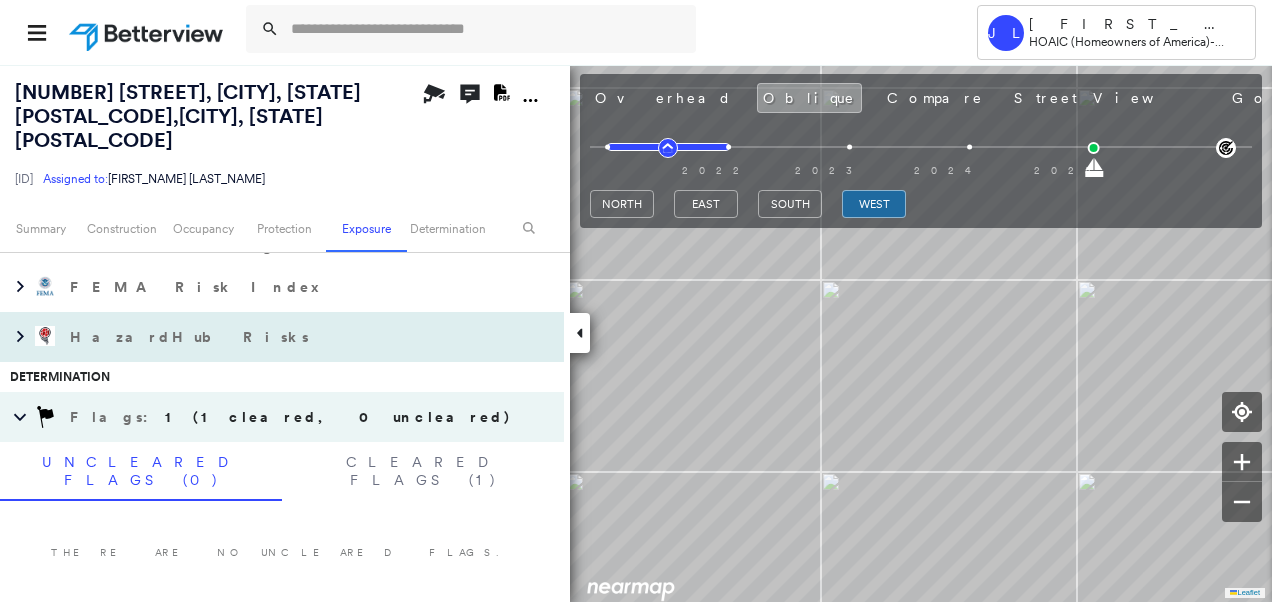 drag, startPoint x: 26, startPoint y: 263, endPoint x: 58, endPoint y: 270, distance: 32.75668 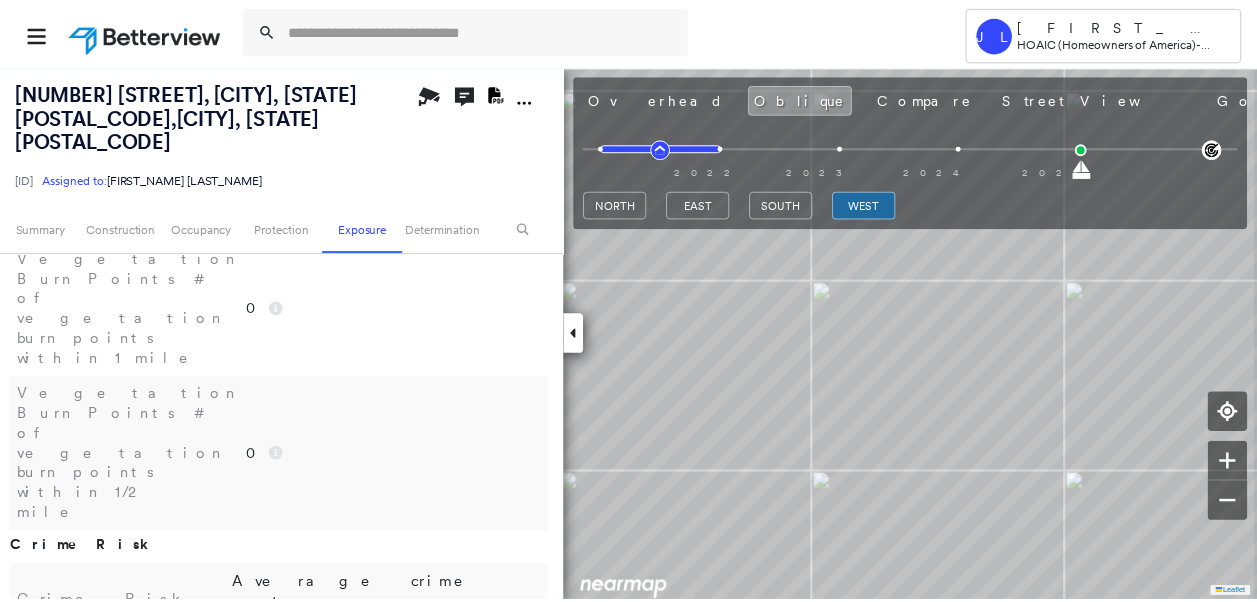 scroll, scrollTop: 3024, scrollLeft: 0, axis: vertical 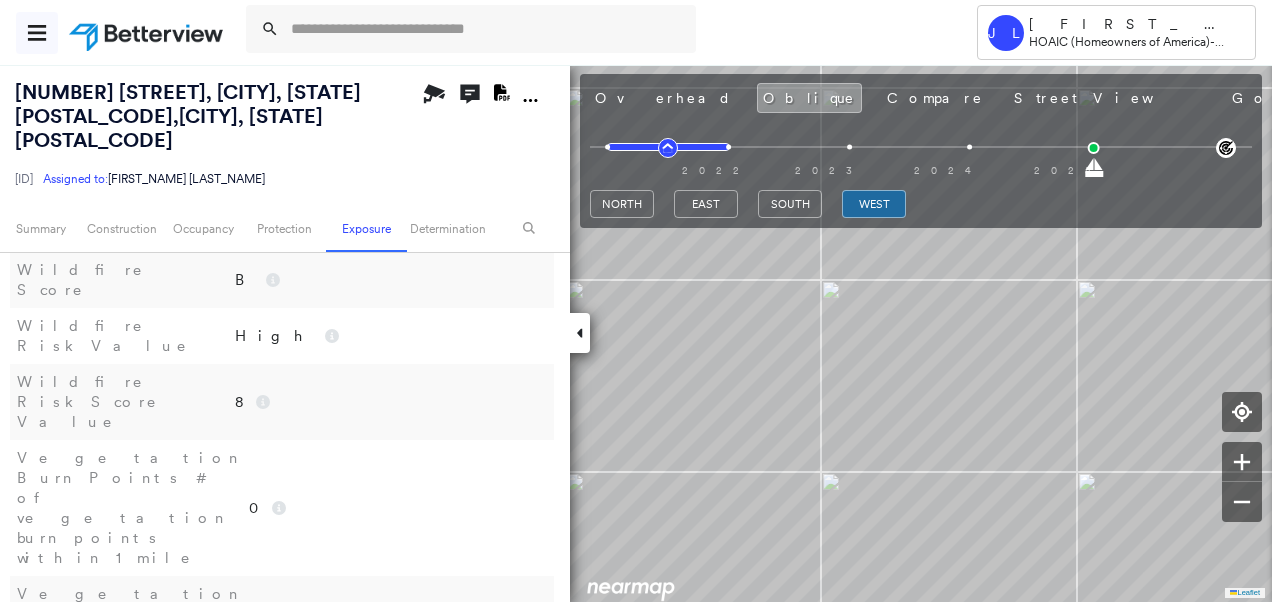 click 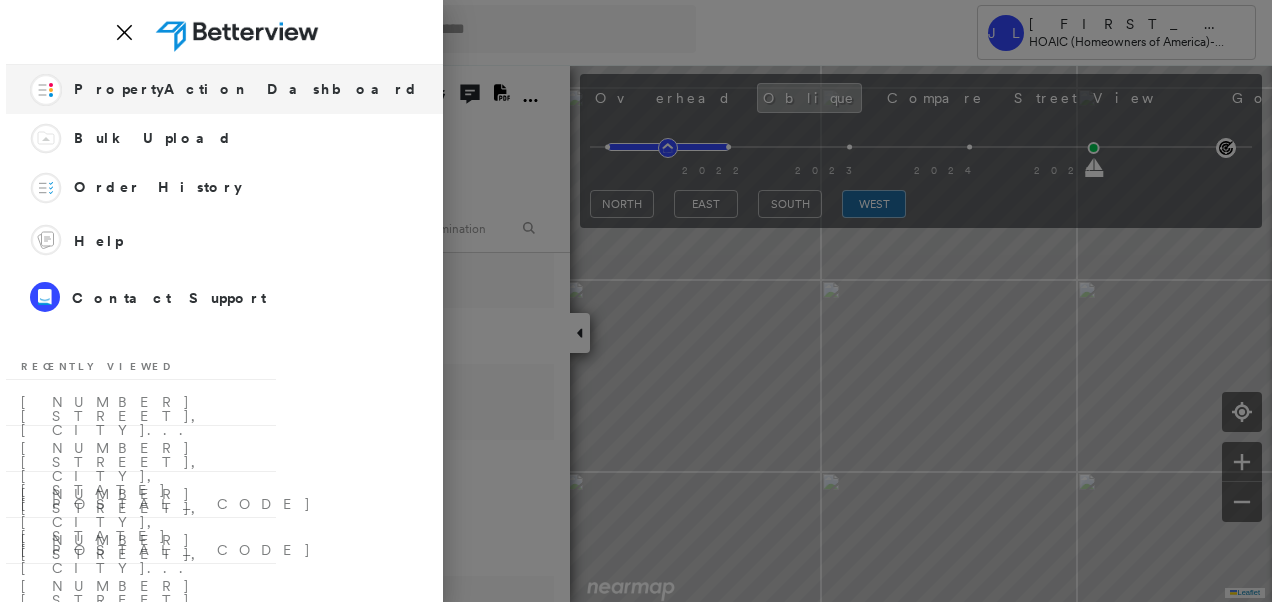 click on "Action Flow PropertyAction Dashboard" at bounding box center (224, 89) 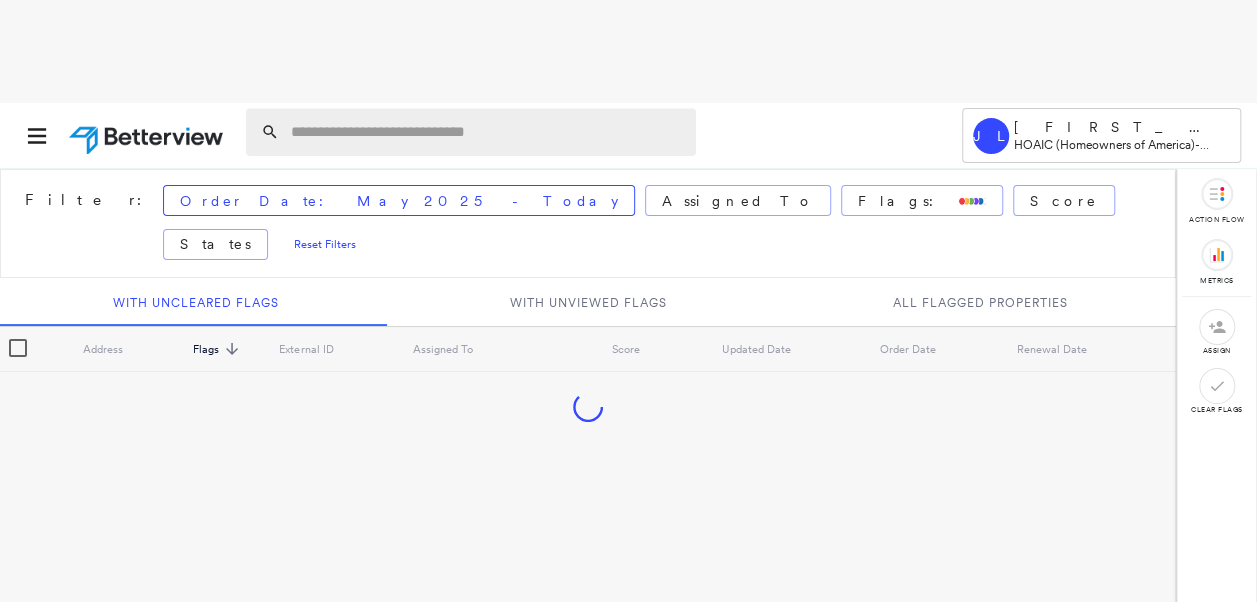 click at bounding box center (487, 132) 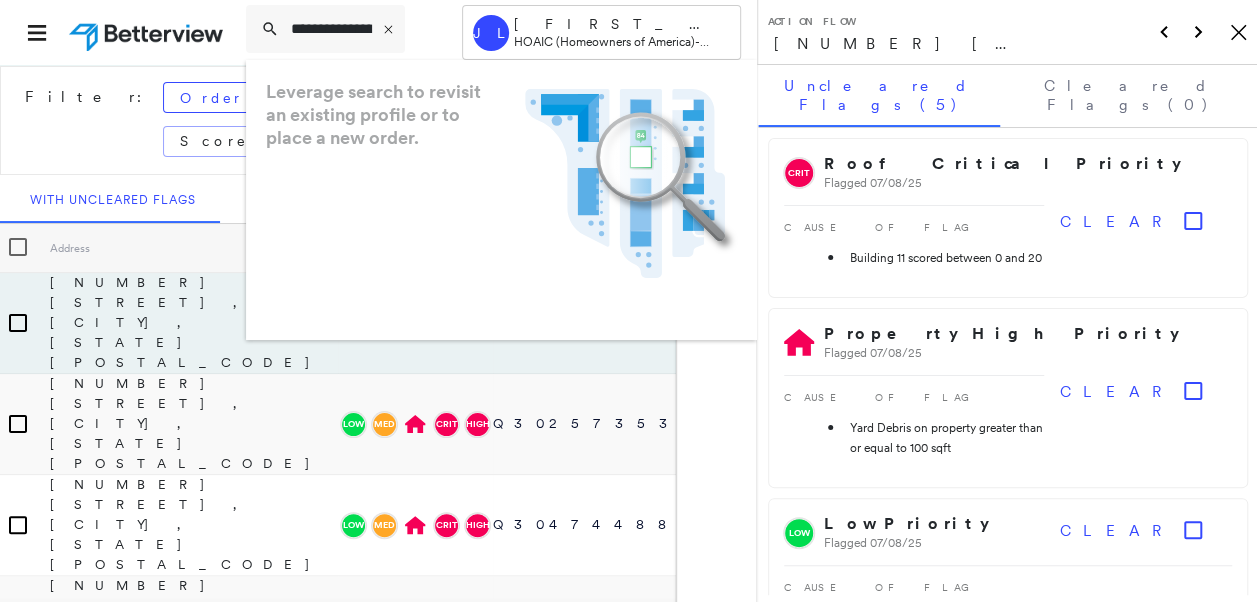 scroll, scrollTop: 0, scrollLeft: 156, axis: horizontal 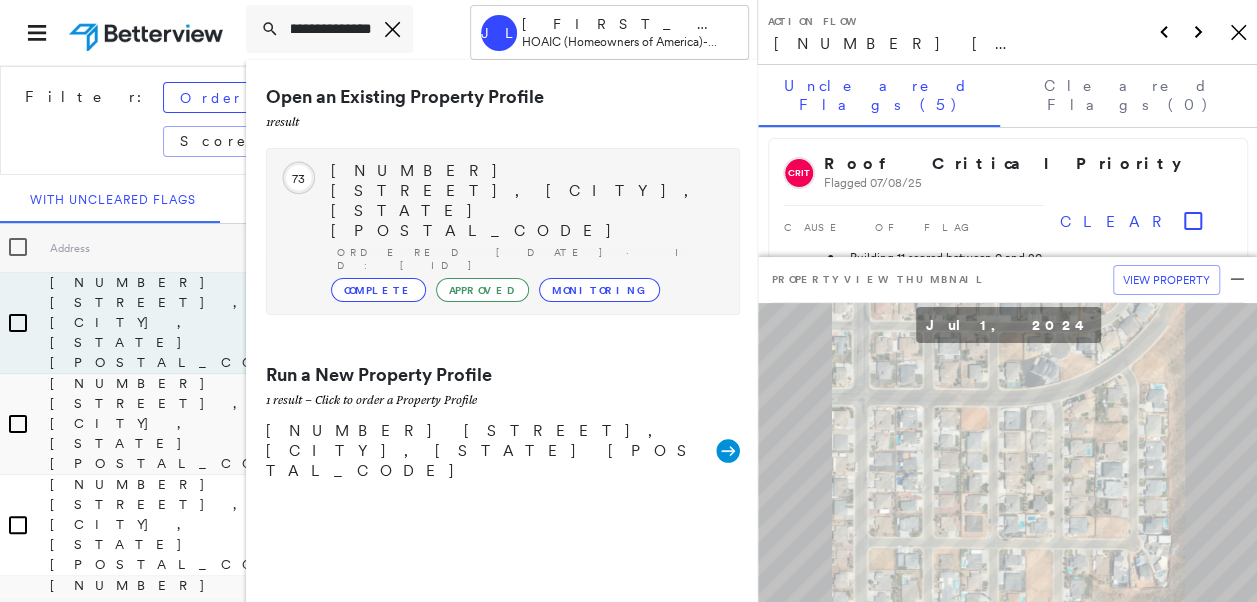 type on "**********" 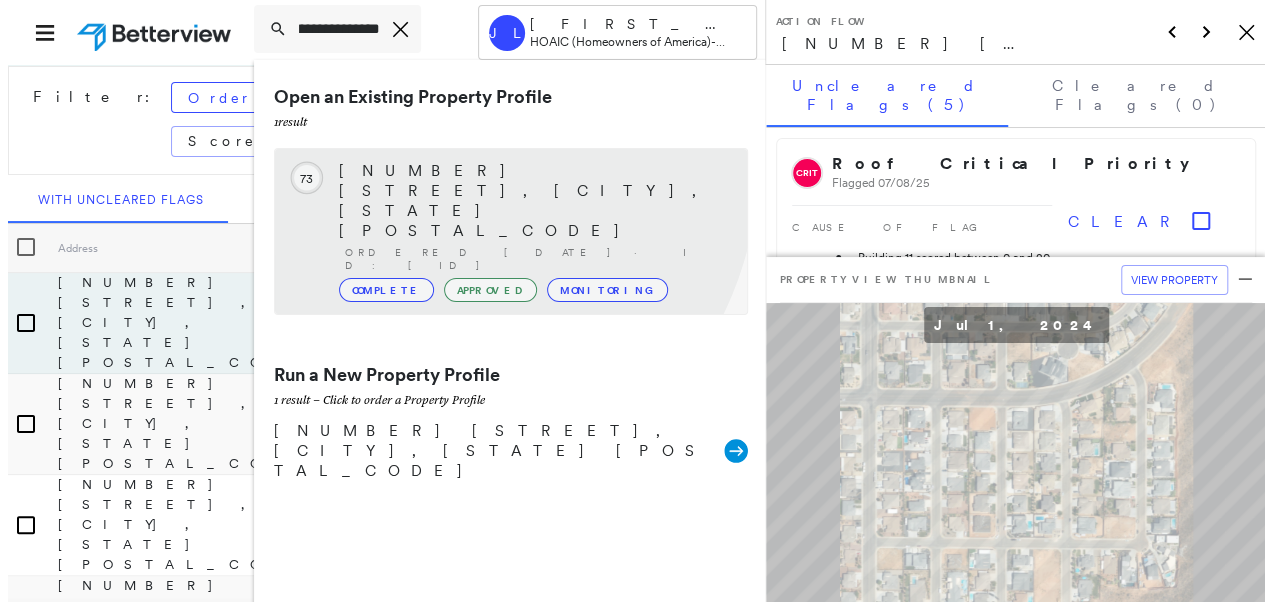 scroll, scrollTop: 0, scrollLeft: 0, axis: both 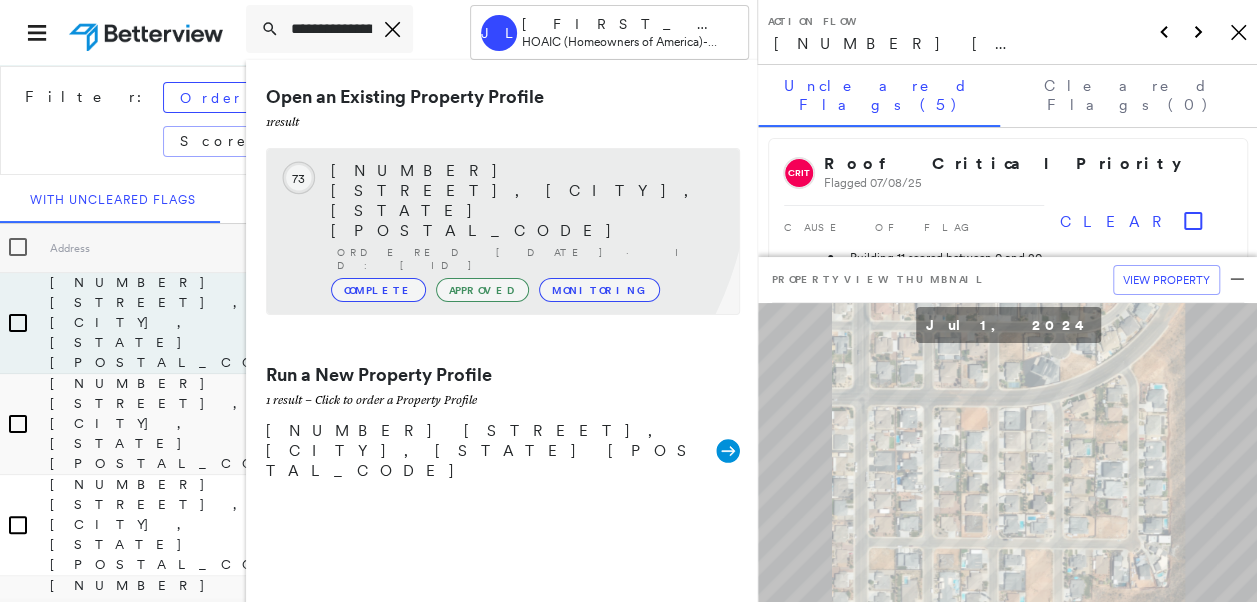click on "[NUMBER] [STREET], [CITY], [STATE] [POSTAL_CODE]" at bounding box center [525, 201] 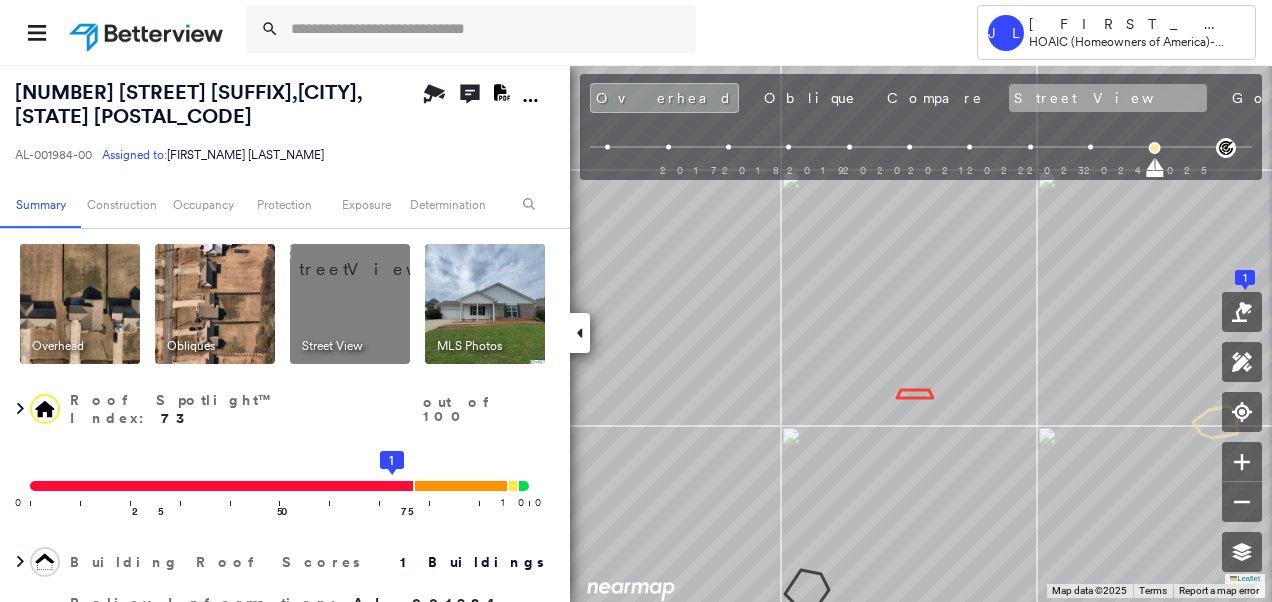 click on "Street View" at bounding box center (1108, 98) 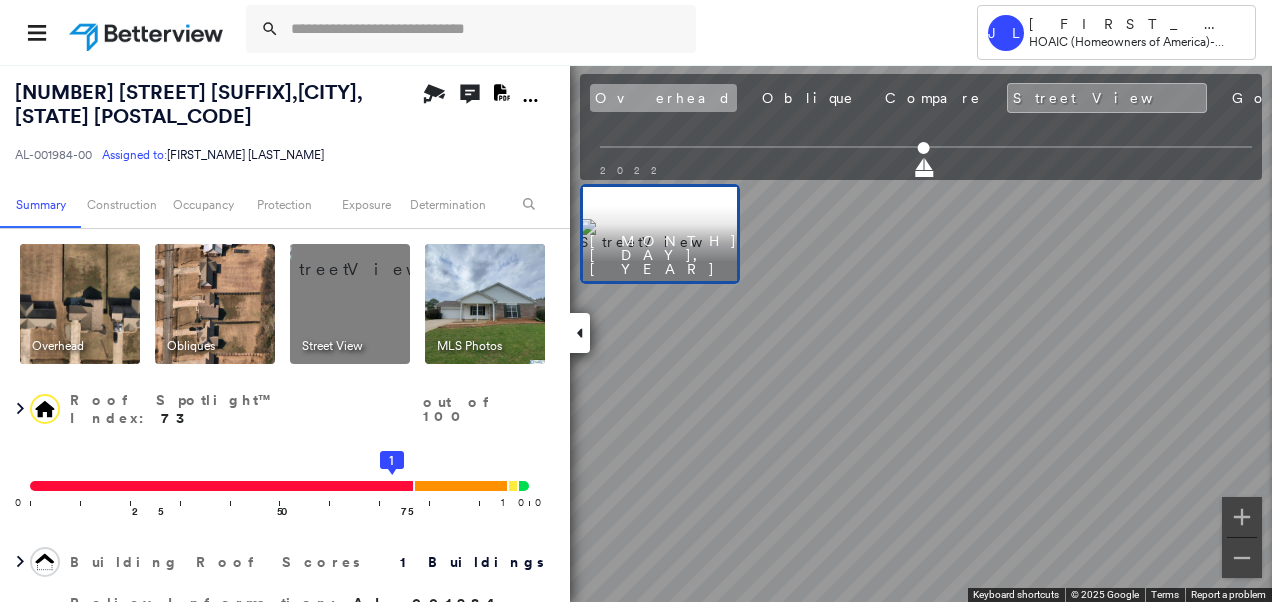 click on "Overhead" at bounding box center [663, 98] 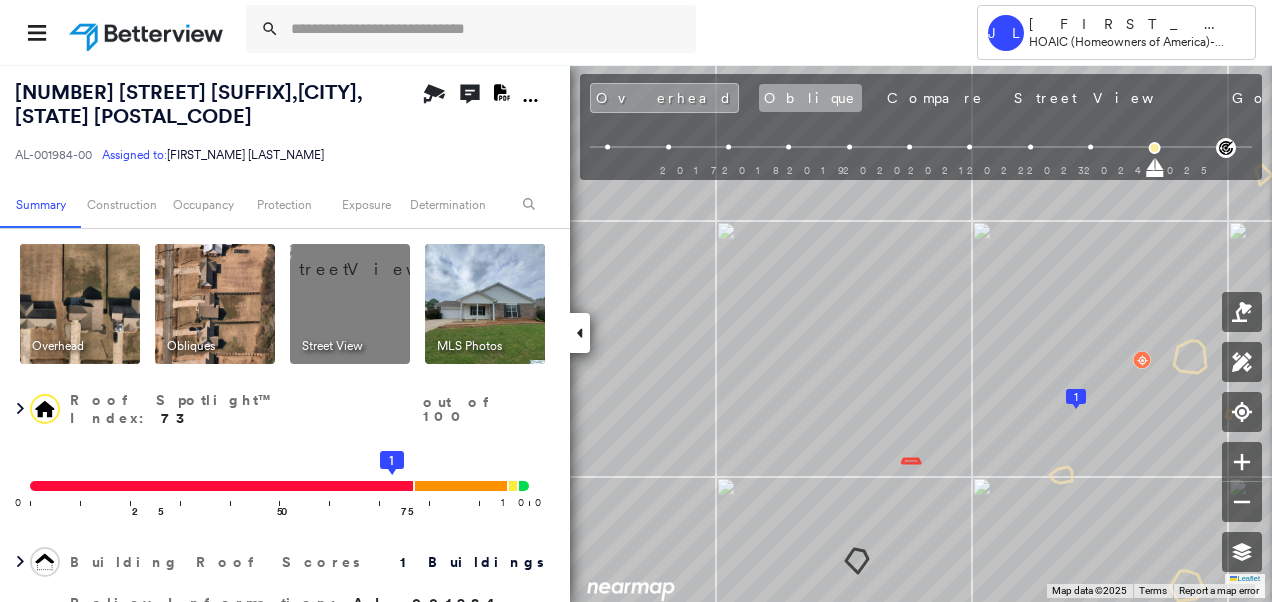click on "Oblique" at bounding box center [810, 98] 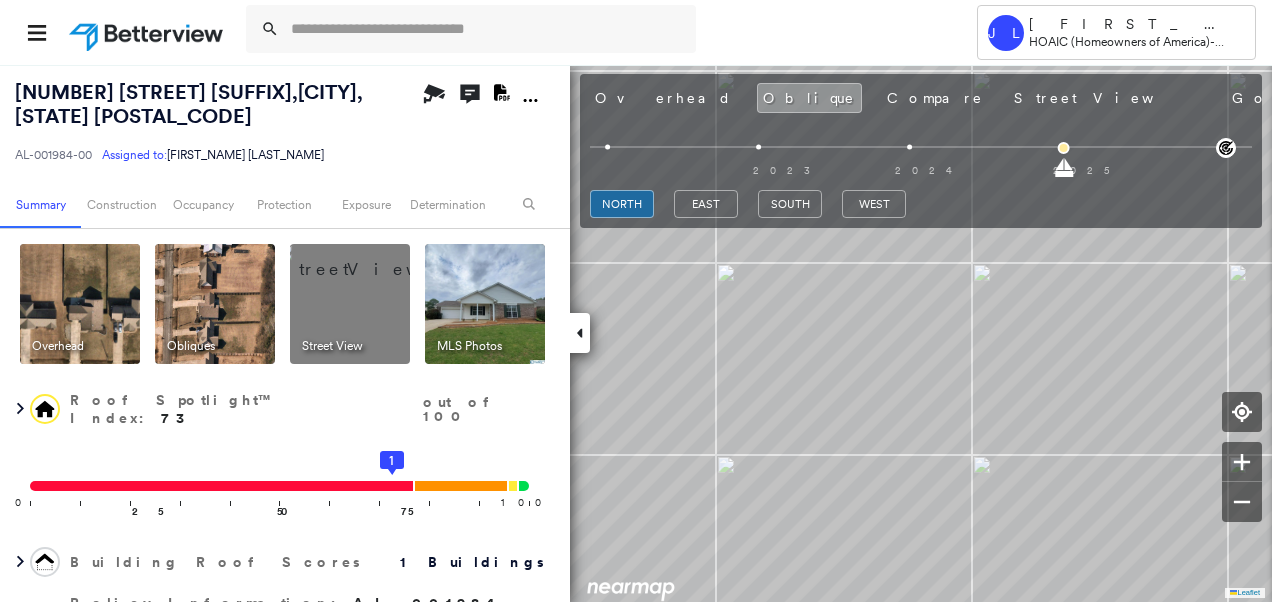 click on "east" at bounding box center [706, 207] 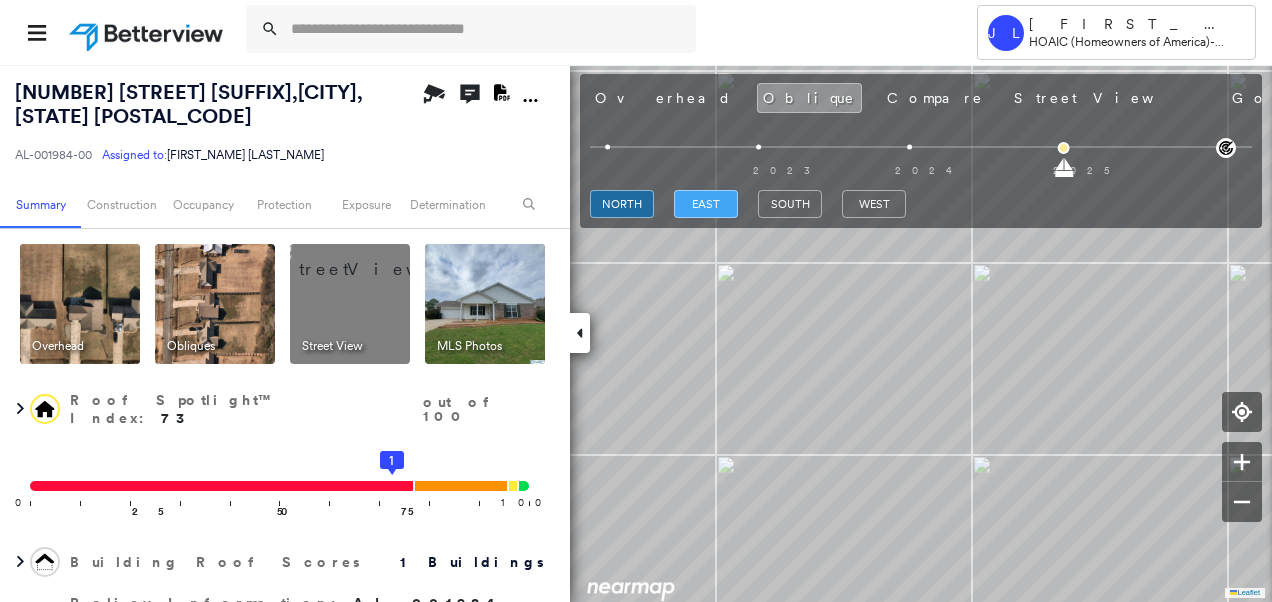 click on "east" at bounding box center (706, 204) 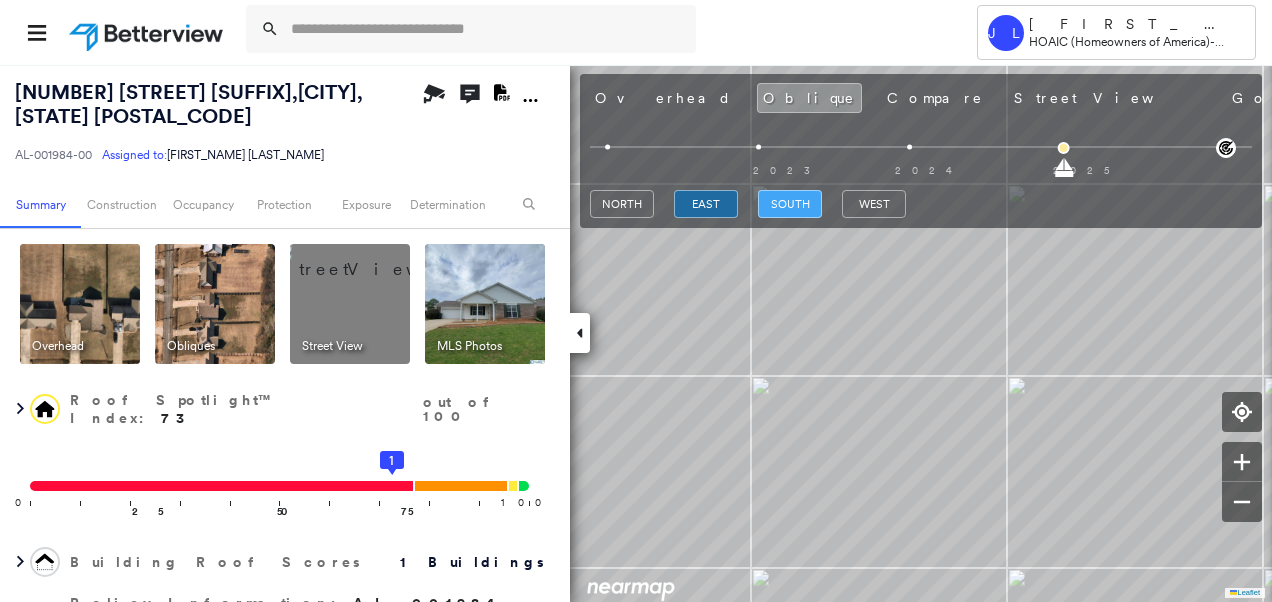 click on "south" at bounding box center [790, 204] 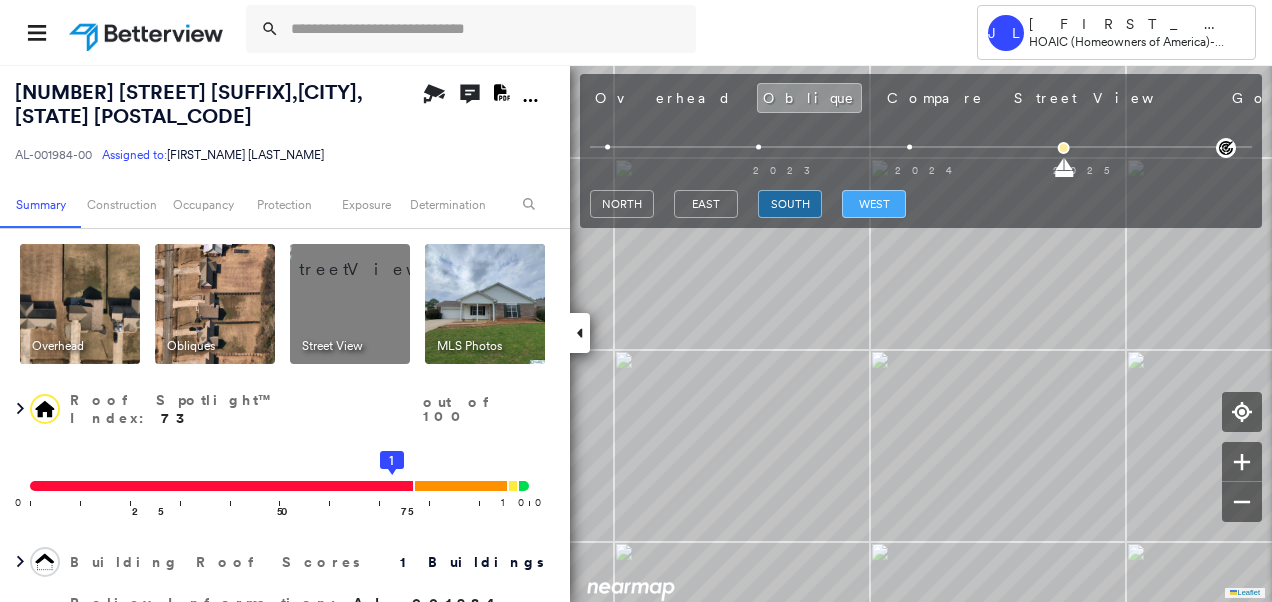 click on "west" at bounding box center [874, 204] 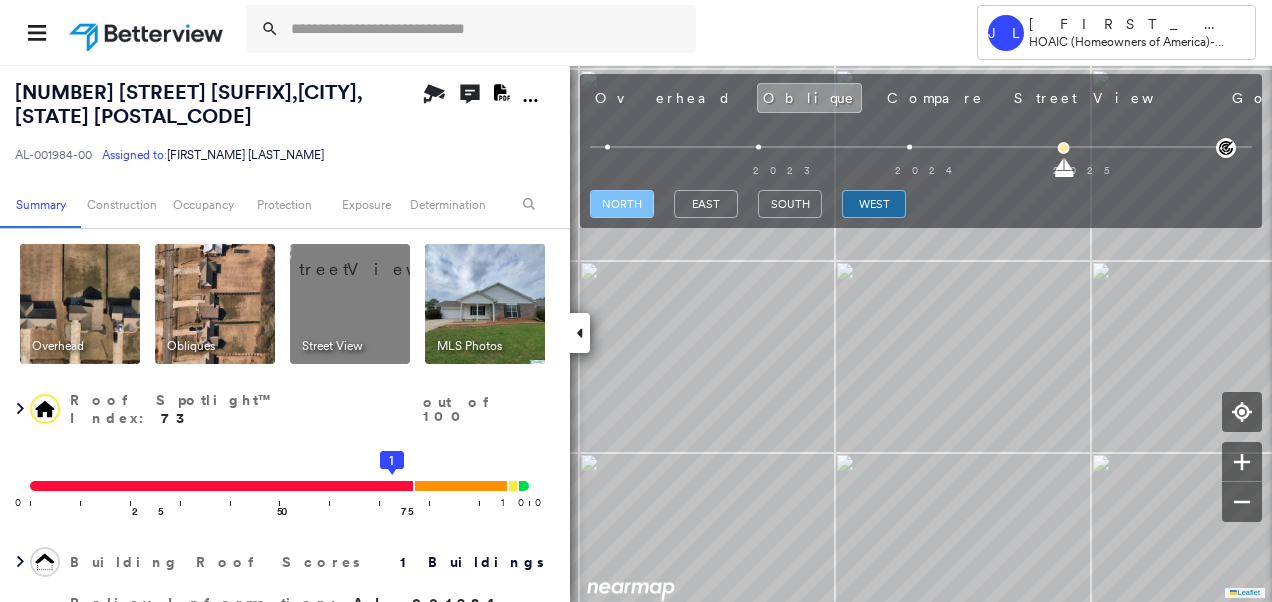 click on "north" at bounding box center [622, 204] 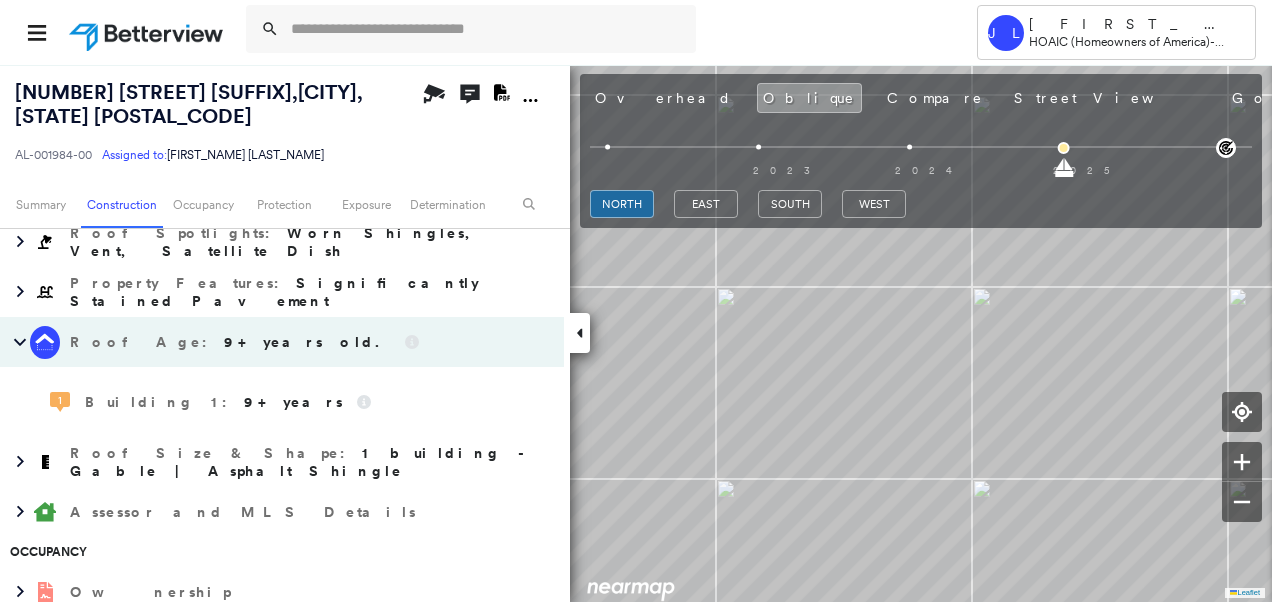 scroll, scrollTop: 1200, scrollLeft: 0, axis: vertical 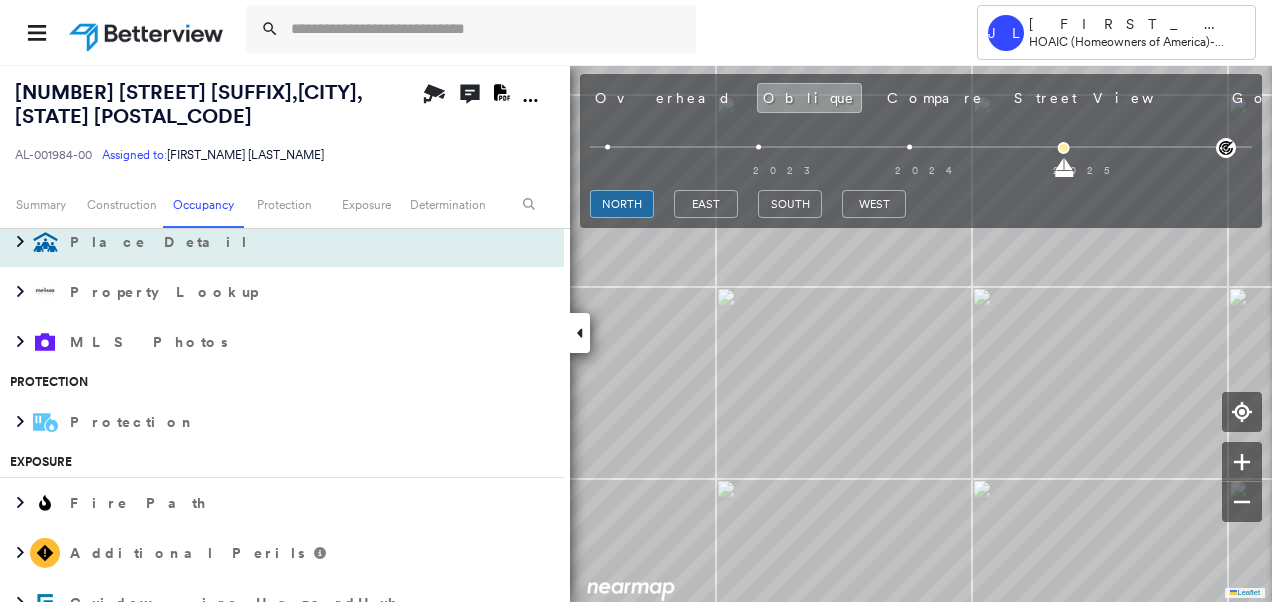 drag, startPoint x: 633, startPoint y: 102, endPoint x: 471, endPoint y: 210, distance: 194.69977 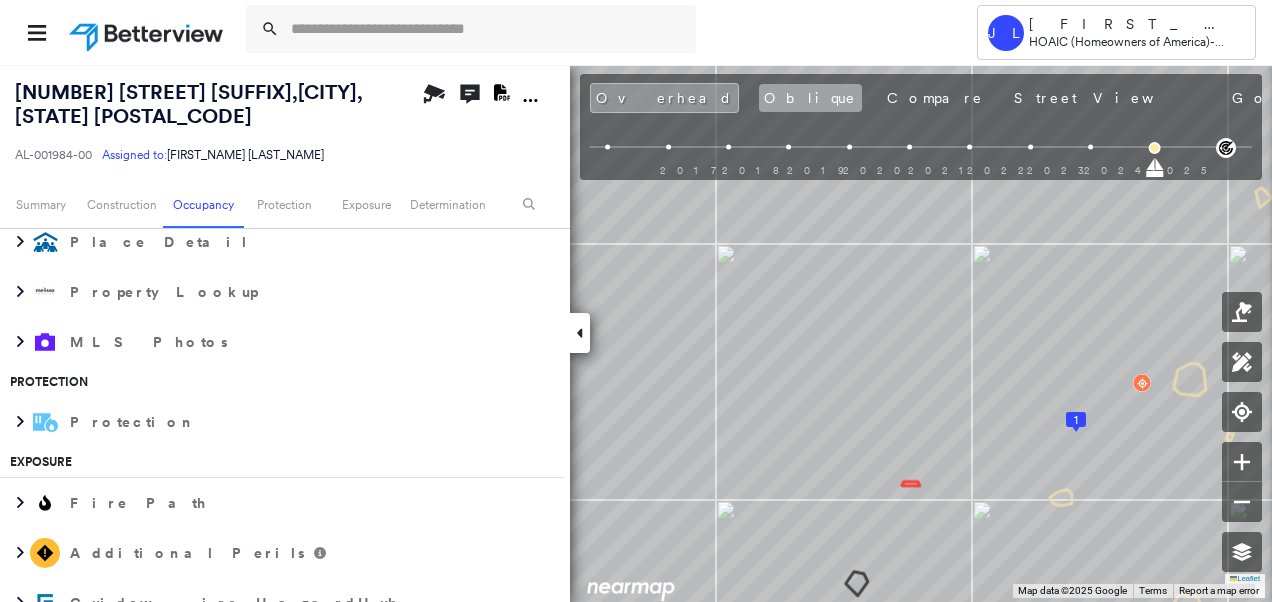 click on "Oblique" at bounding box center (810, 98) 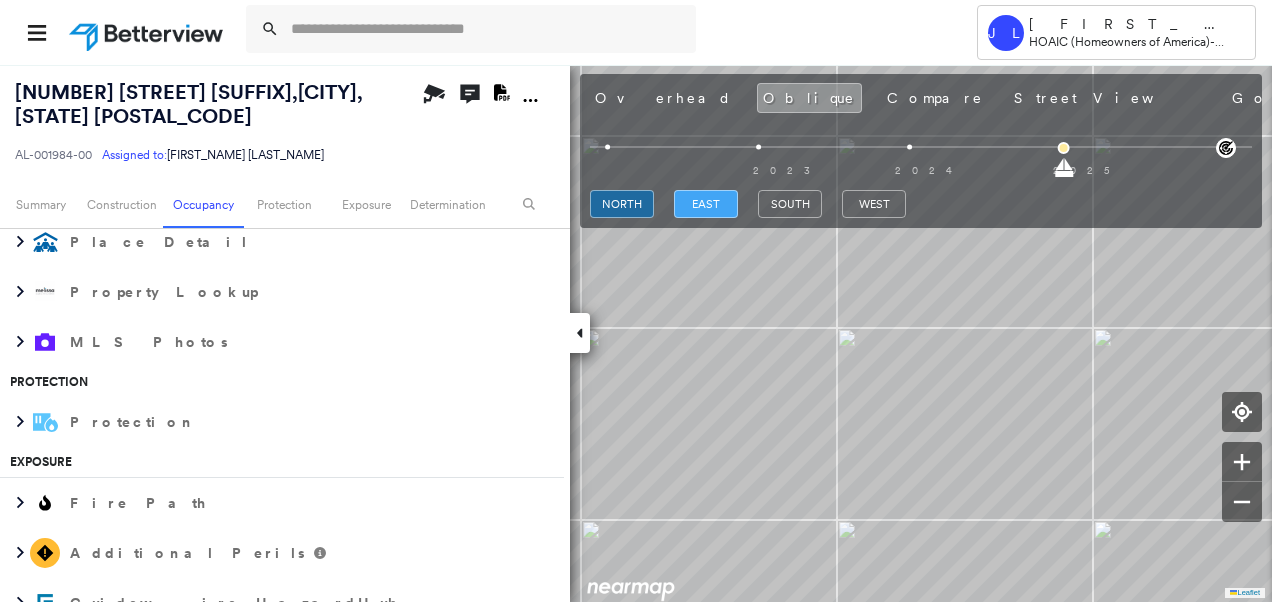 click on "east" at bounding box center [706, 204] 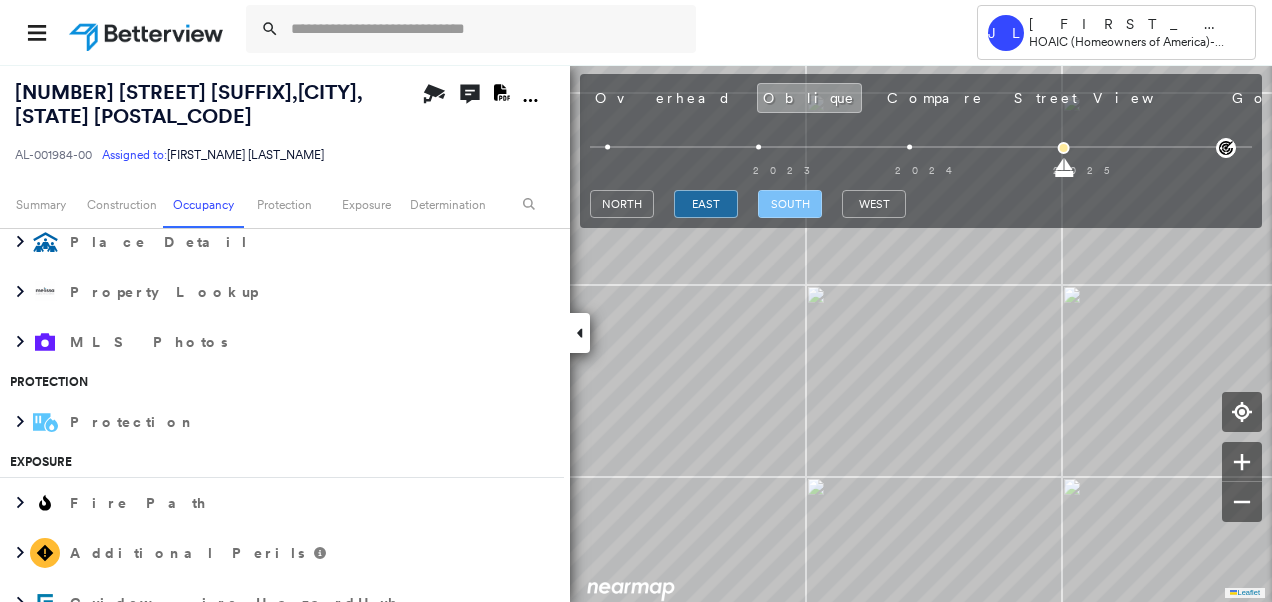 click on "south" at bounding box center [790, 204] 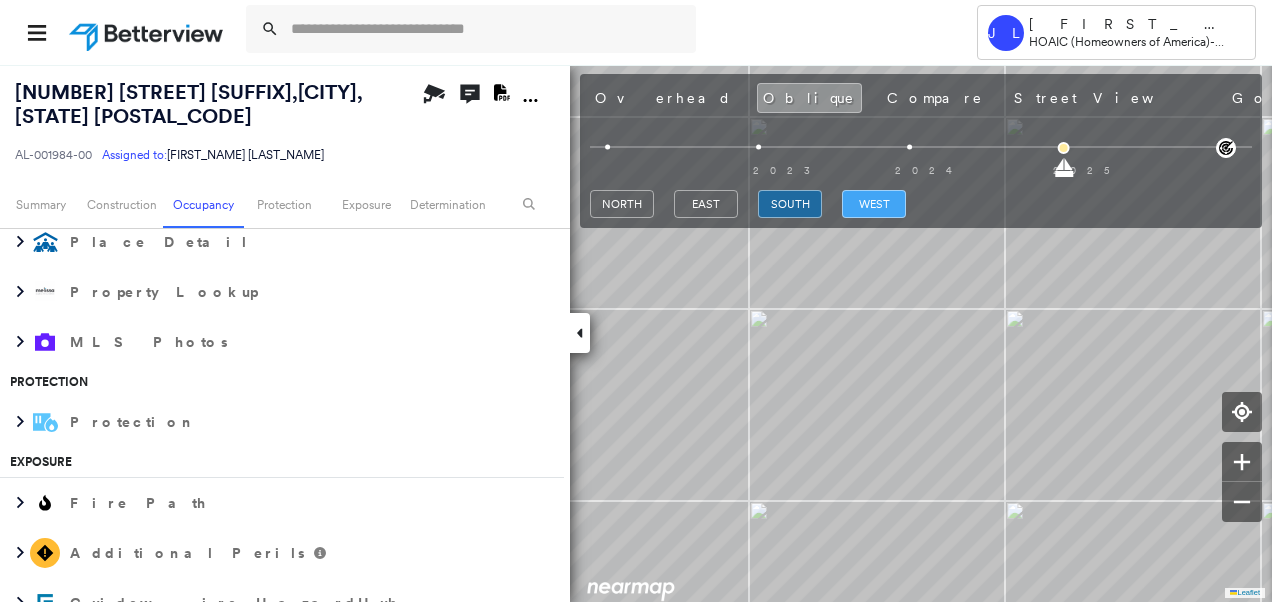 click on "west" at bounding box center (874, 204) 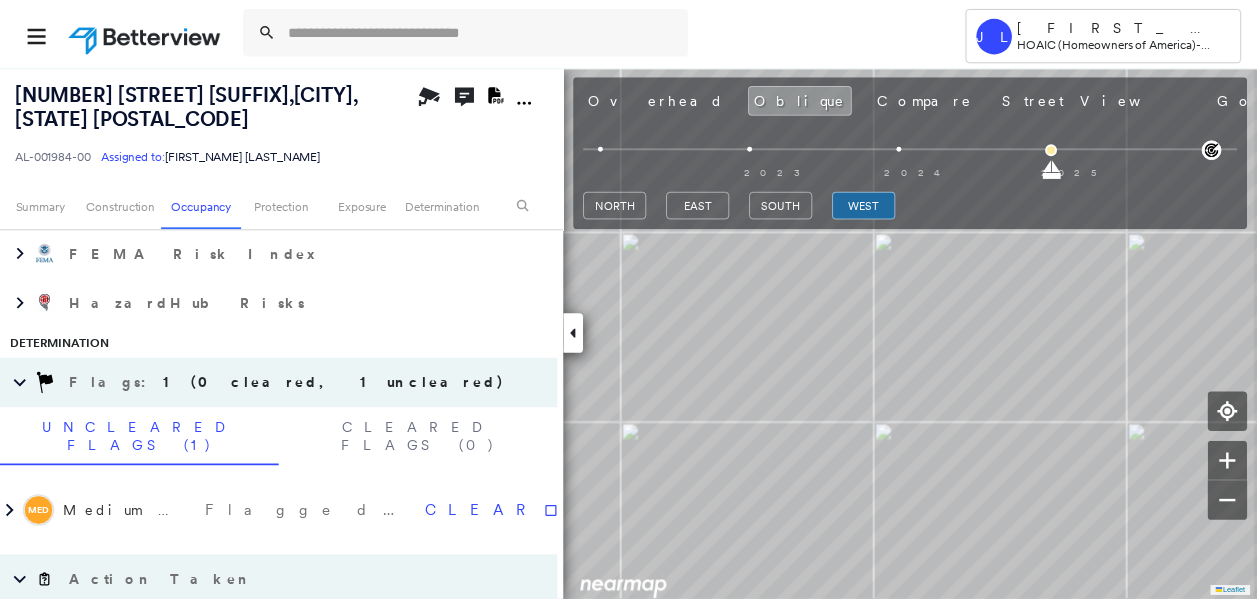 scroll, scrollTop: 1819, scrollLeft: 0, axis: vertical 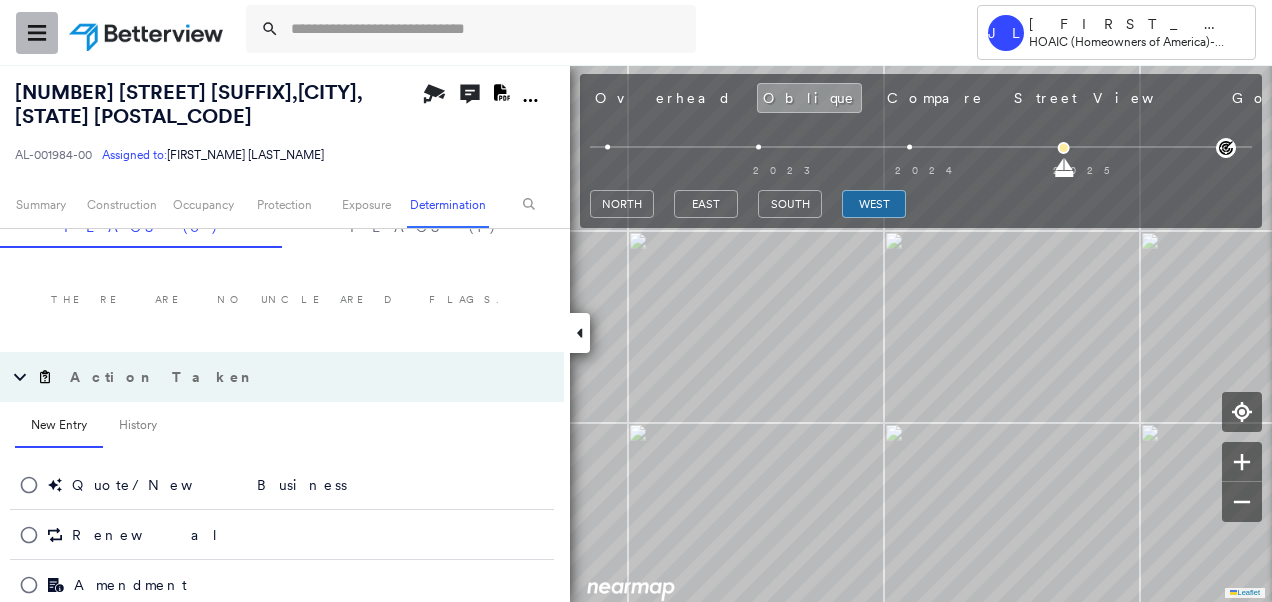 click 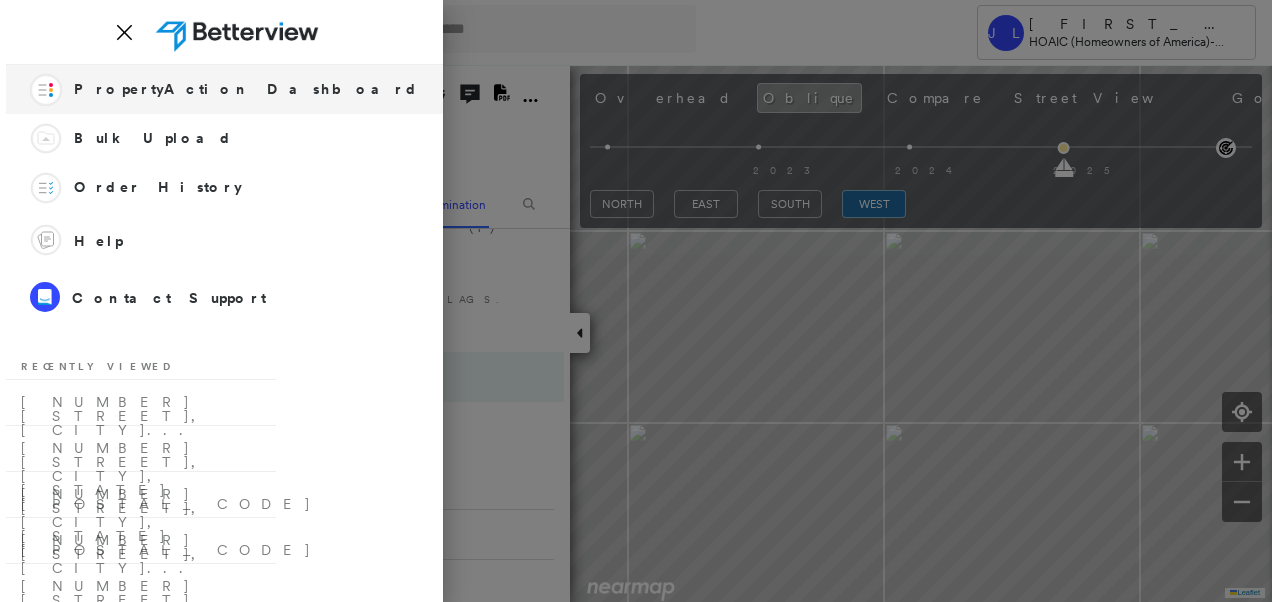 click on "PropertyAction Dashboard" at bounding box center (246, 89) 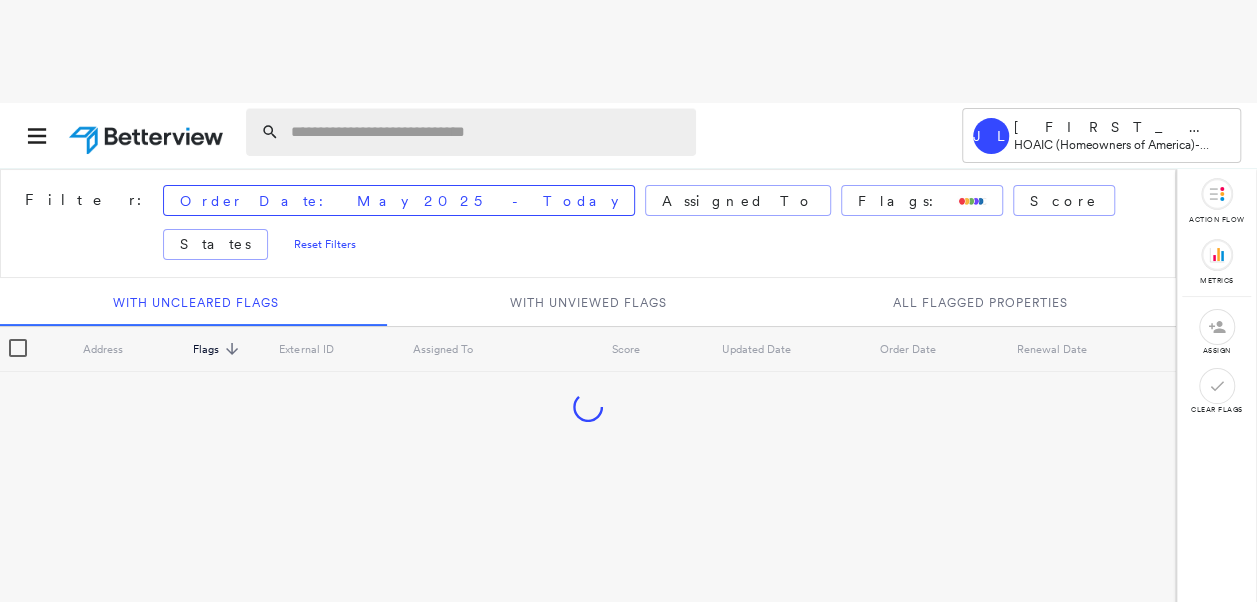 click at bounding box center (487, 132) 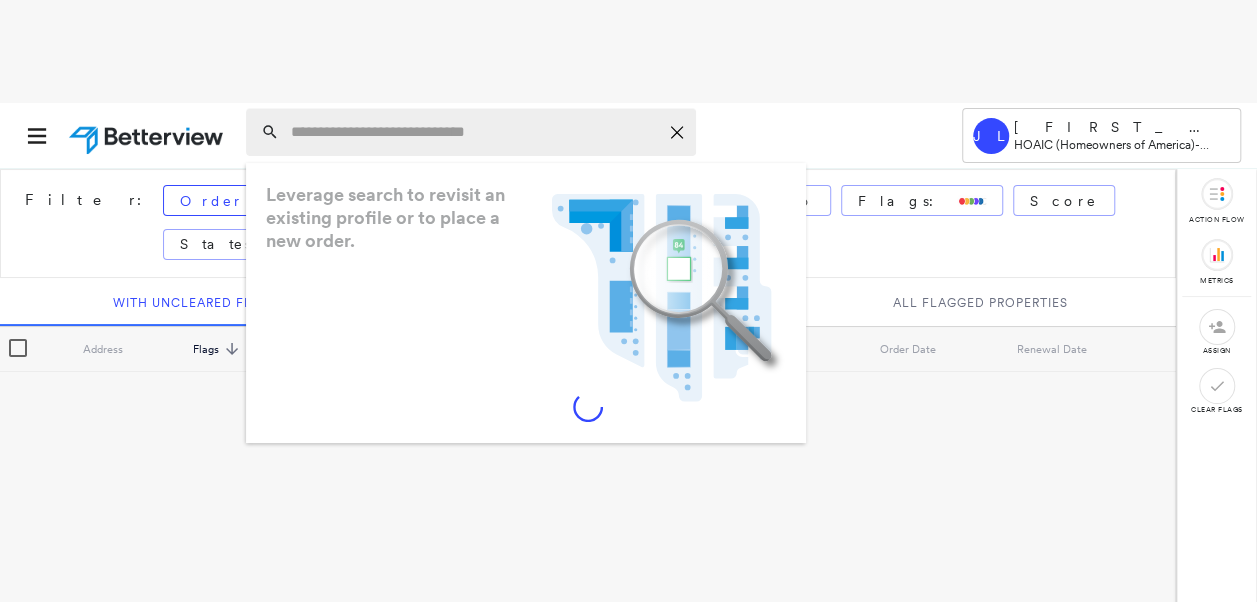 paste on "**********" 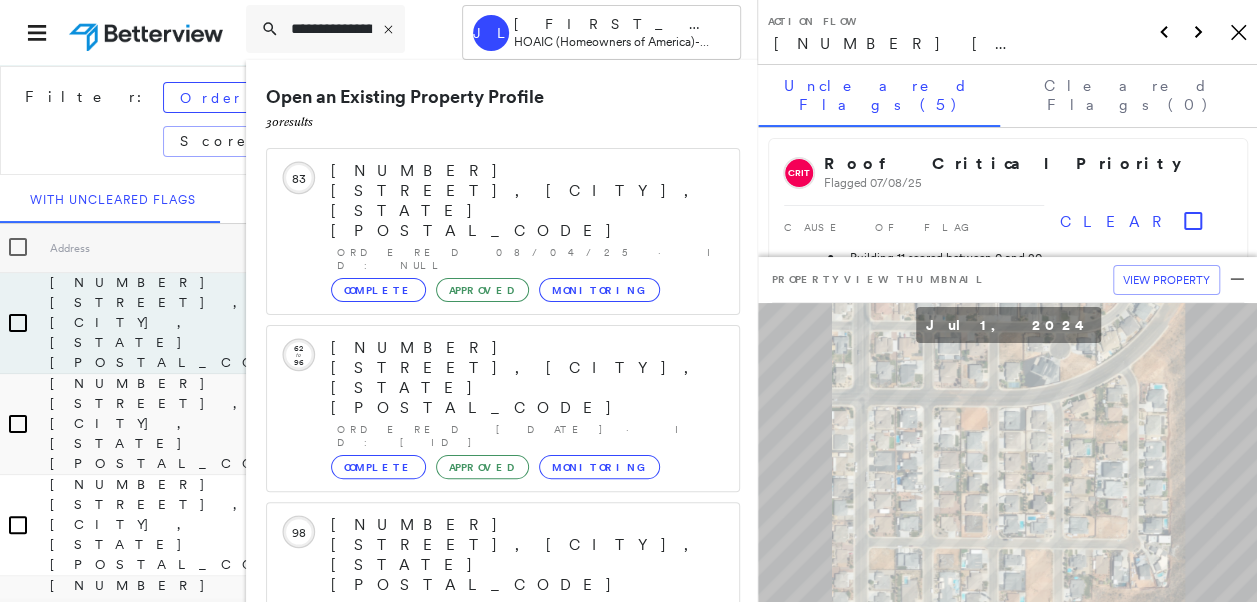scroll, scrollTop: 206, scrollLeft: 0, axis: vertical 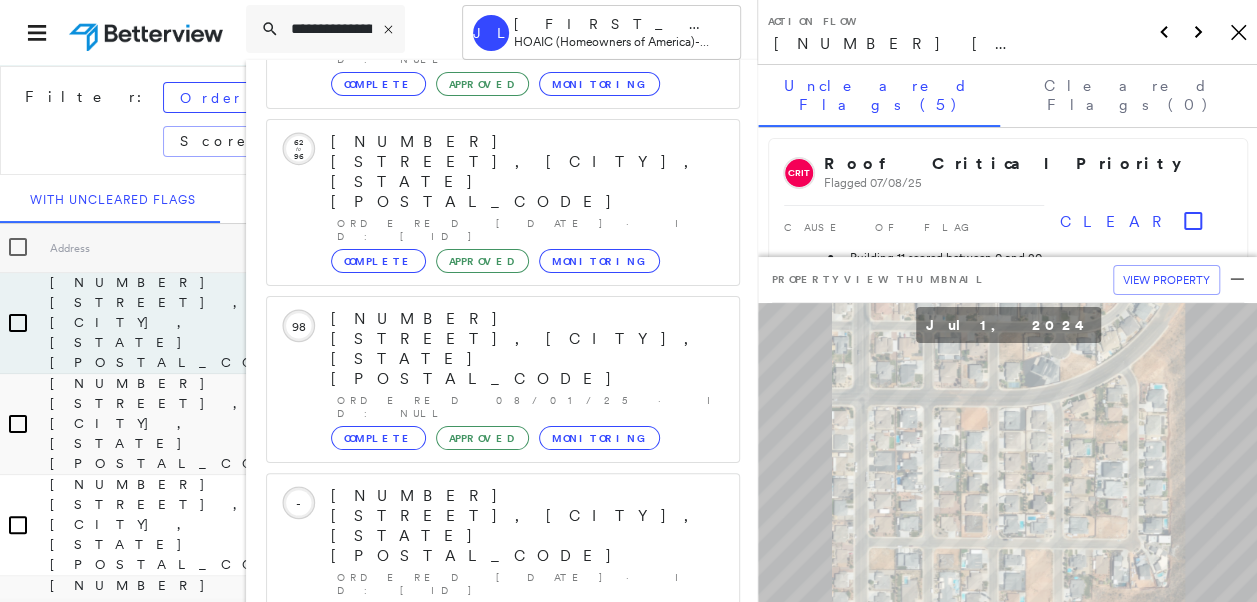 type on "**********" 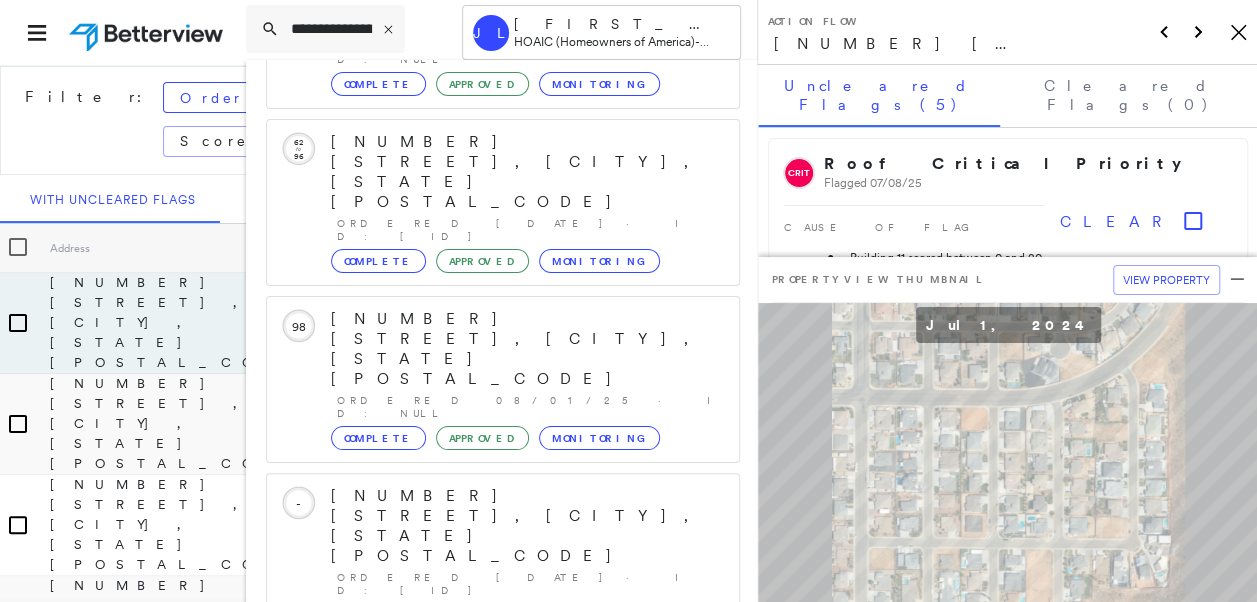 click on "Show  5  more existing properties" at bounding box center (504, 860) 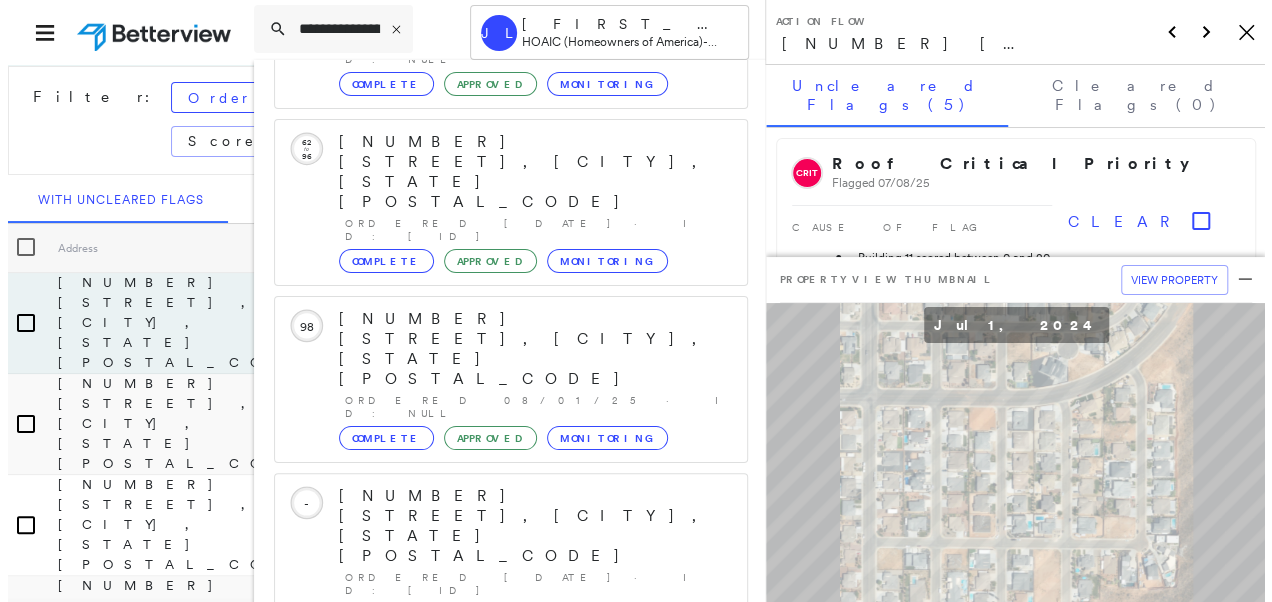scroll, scrollTop: 66, scrollLeft: 0, axis: vertical 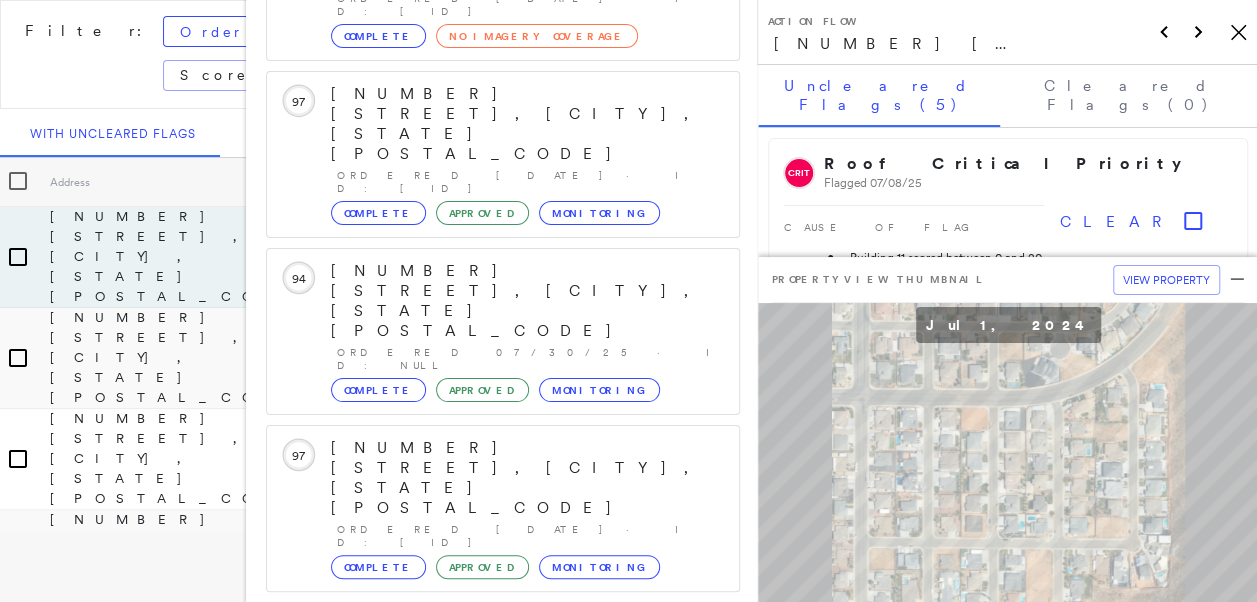 click on "224 Clydesdale St, Cibolo, TX 78108" at bounding box center (491, 1311) 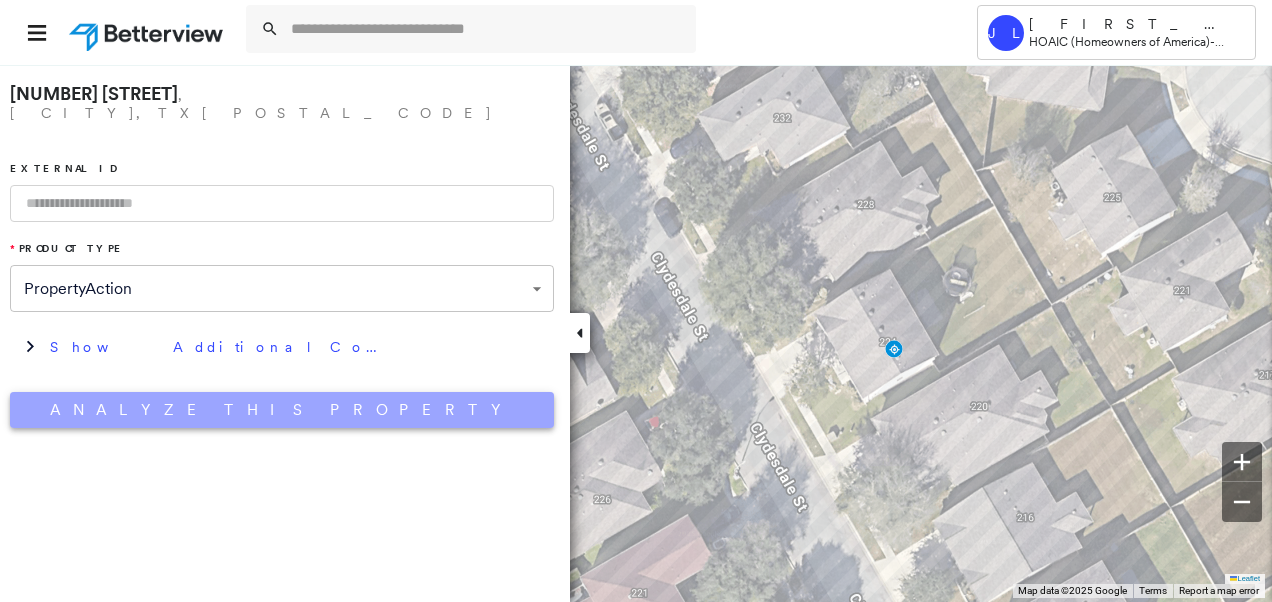 click on "Analyze This Property" at bounding box center (282, 410) 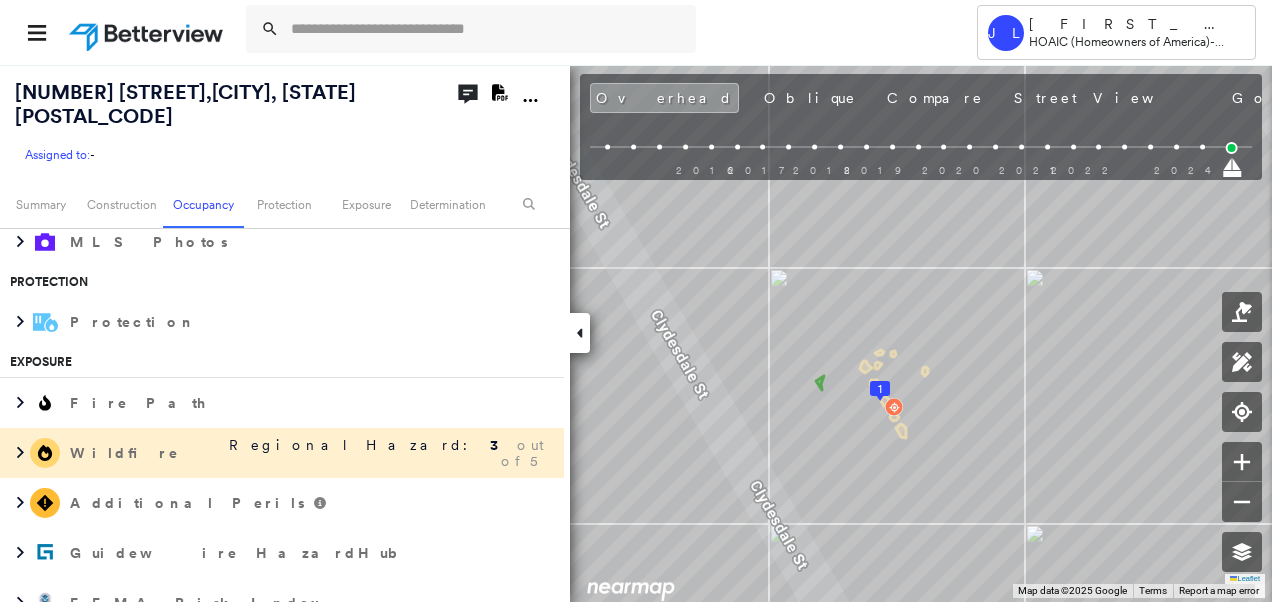 scroll, scrollTop: 1600, scrollLeft: 0, axis: vertical 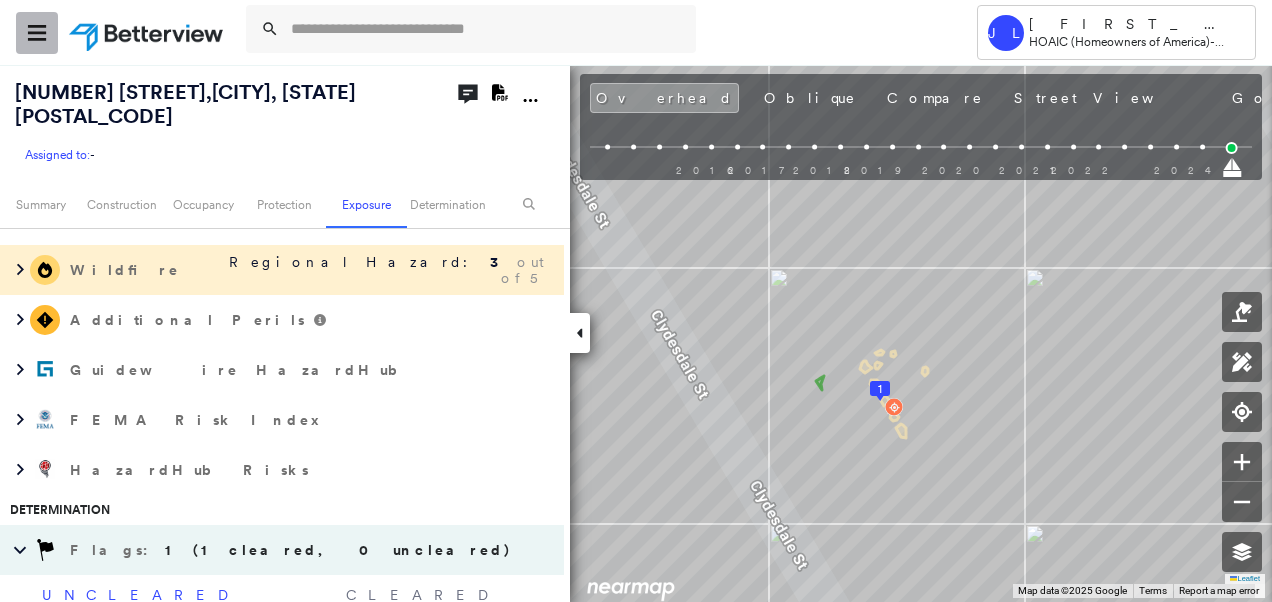 click 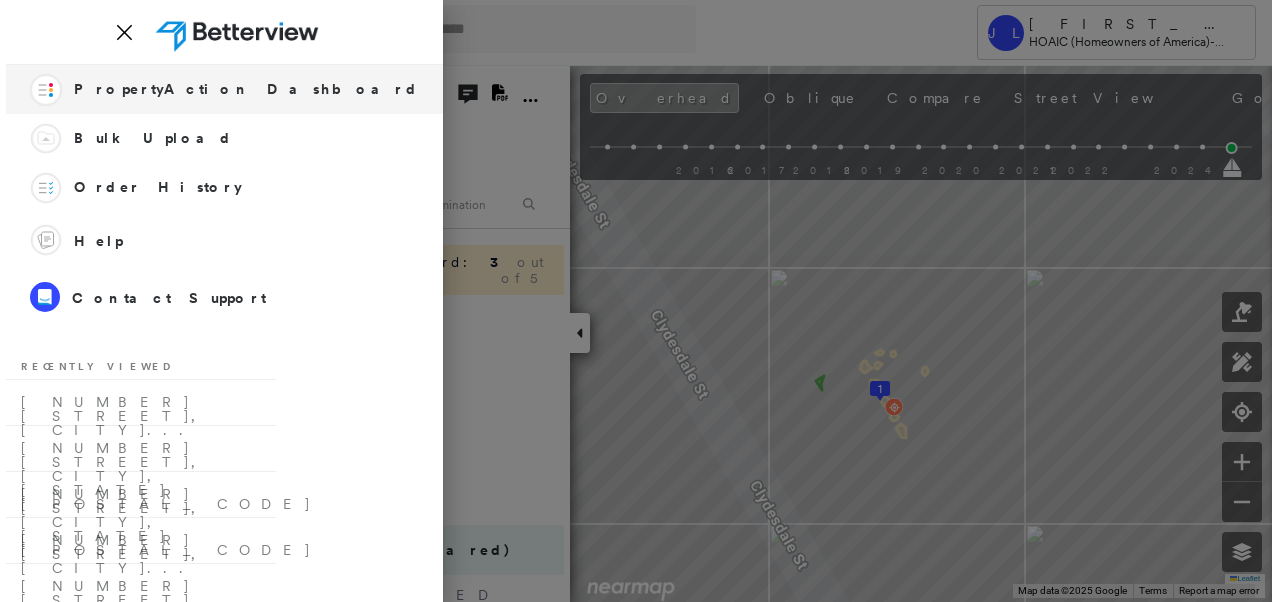 click on "PropertyAction Dashboard" at bounding box center [246, 89] 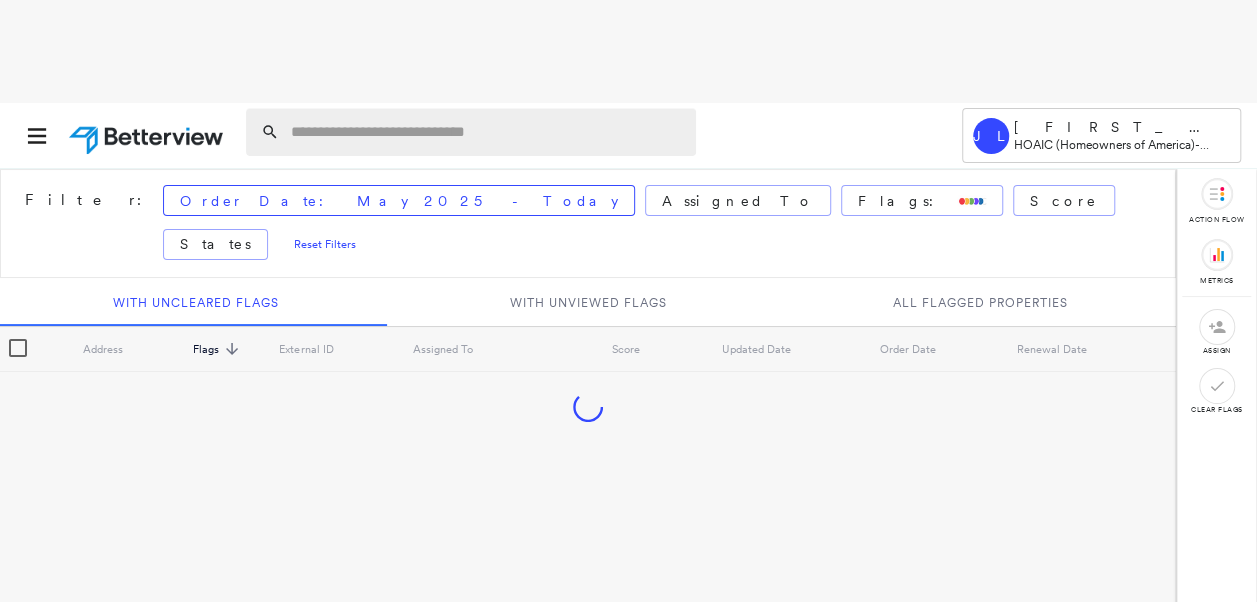 click at bounding box center [487, 132] 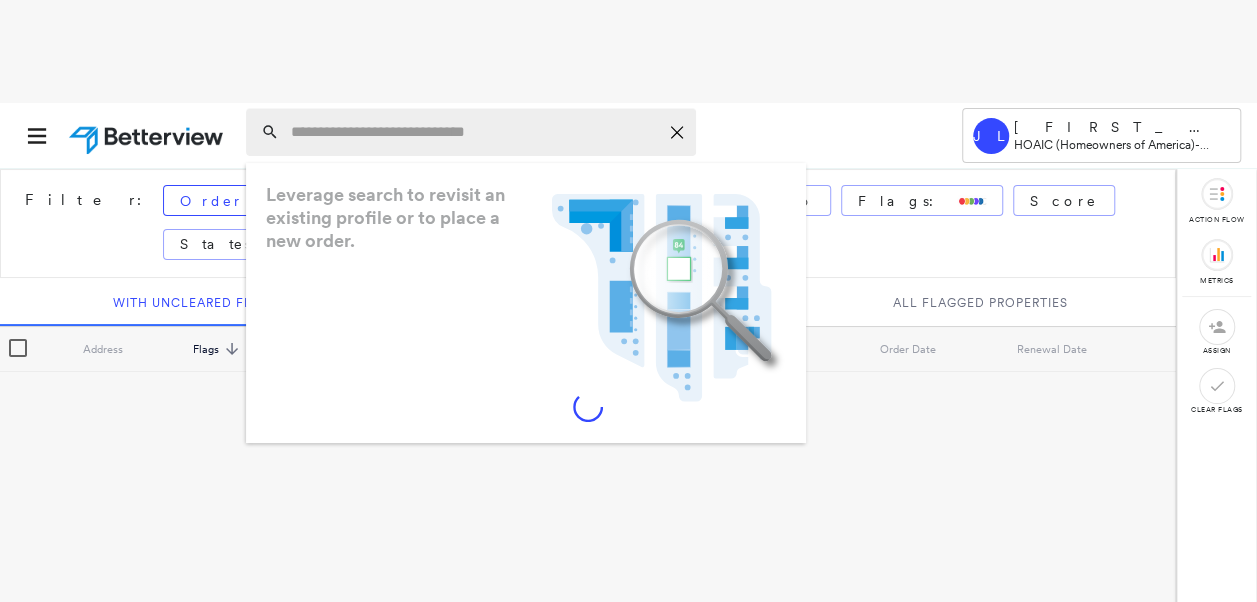 paste on "**********" 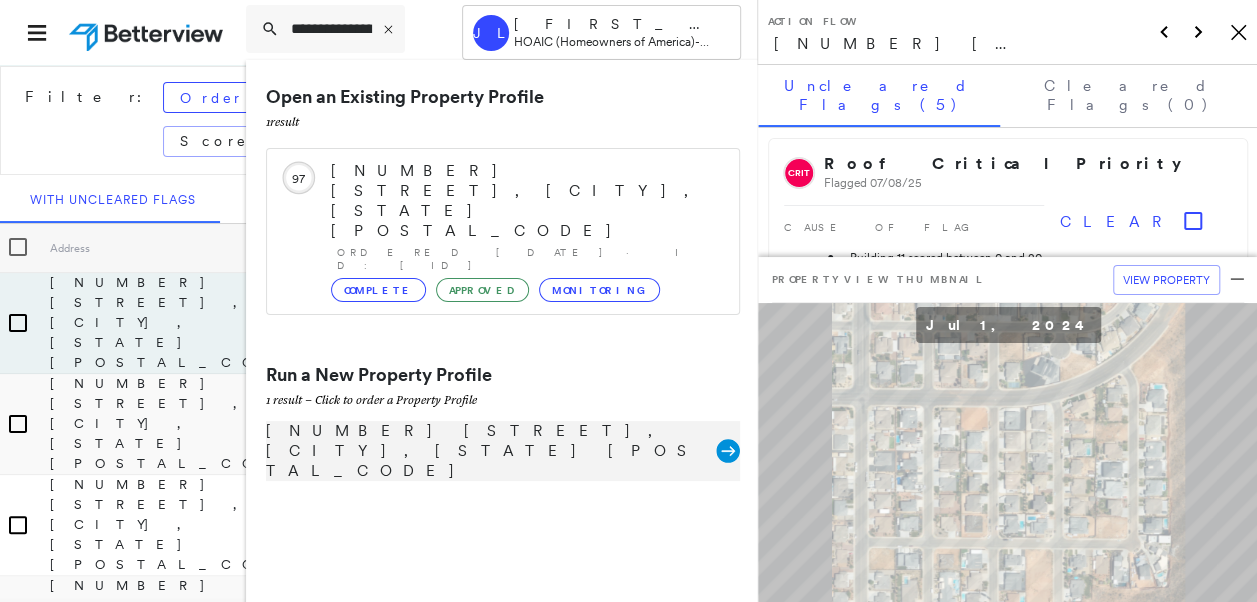 click on "110 Ramsey St, East Prairie, MO 63845" at bounding box center [491, 451] 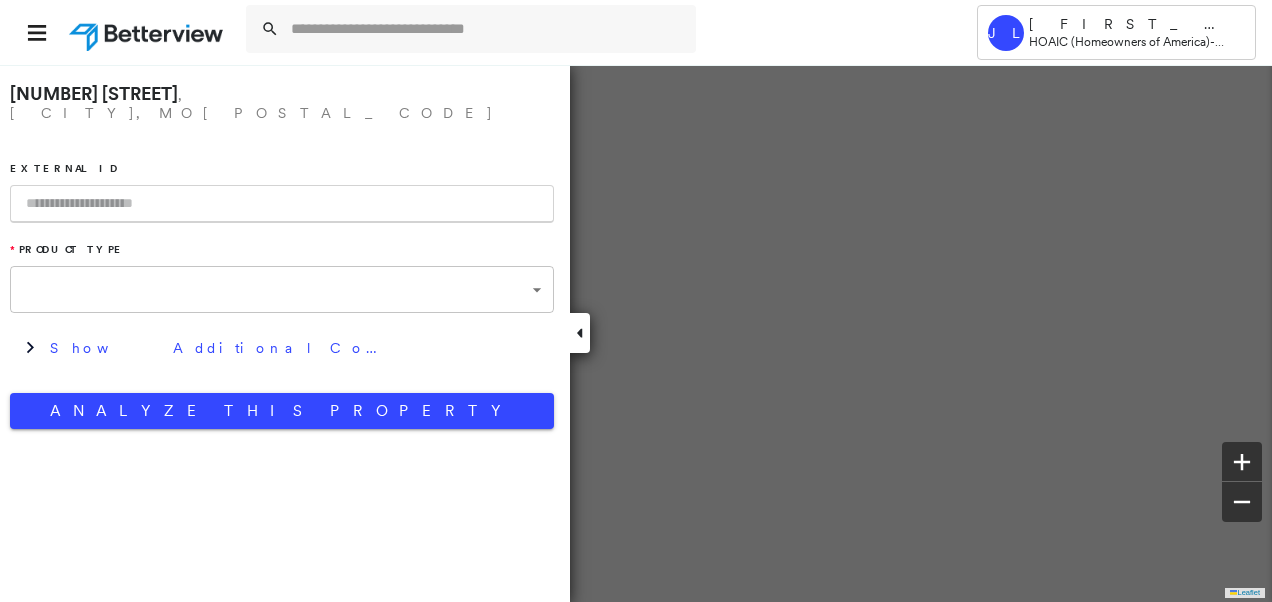 type on "**********" 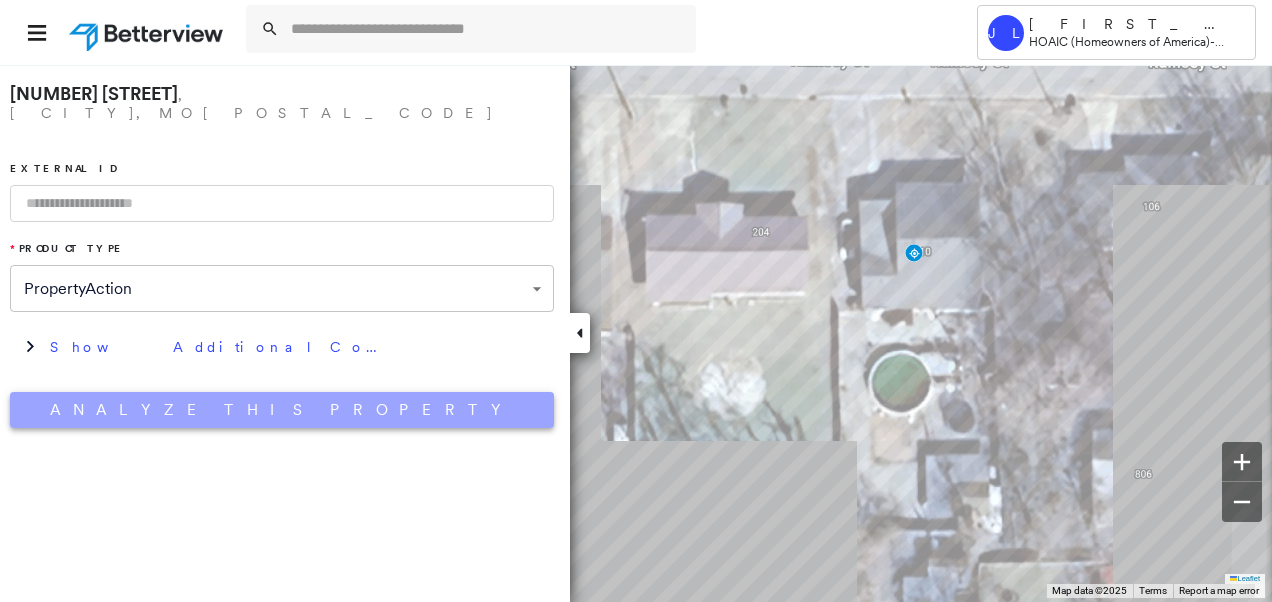 click on "Analyze This Property" at bounding box center [282, 410] 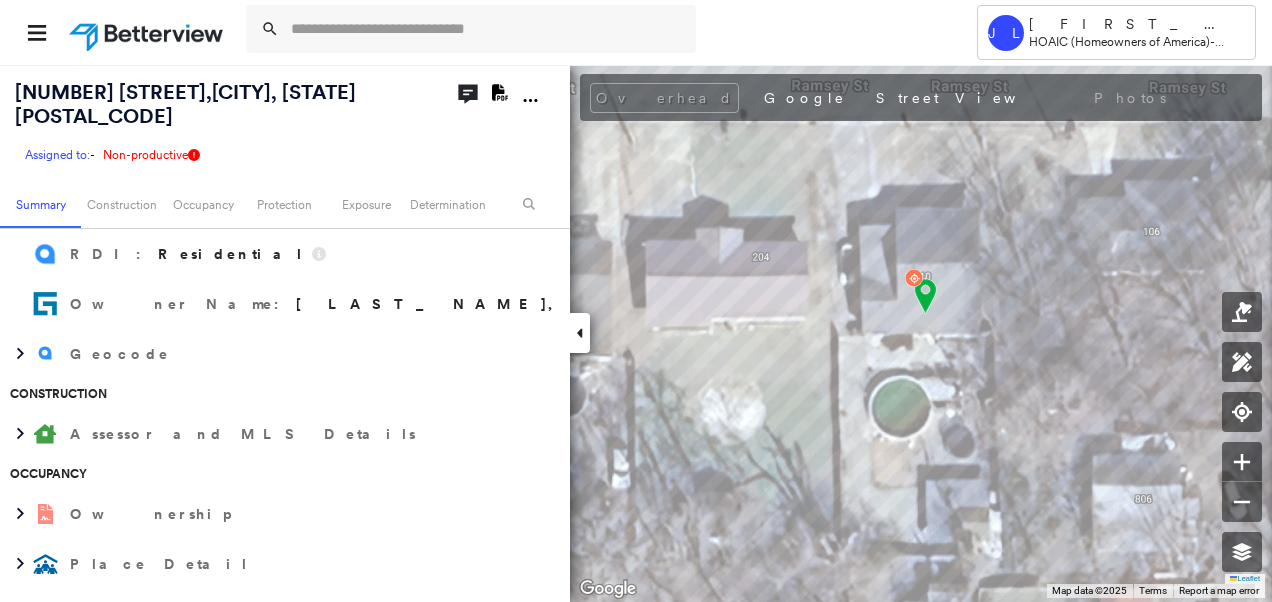scroll, scrollTop: 600, scrollLeft: 0, axis: vertical 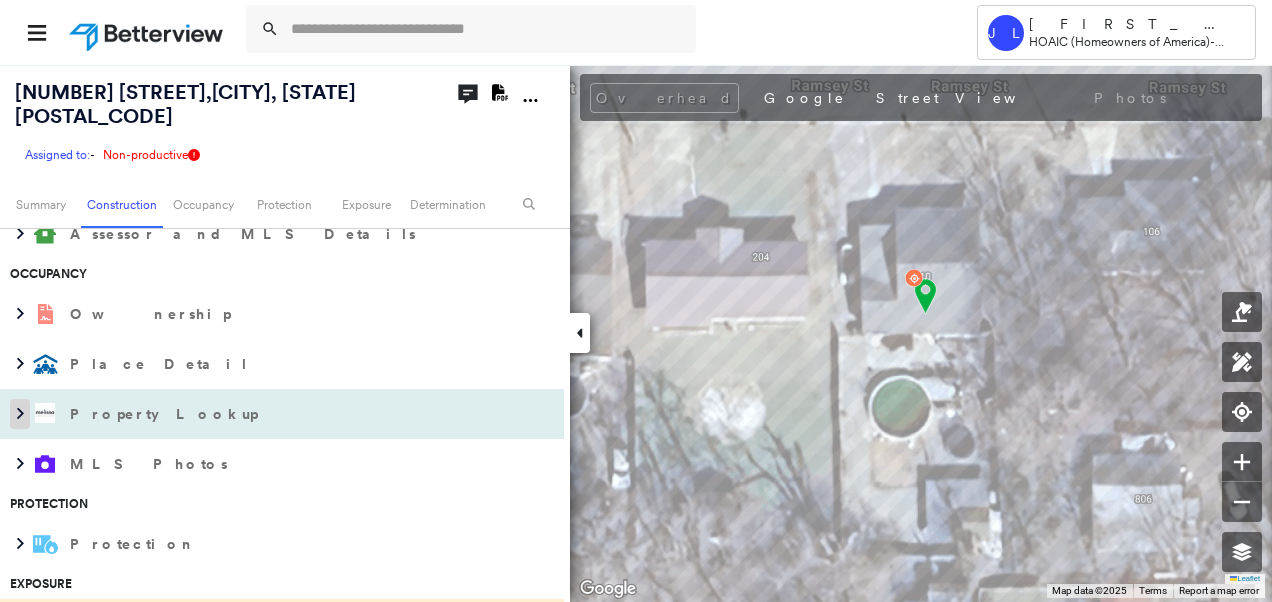 click 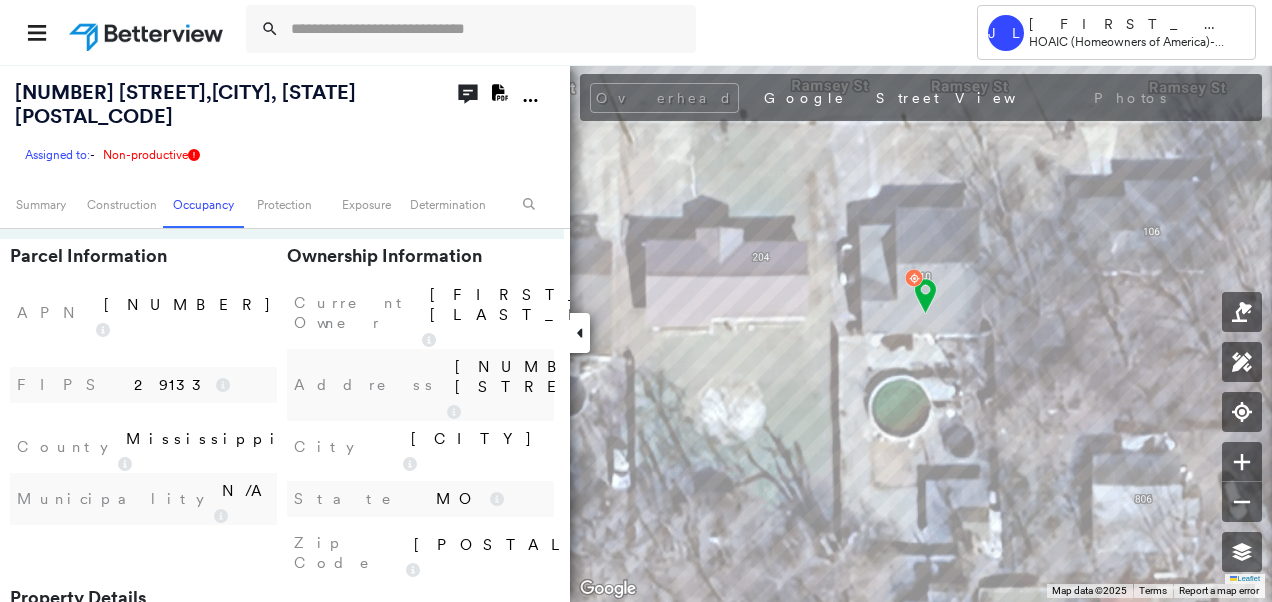 scroll, scrollTop: 900, scrollLeft: 0, axis: vertical 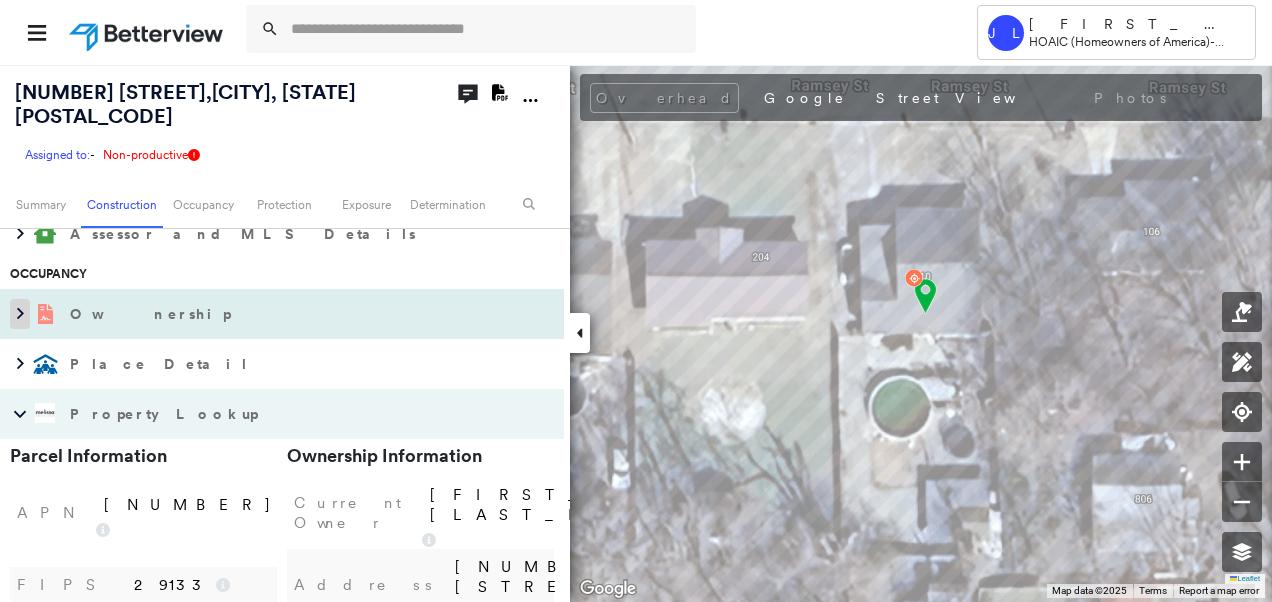 click at bounding box center [20, 314] 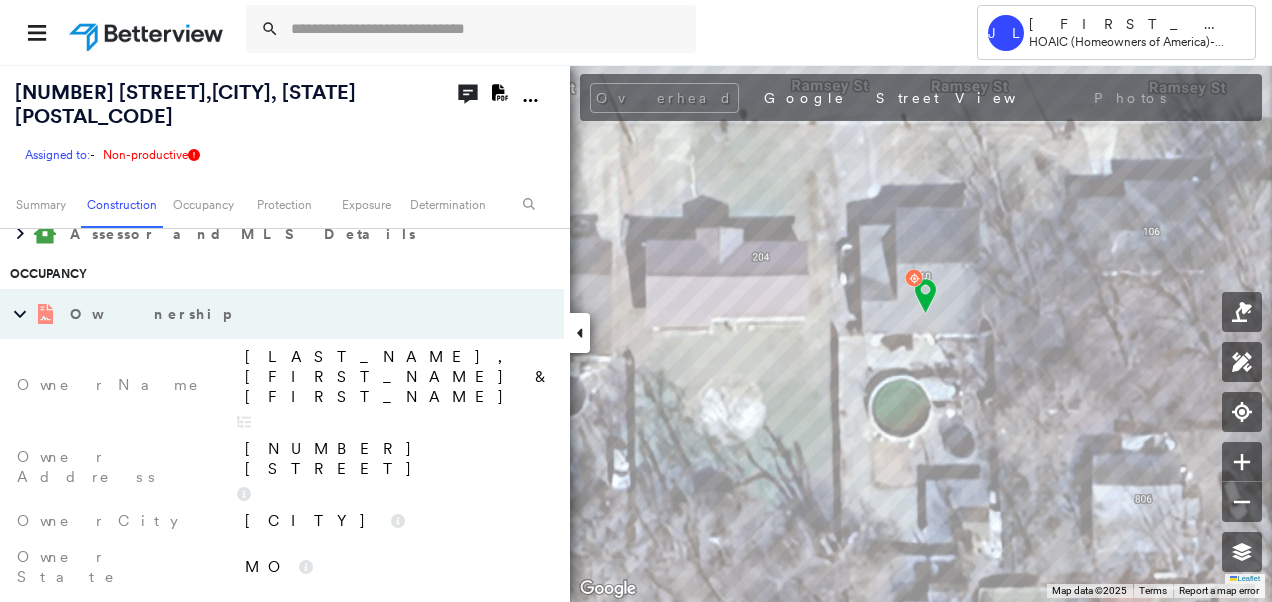 scroll, scrollTop: 700, scrollLeft: 0, axis: vertical 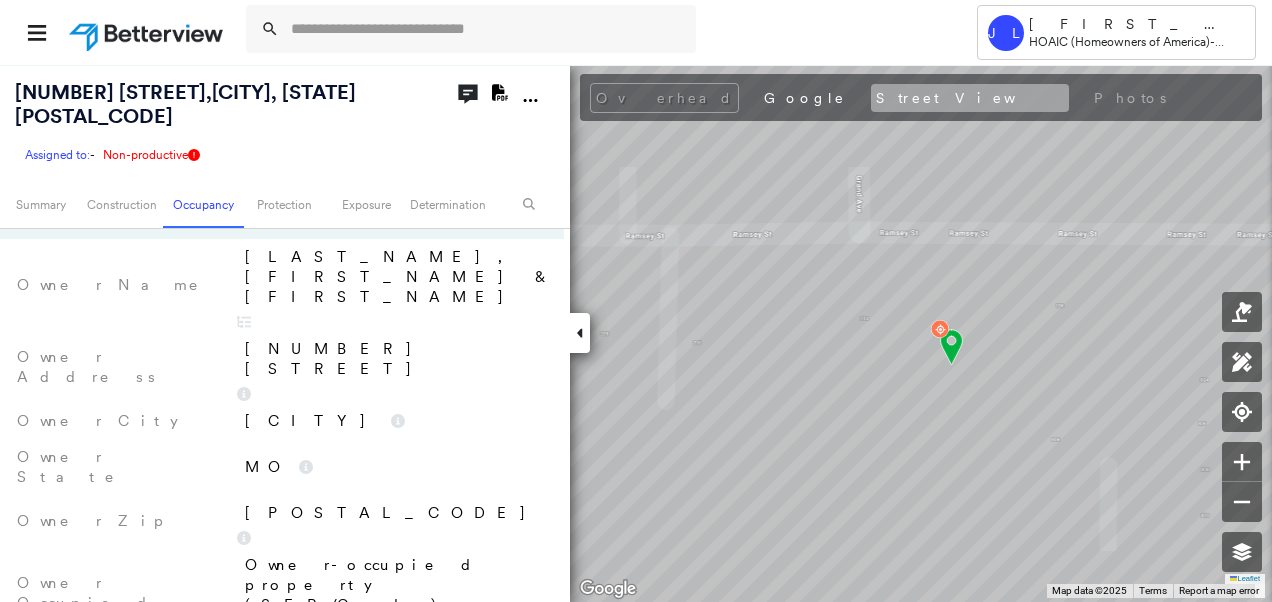 click on "Street View" at bounding box center [970, 98] 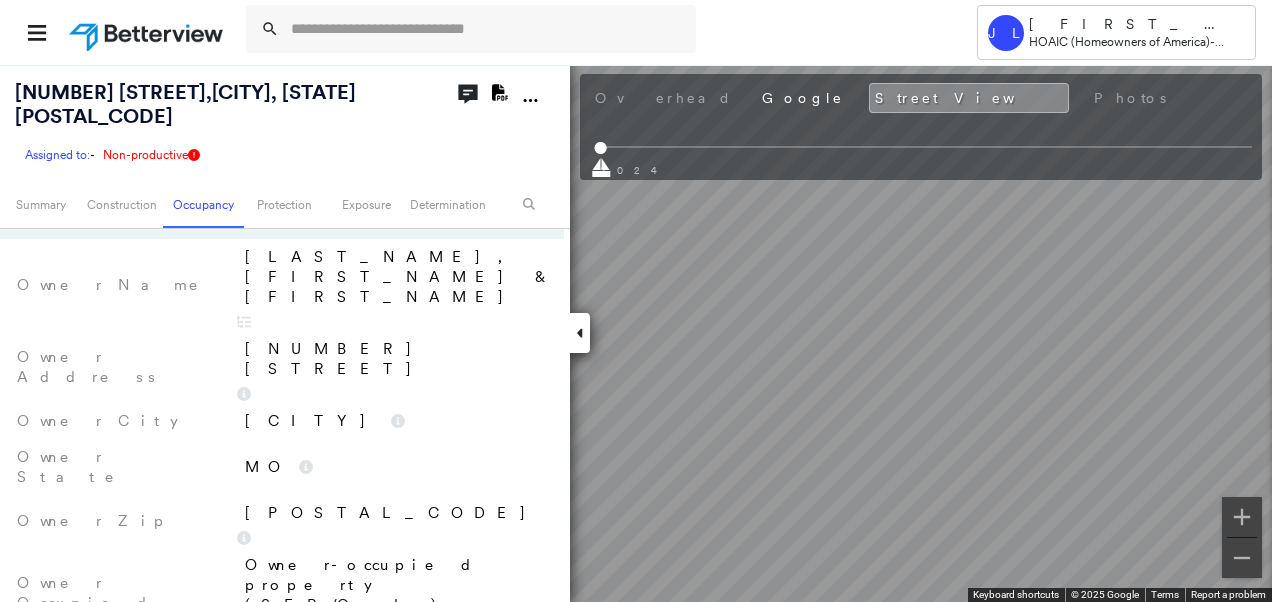 click on "110  Ramsey St ,  East Prairie, MO 63845 Assigned to:  - Assigned to:  - Assigned to:  - Non-productive  Open Comments Download PDF Report Summary Construction Occupancy Protection Exposure Determination Overhead Keyboard shortcuts Map Data Map data ©2025 Map data ©2025 20 m  Click to toggle between metric and imperial units Terms To navigate, press the arrow keys. Keyboard shortcuts Map Data Map data ©2025 Imagery ©2025 Airbus, Maxar Technologies Map data ©2025 Imagery ©2025 Airbus, Maxar Technologies 20 m  Click to toggle between metric and imperial units Terms To navigate, press the arrow keys. Obliques Not Available ; Street View Building Roof Scores 0 Buildings Policy Information Wildfire Risk Score Value :  1 Analysis dpv vacant :  N Assessment LSale Recording Date :  N/A RDI :  Residential Owner Name :  CHILDERS, DANIEL & HOLLI Geocode Construction Assessor and MLS Details Occupancy Ownership   Last Sale Price N/A Last Sale Date 20191017 Owner Occupied Owner-occupied property (SFR/Condo) MO   0" at bounding box center (636, 333) 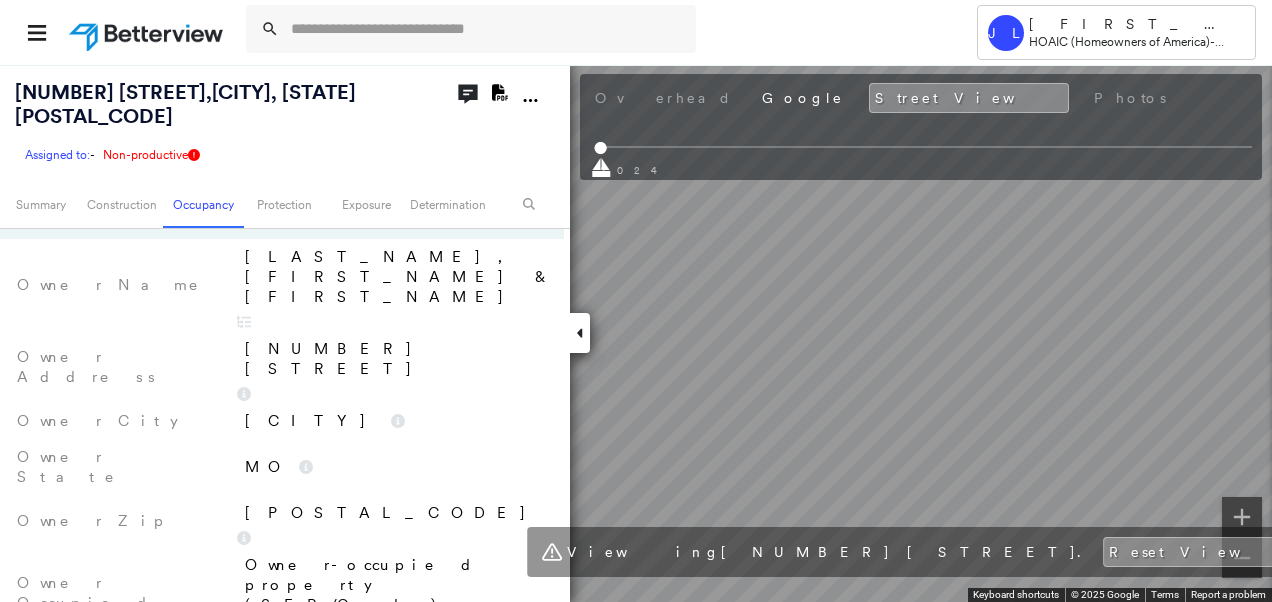 click on "Tower JL Jamie LaRoque HOAIC (Homeowners of America)  -   Personal Lines 110  Ramsey St ,  East Prairie, MO 63845 Assigned to:  - Assigned to:  - Assigned to:  - Non-productive  Open Comments Download PDF Report Summary Construction Occupancy Protection Exposure Determination Overhead Keyboard shortcuts Map Data Map data ©2025 Map data ©2025 20 m  Click to toggle between metric and imperial units Terms To navigate, press the arrow keys. Keyboard shortcuts Map Data Map data ©2025 Imagery ©2025 Airbus, Maxar Technologies Map data ©2025 Imagery ©2025 Airbus, Maxar Technologies 20 m  Click to toggle between metric and imperial units Terms To navigate, press the arrow keys. Obliques Not Available ; Street View Building Roof Scores 0 Buildings Policy Information Wildfire Risk Score Value :  1 Analysis dpv vacant :  N Assessment LSale Recording Date :  N/A RDI :  Residential Owner Name :  CHILDERS, DANIEL & HOLLI Geocode Construction Assessor and MLS Details Occupancy Ownership   Last Sale Price N/A 20191017" at bounding box center [636, 301] 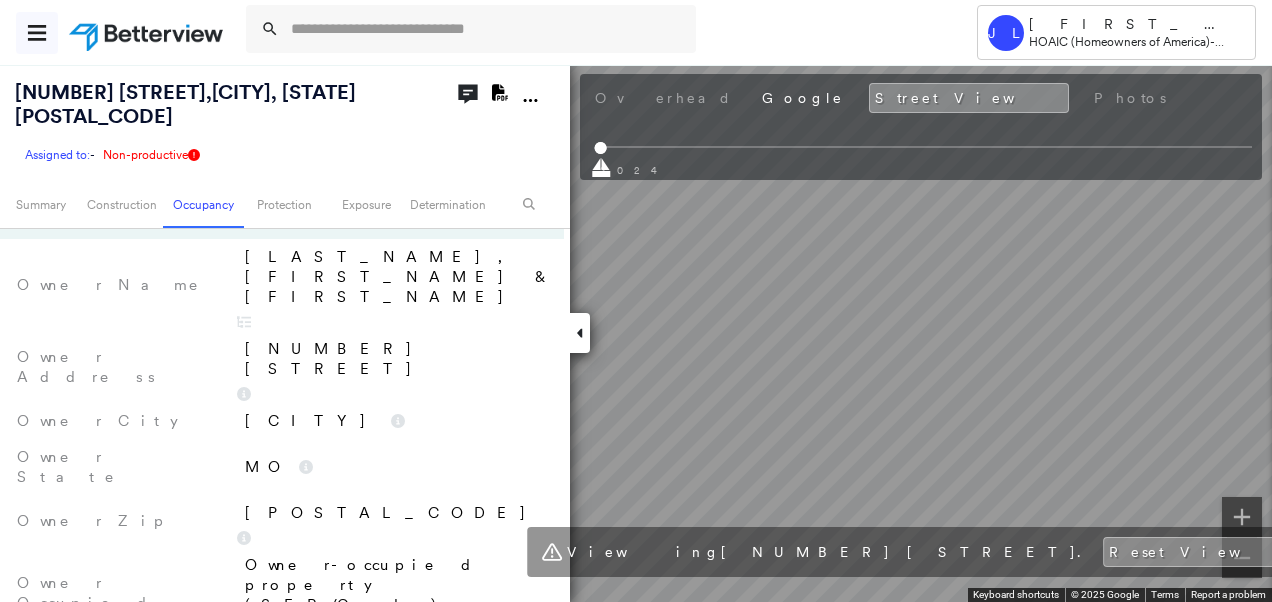 click 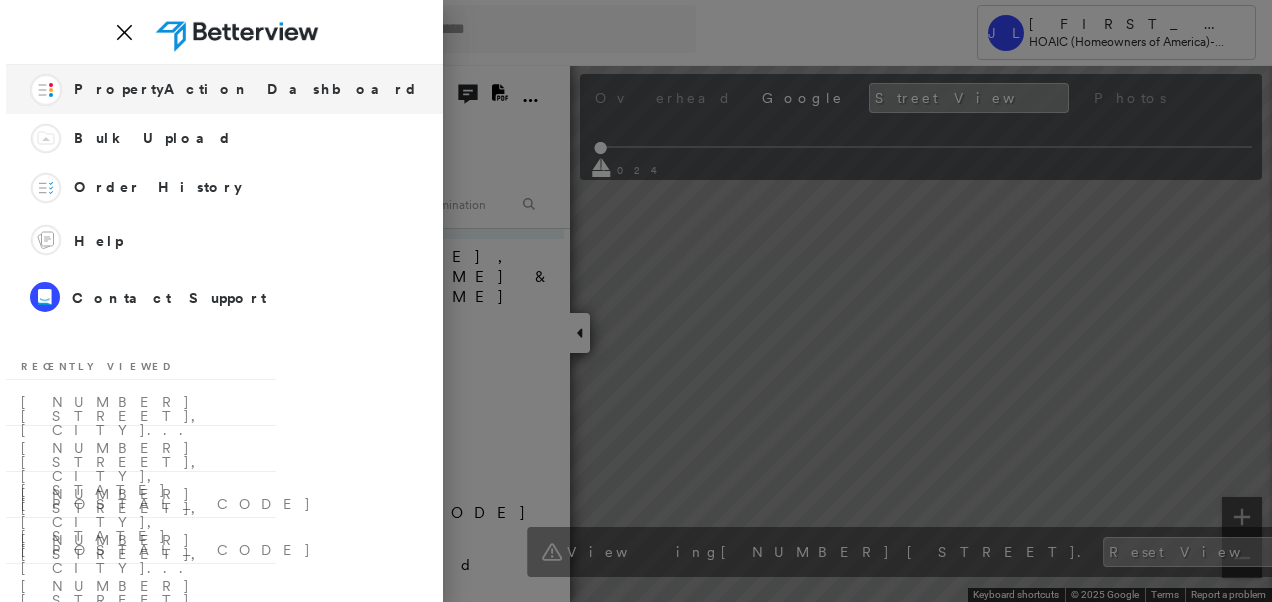 click on "PropertyAction Dashboard" at bounding box center (246, 89) 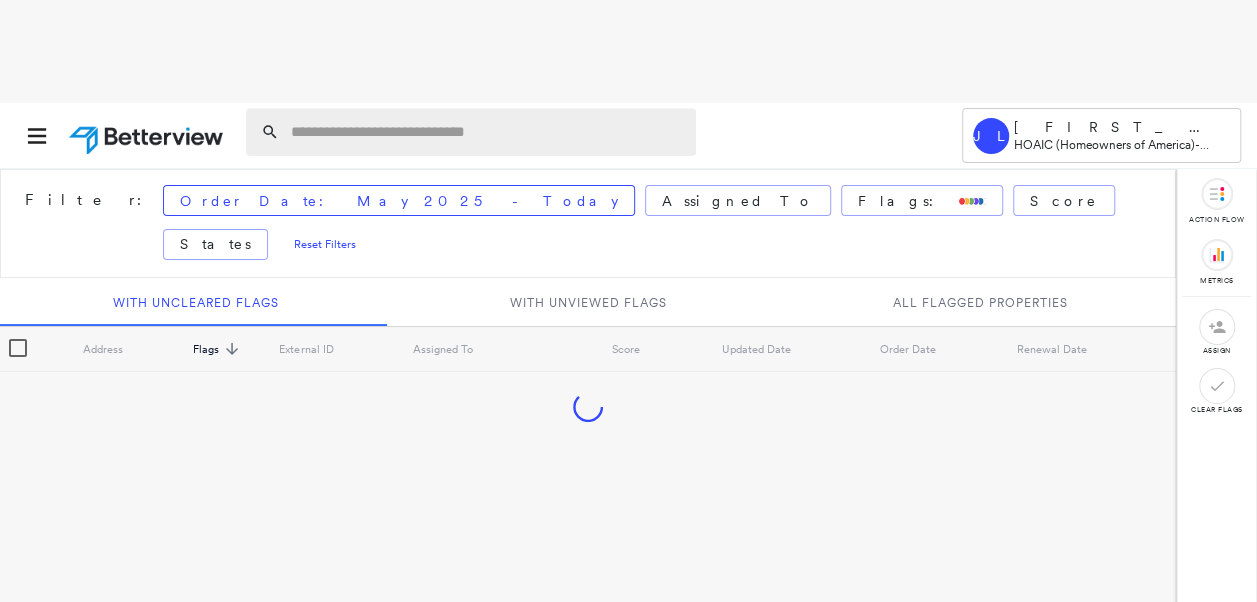 click at bounding box center [487, 132] 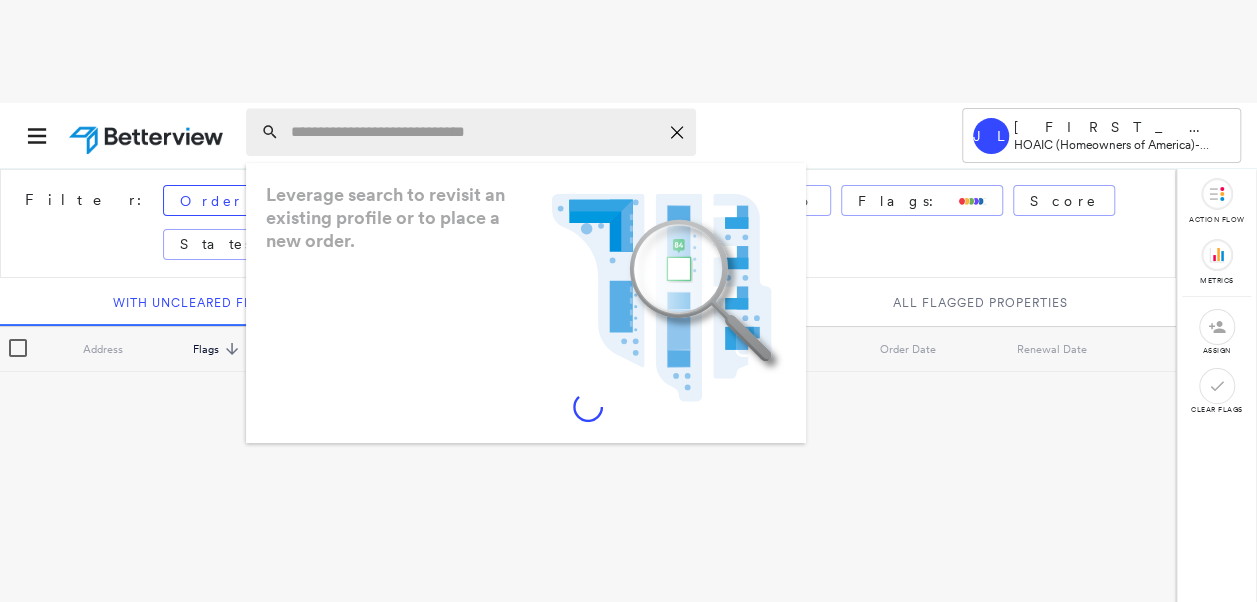 paste on "**********" 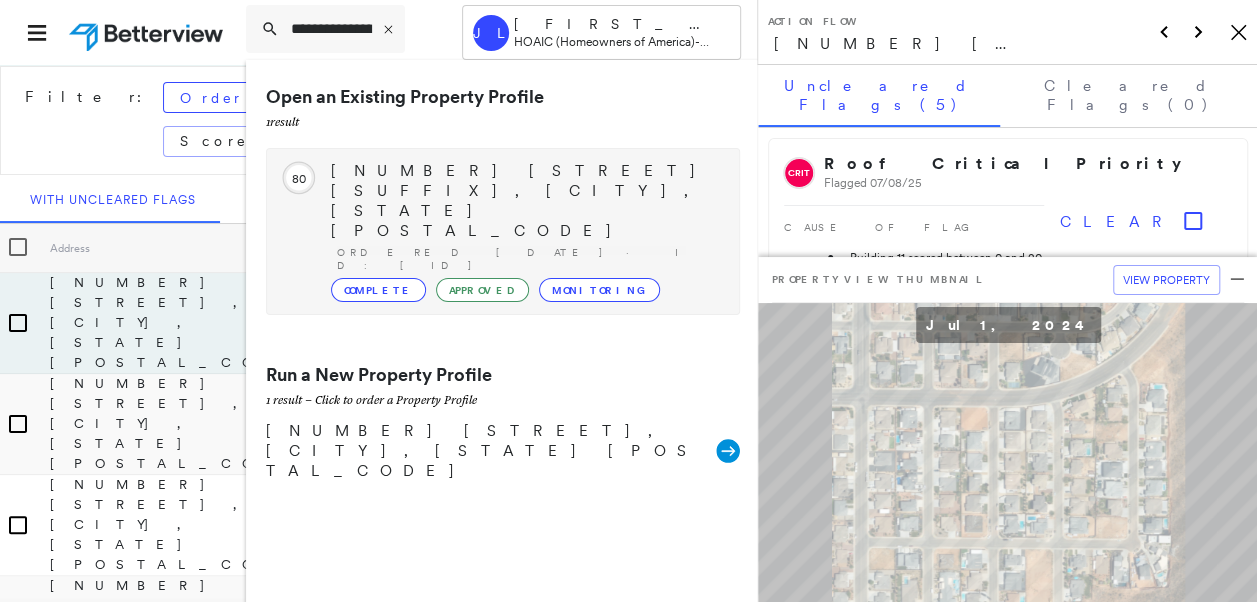 click on "126 South Millport Circle, Spring, TX 77382" at bounding box center [525, 201] 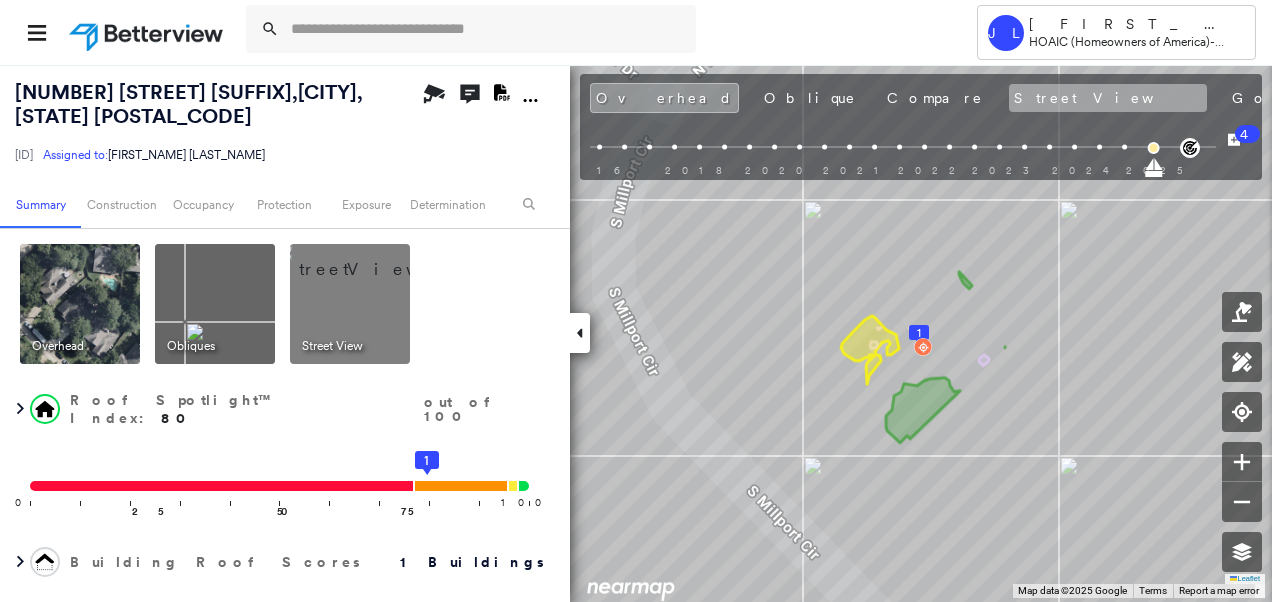 click on "Street View" at bounding box center (1108, 98) 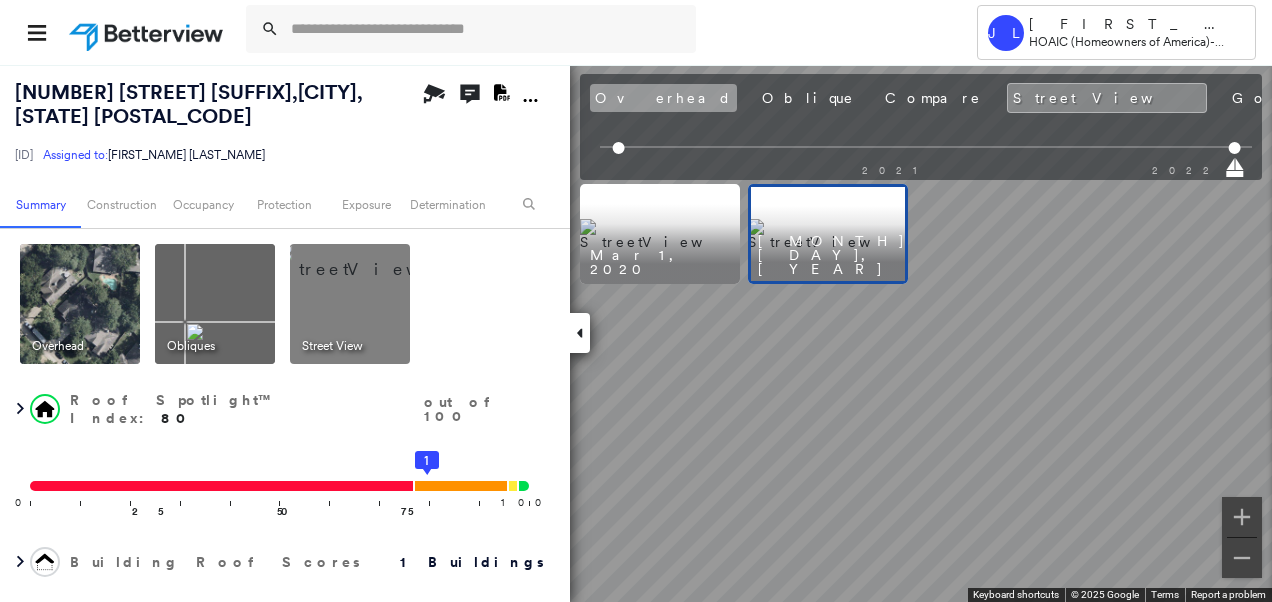 click on "Overhead" at bounding box center (663, 98) 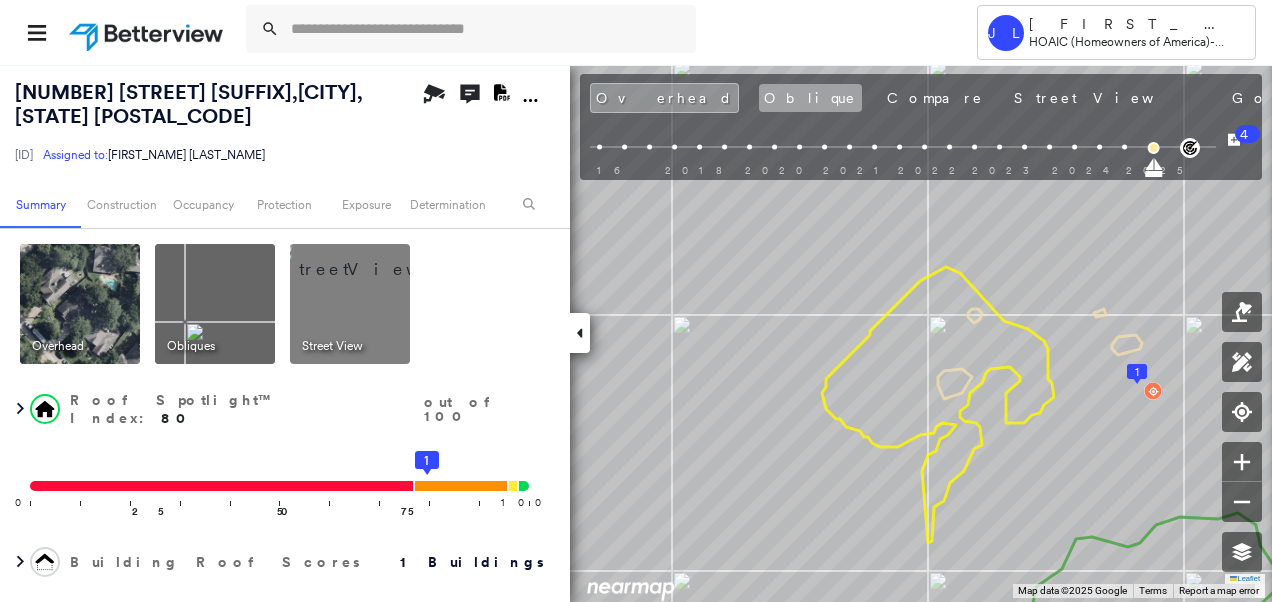 click on "Oblique" at bounding box center [810, 98] 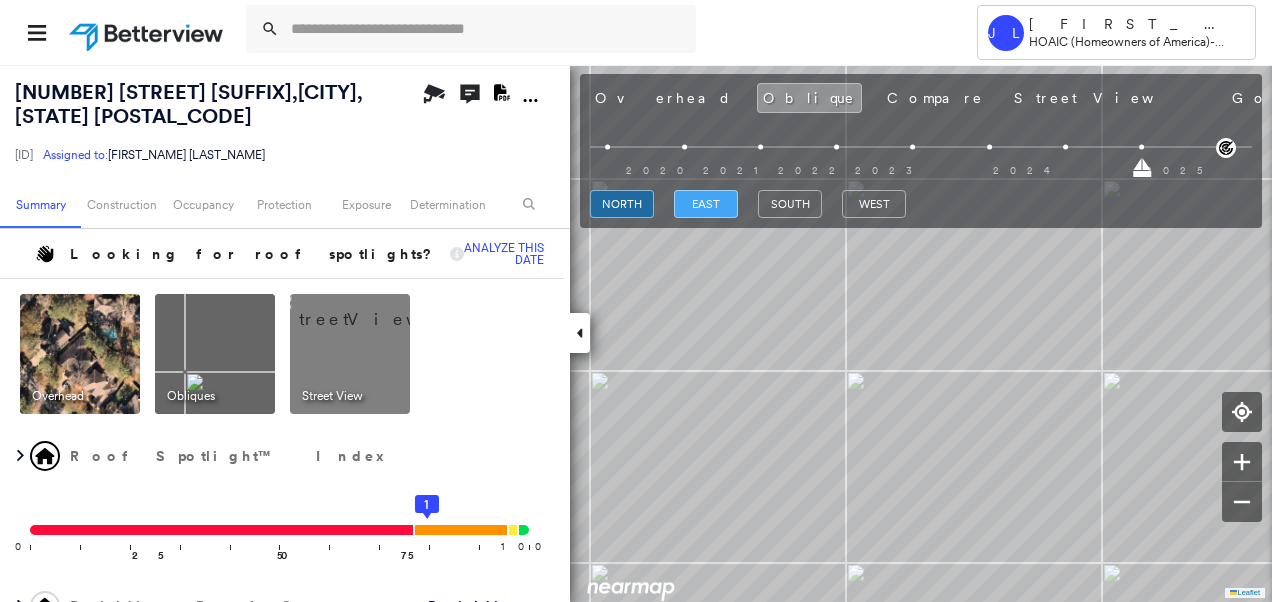 click on "east" at bounding box center (706, 204) 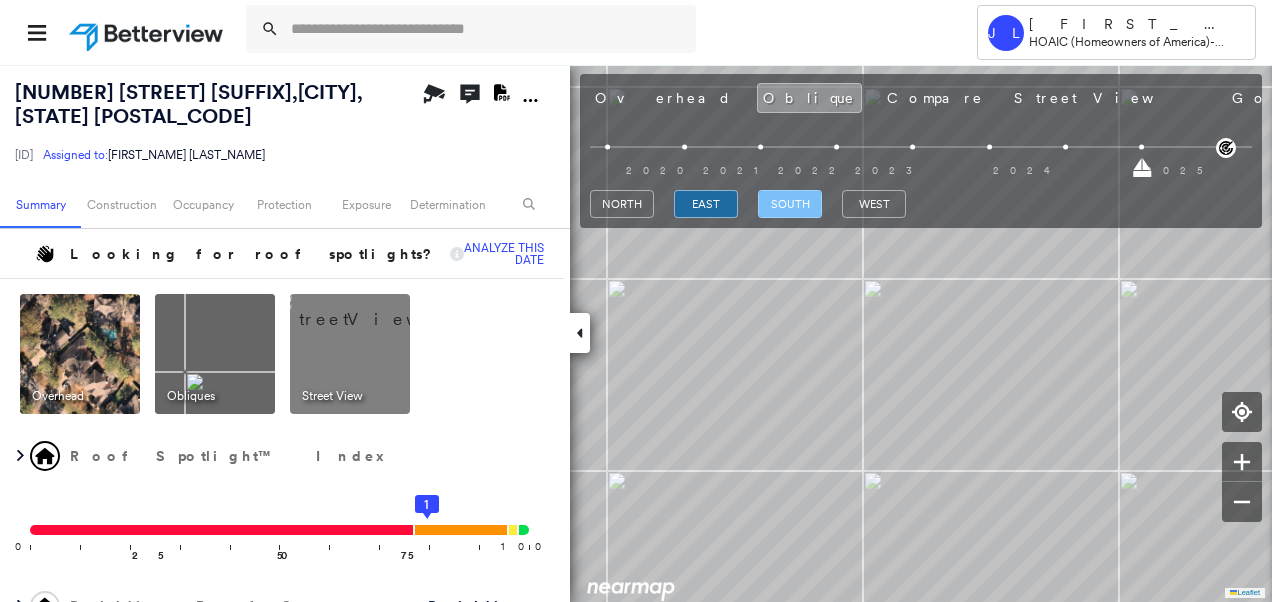 click on "south" at bounding box center (790, 204) 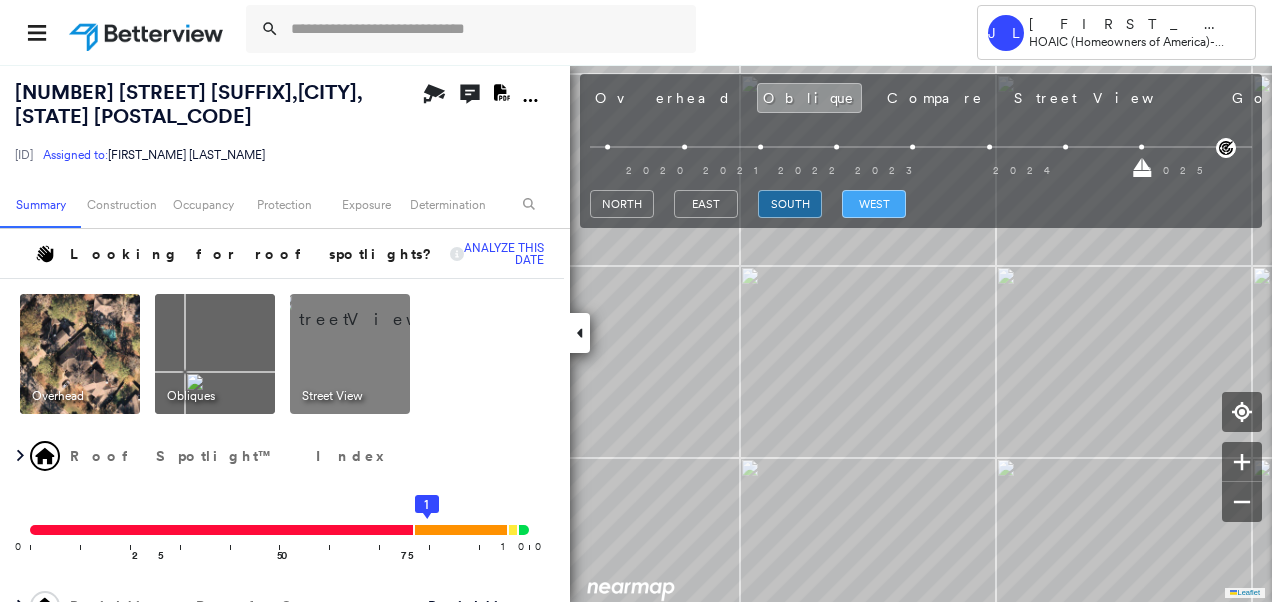 click on "west" at bounding box center (874, 204) 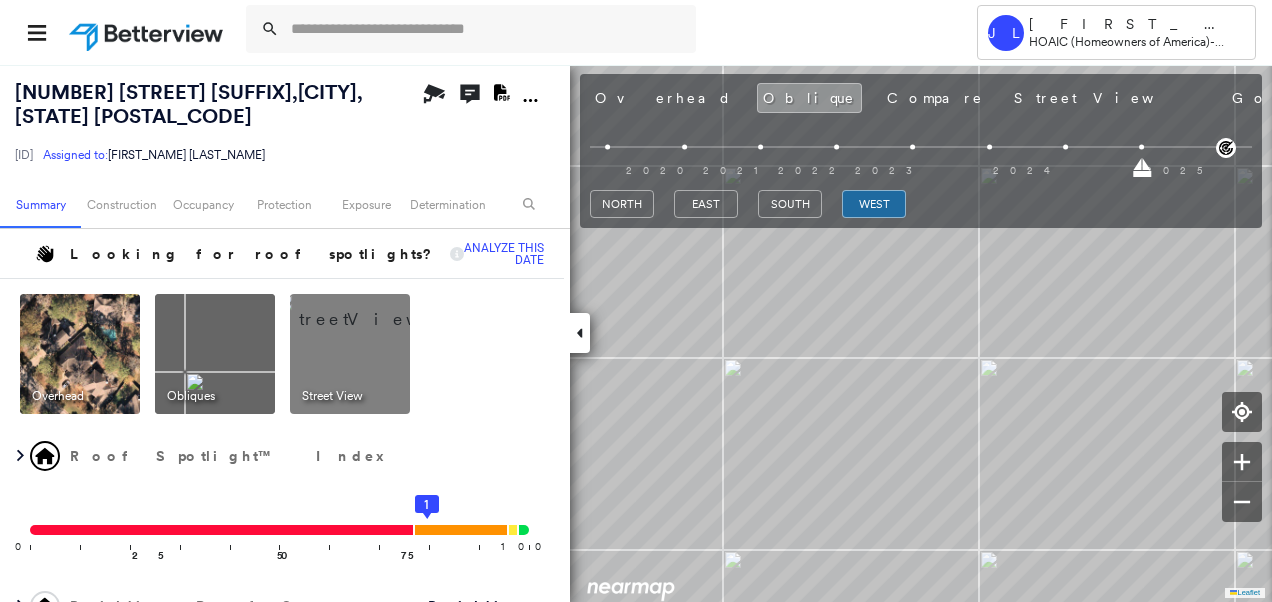 drag, startPoint x: 618, startPoint y: 90, endPoint x: 643, endPoint y: 136, distance: 52.35456 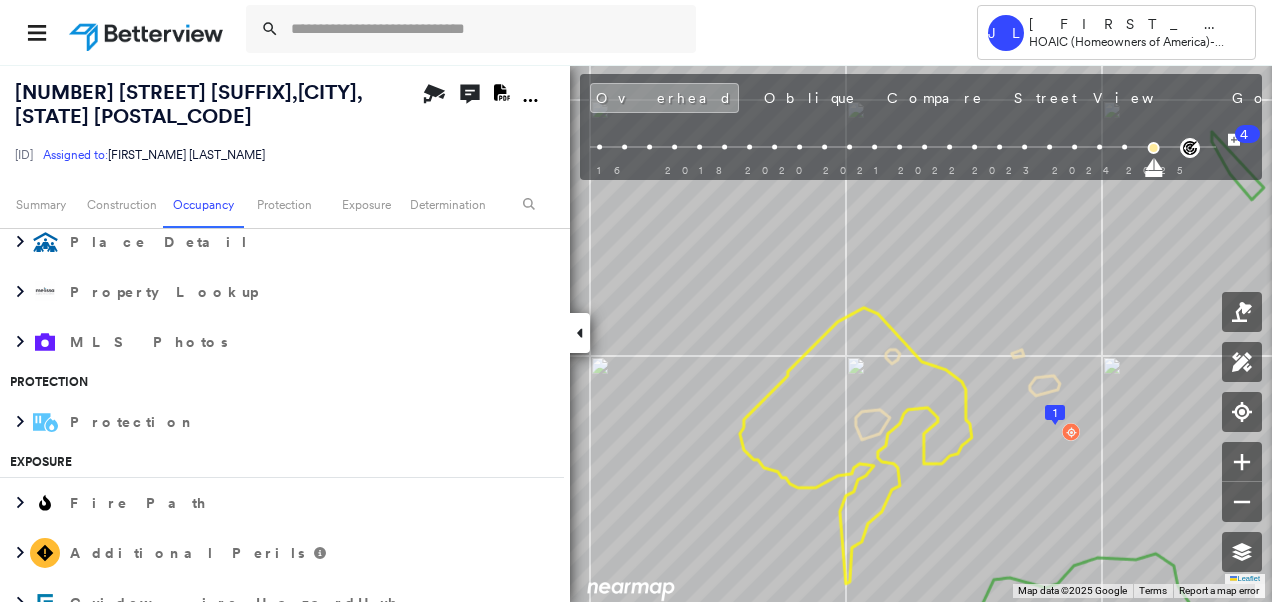 scroll, scrollTop: 1500, scrollLeft: 0, axis: vertical 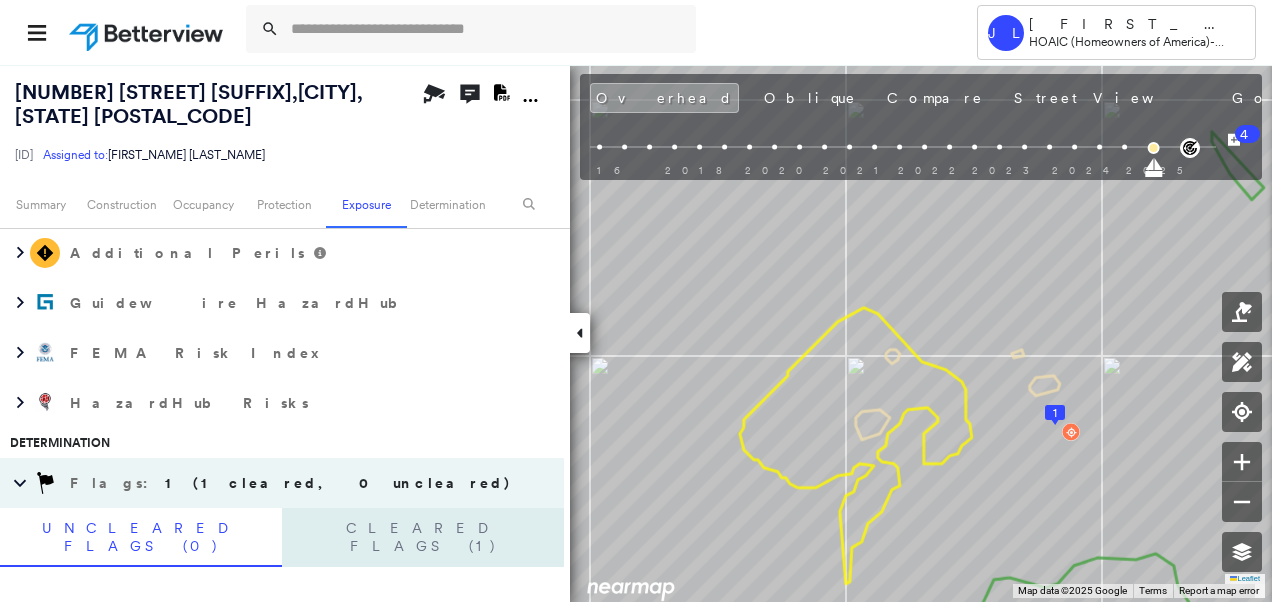click on "Cleared Flags  (1)" at bounding box center [423, 537] 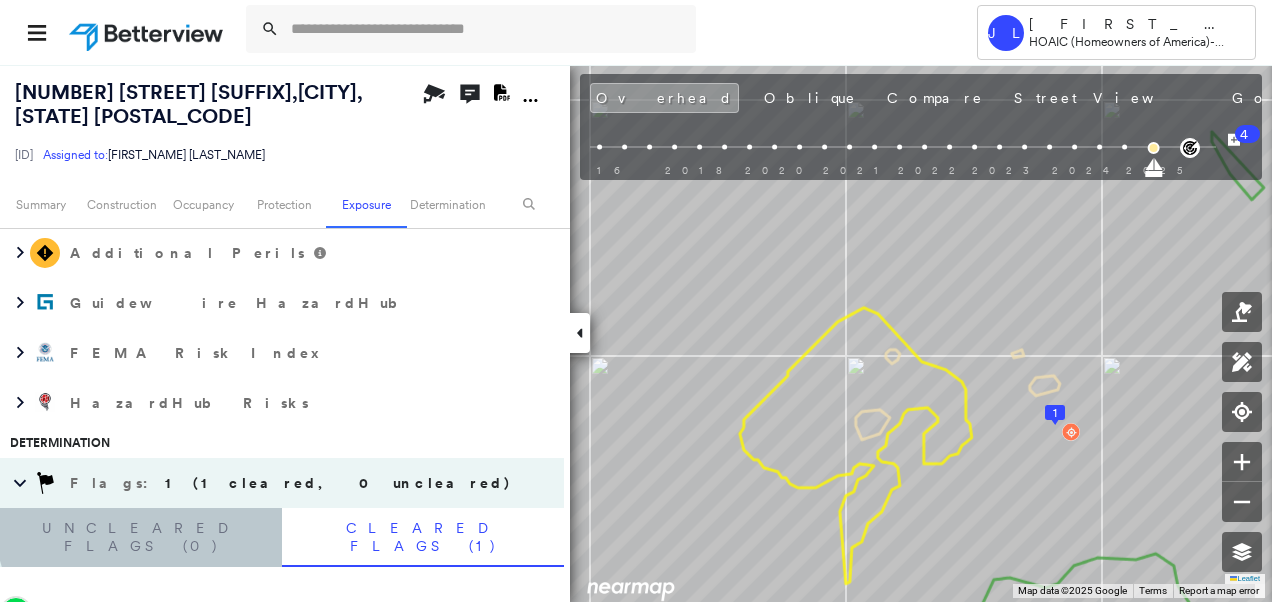 click on "Uncleared Flags (0)" at bounding box center (141, 537) 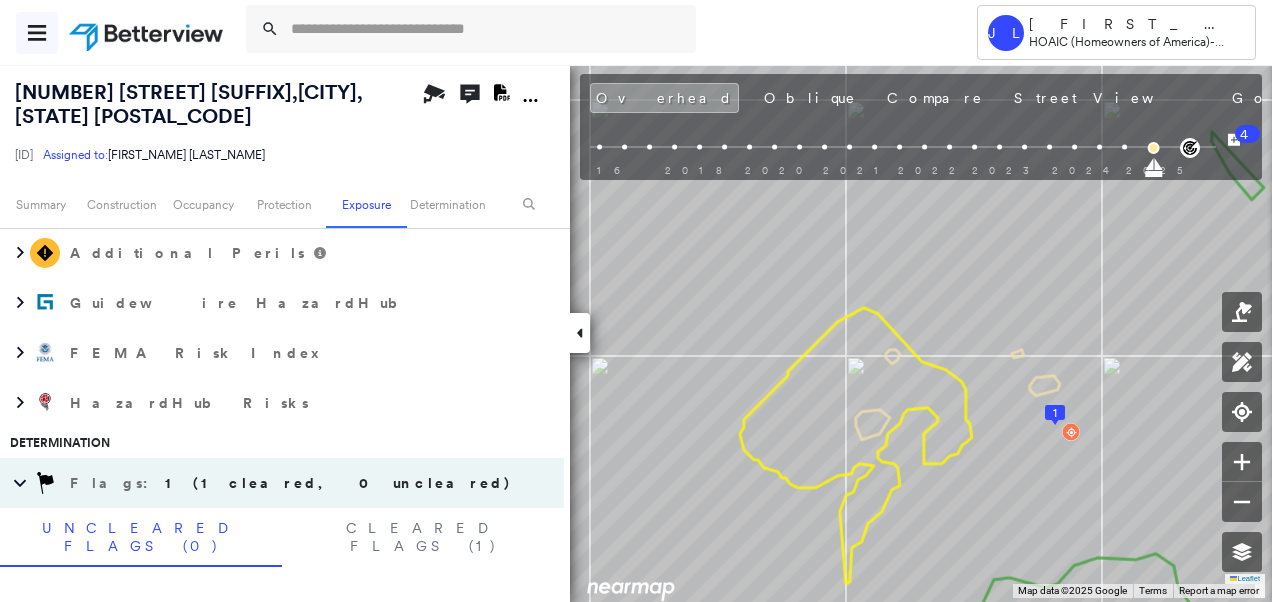 click 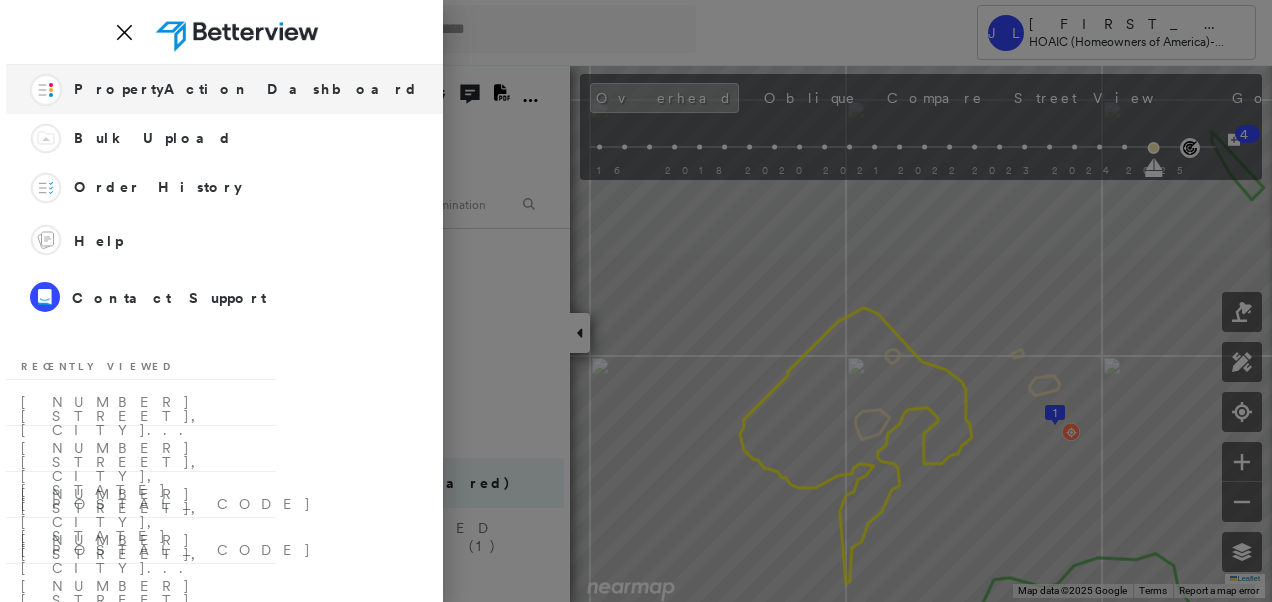 click on "PropertyAction Dashboard" at bounding box center [246, 89] 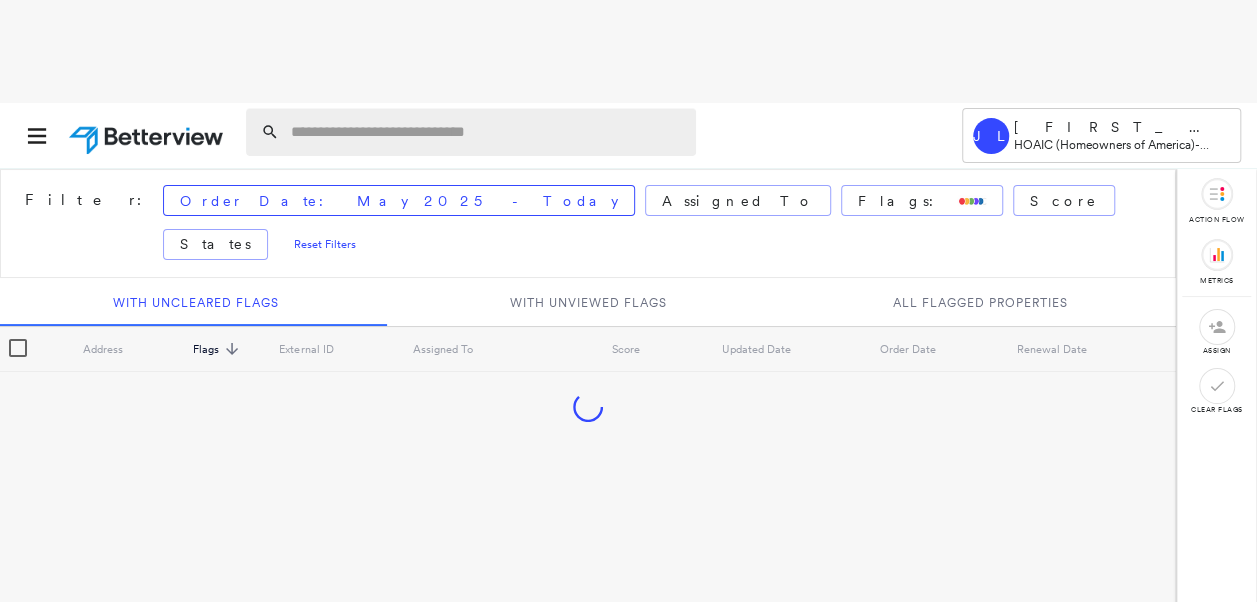 click at bounding box center (487, 132) 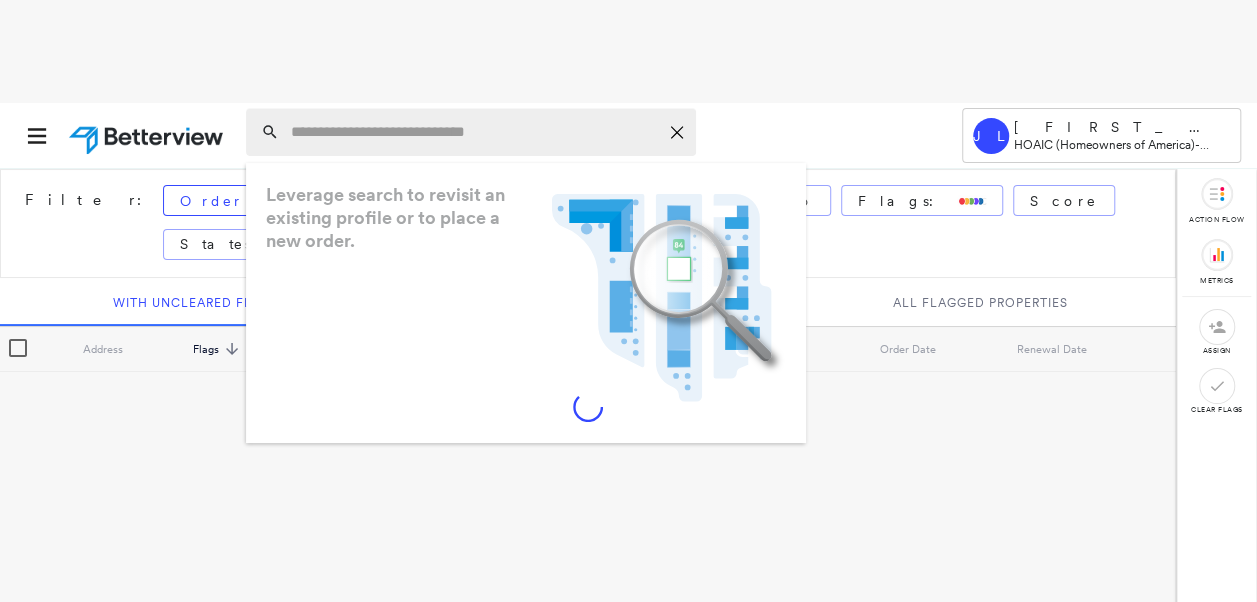 paste on "**********" 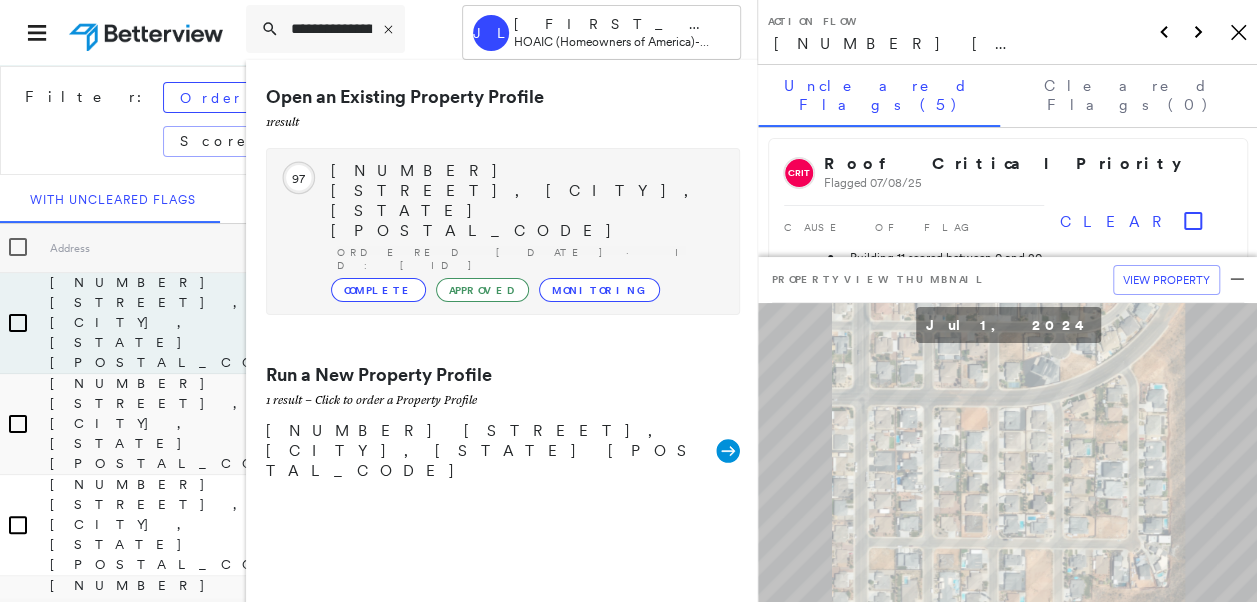 click on "2736  Wild Turkey Way, Flagstaff, AZ 86001" at bounding box center (525, 201) 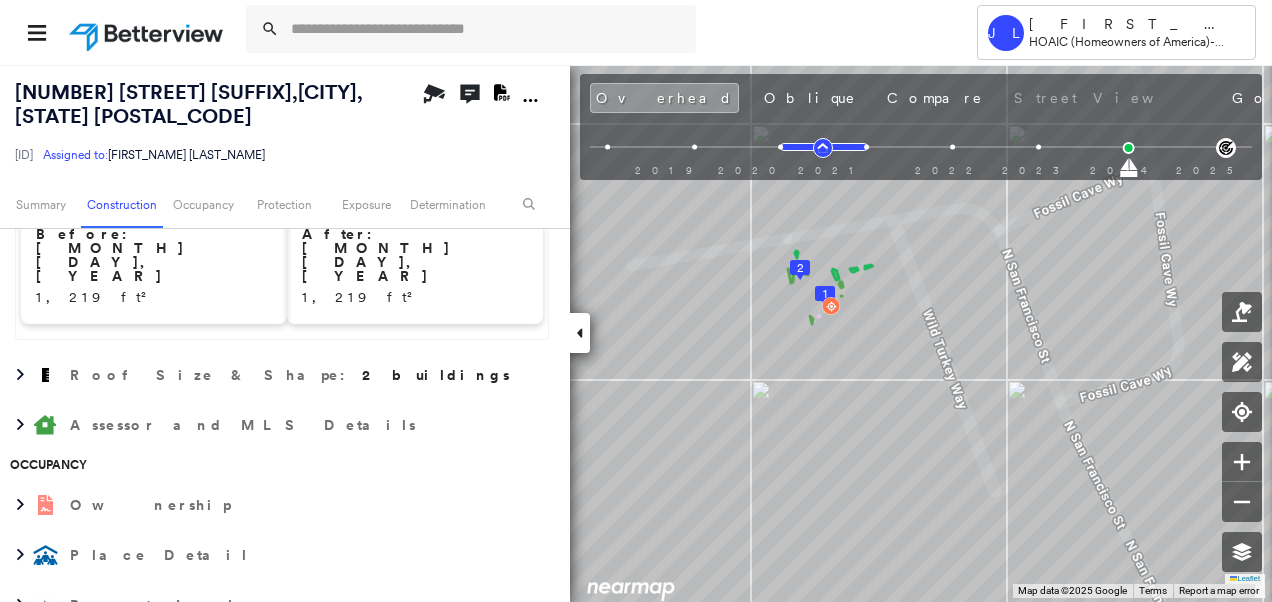 scroll, scrollTop: 1400, scrollLeft: 0, axis: vertical 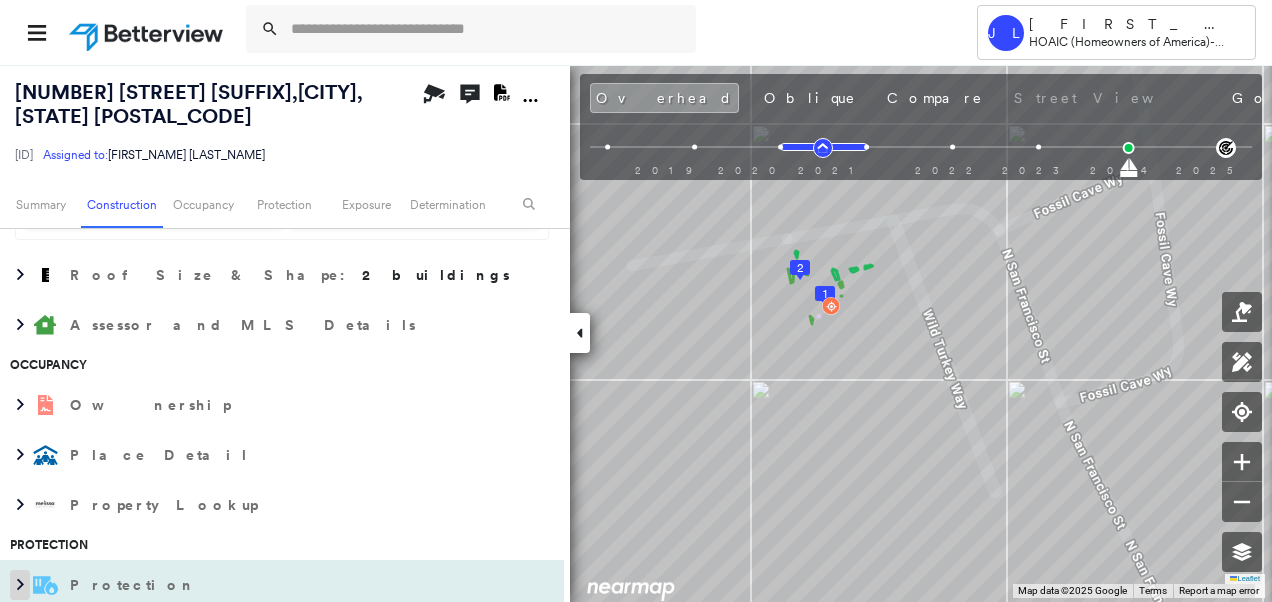 click at bounding box center (20, 585) 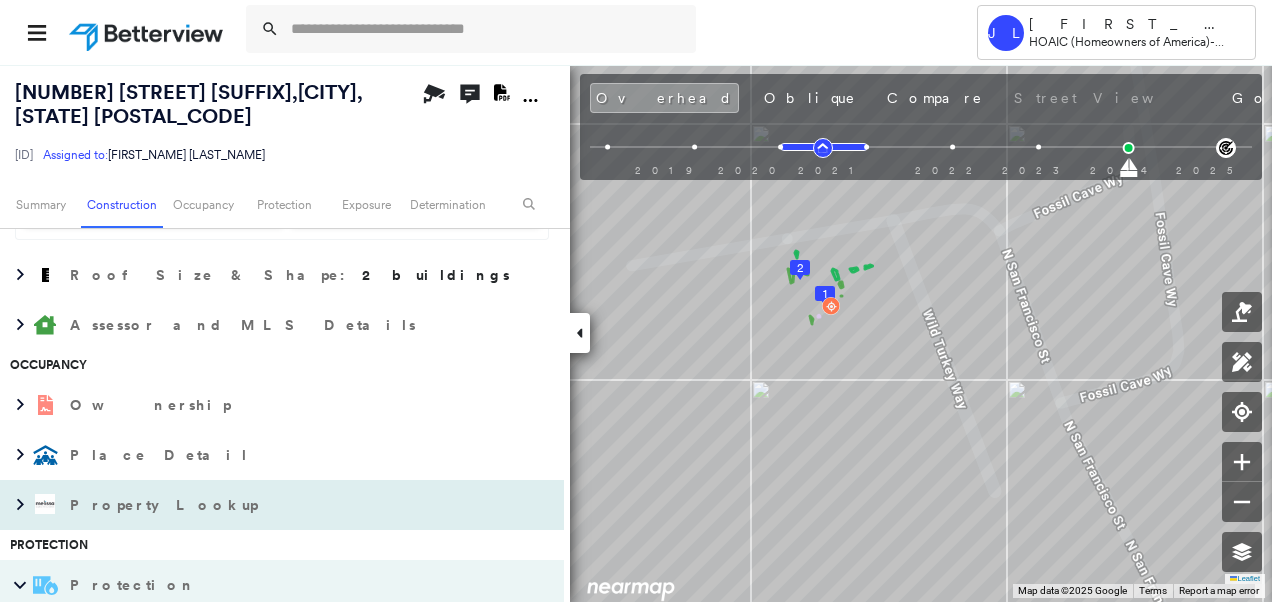 scroll, scrollTop: 1600, scrollLeft: 0, axis: vertical 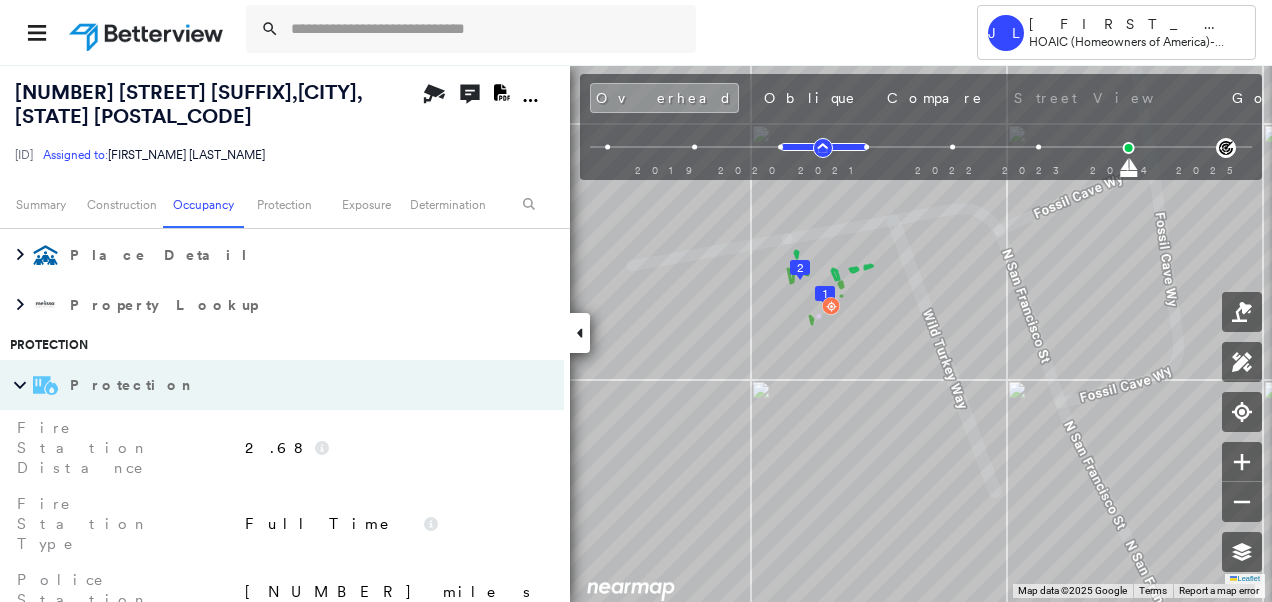 click on "Aais Fire Protection Class Params Class" at bounding box center (119, 792) 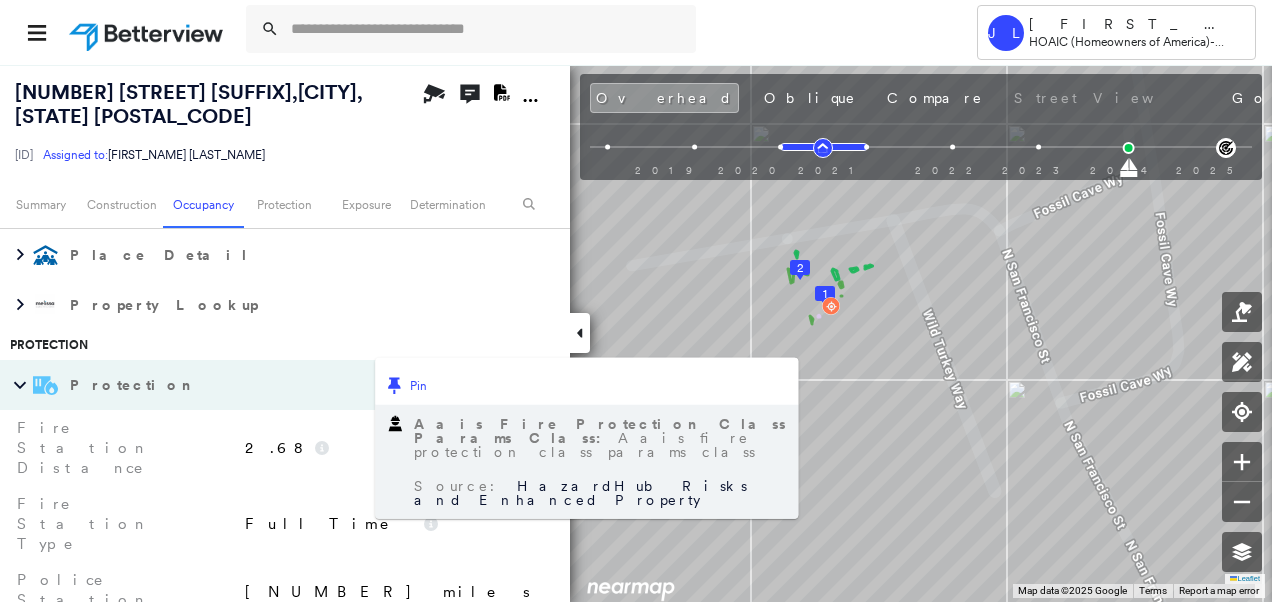 click on "Aais Fire Protection Class Params Class :  Aais fire protection class params class Source:  HazardHub Risks and Enhanced Property" at bounding box center (586, 462) 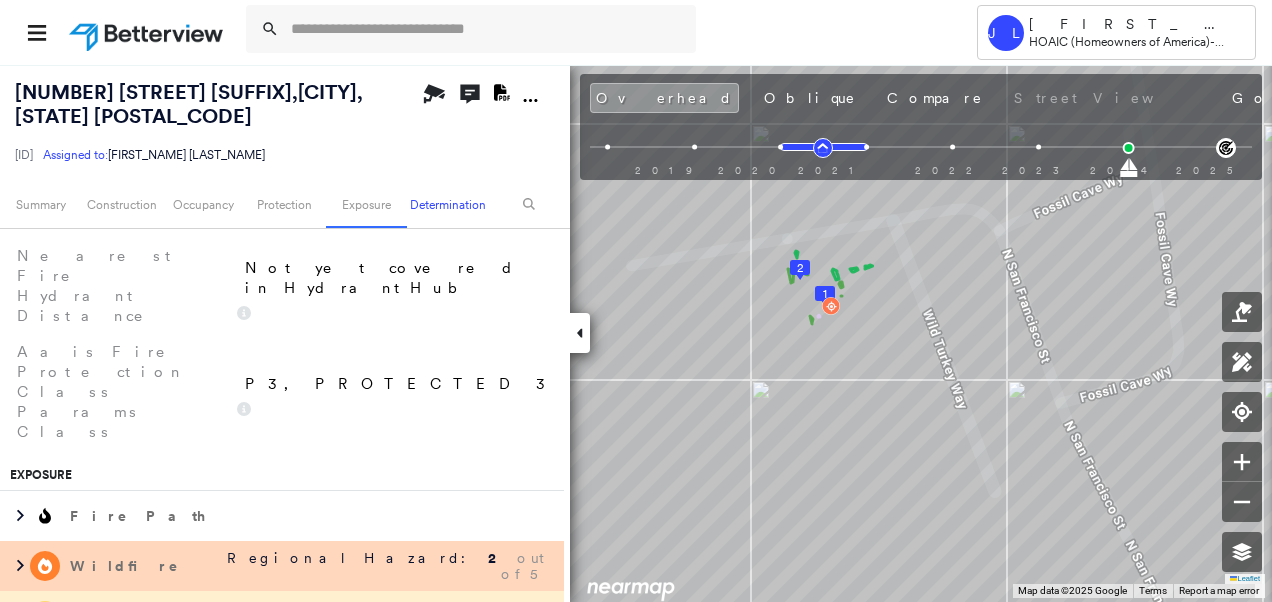 scroll, scrollTop: 2500, scrollLeft: 0, axis: vertical 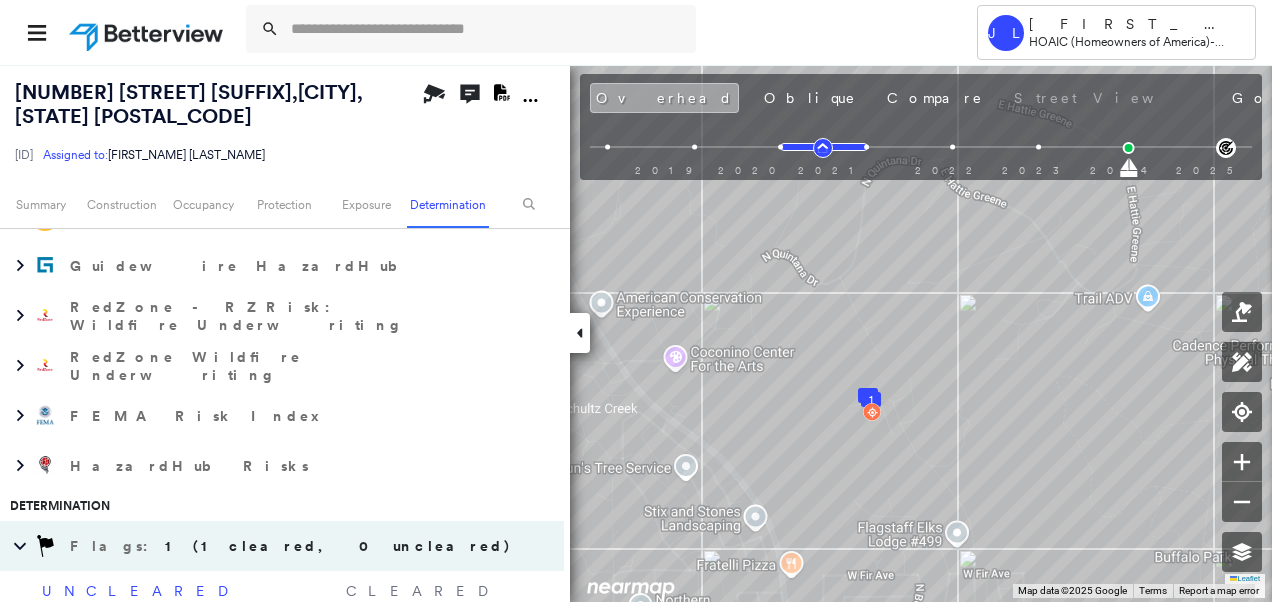 click on "Overhead" at bounding box center (664, 98) 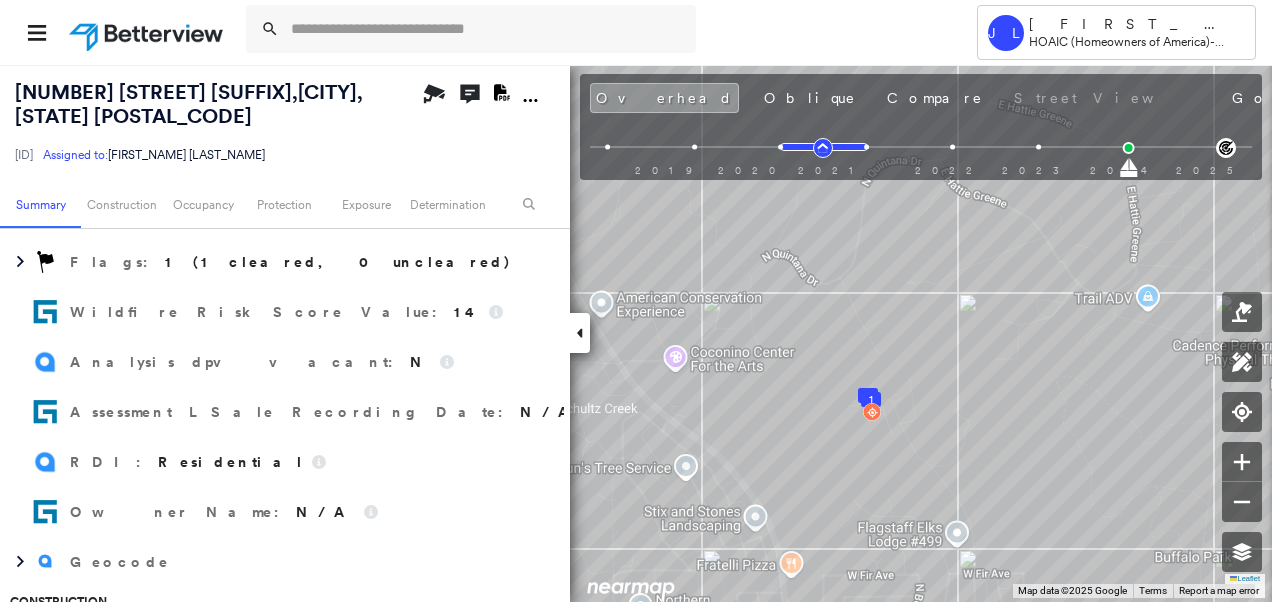 scroll, scrollTop: 0, scrollLeft: 0, axis: both 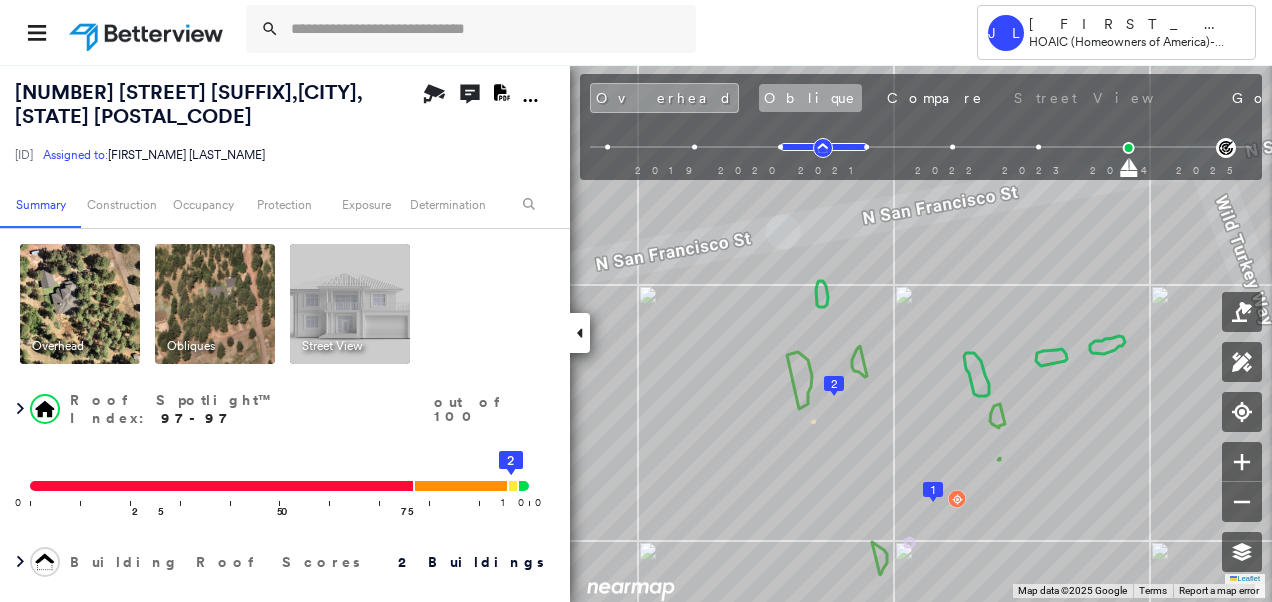 click on "Oblique" at bounding box center [810, 98] 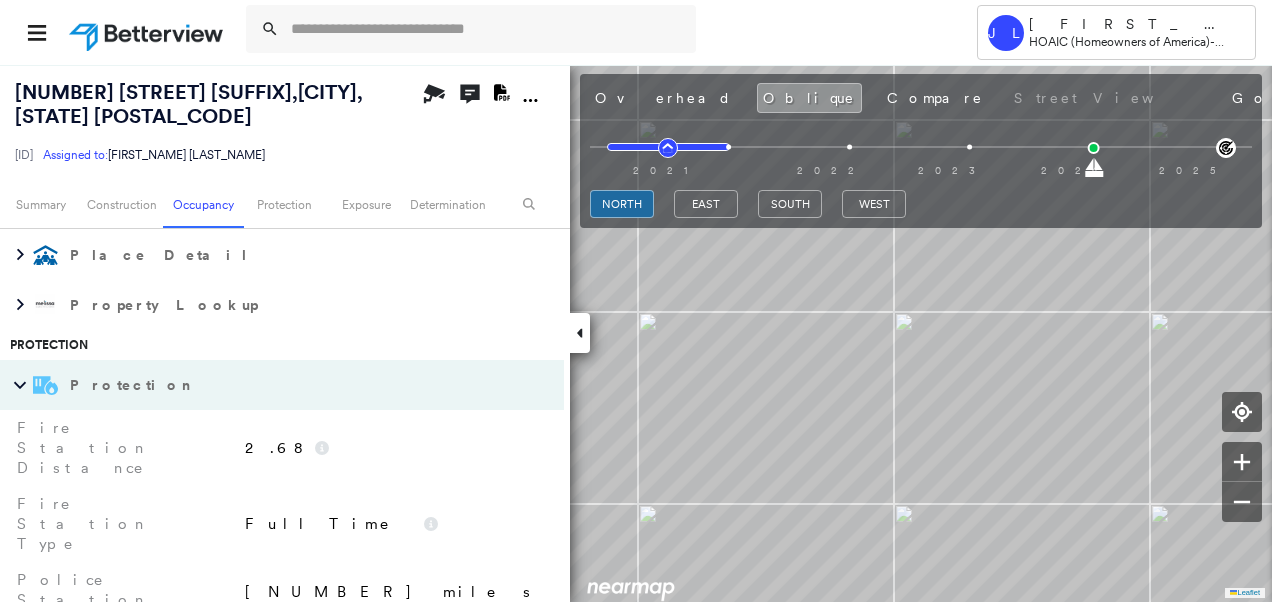 scroll, scrollTop: 1900, scrollLeft: 0, axis: vertical 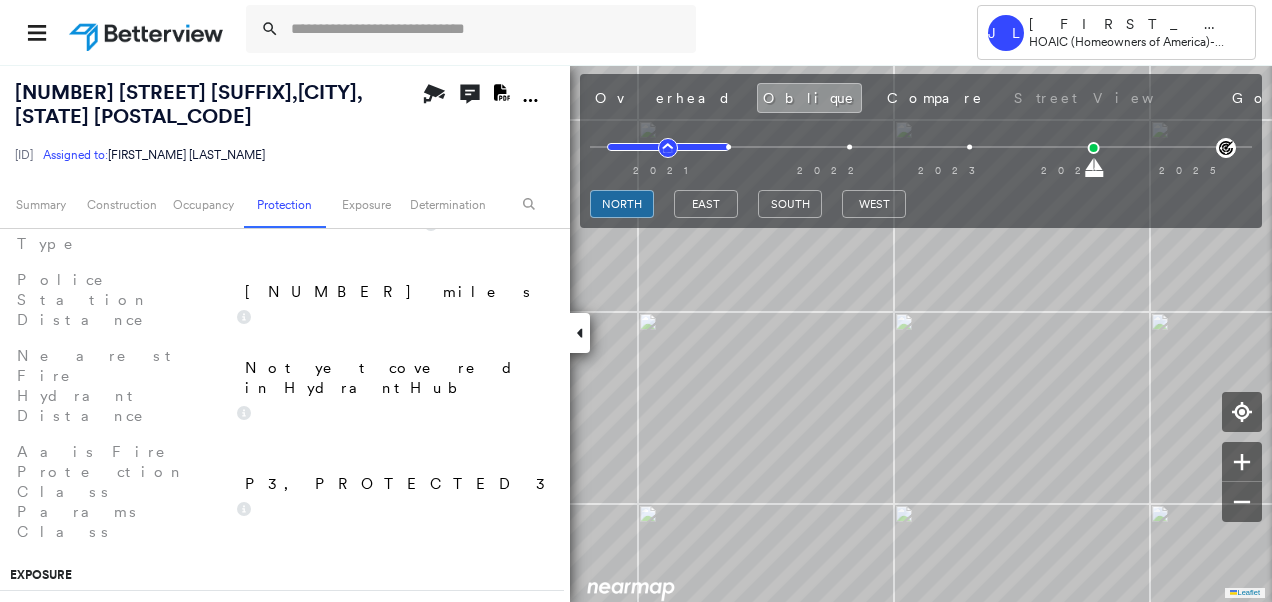 click at bounding box center [20, 666] 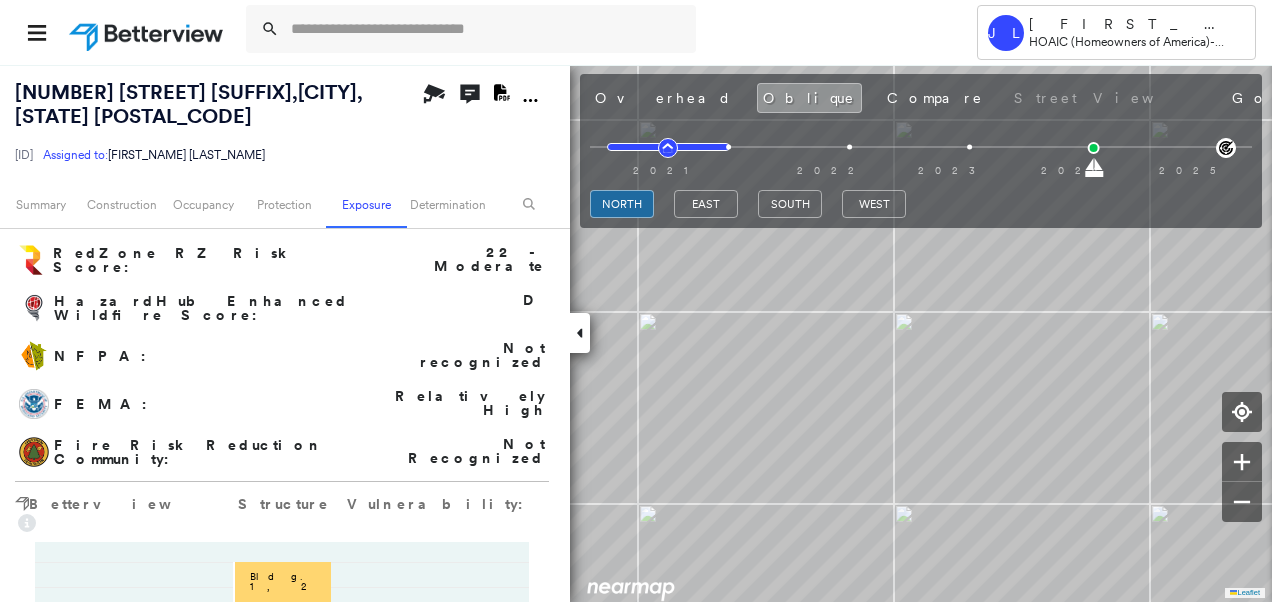 scroll, scrollTop: 2600, scrollLeft: 0, axis: vertical 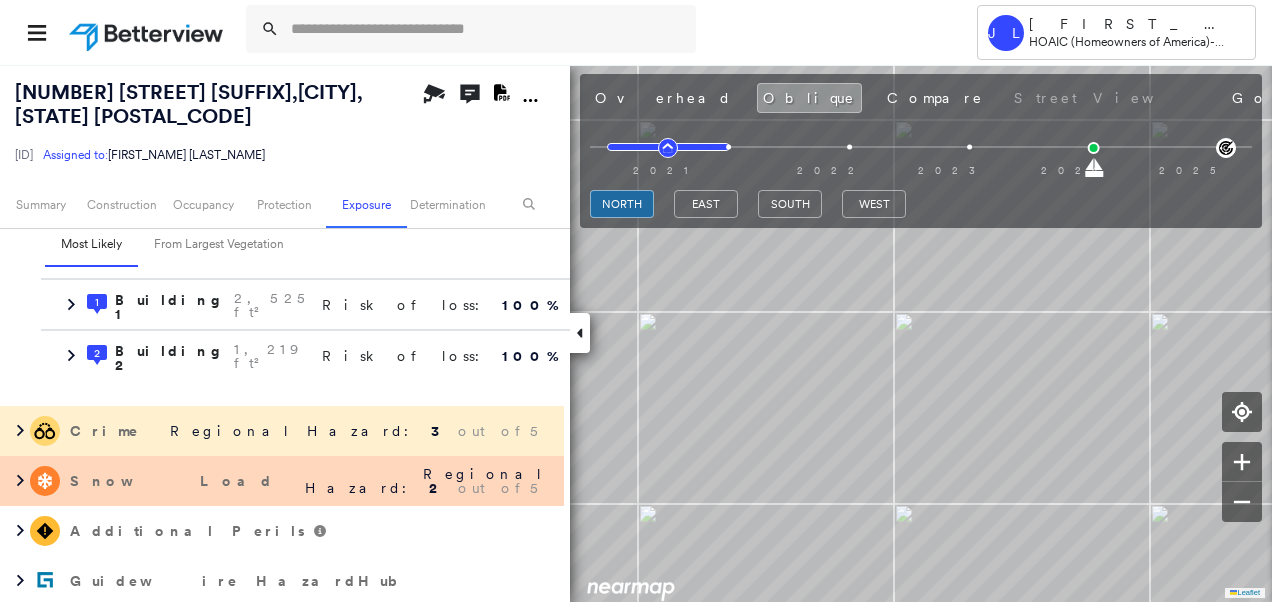 click on "Cleared Flags  (1)" at bounding box center (423, 915) 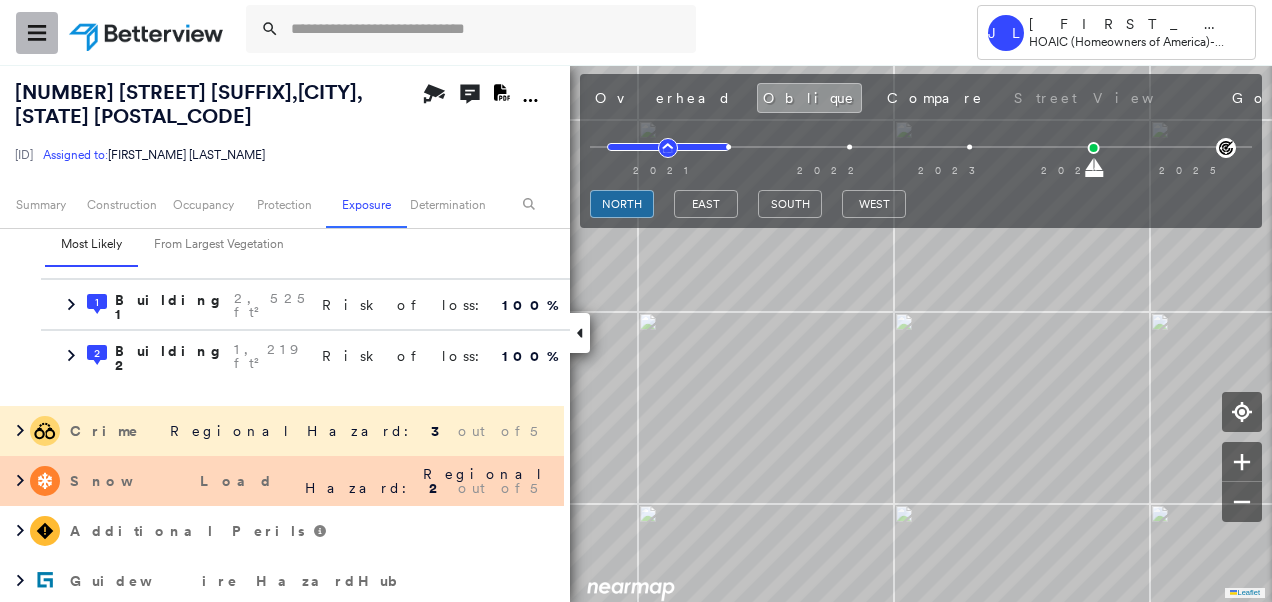 click 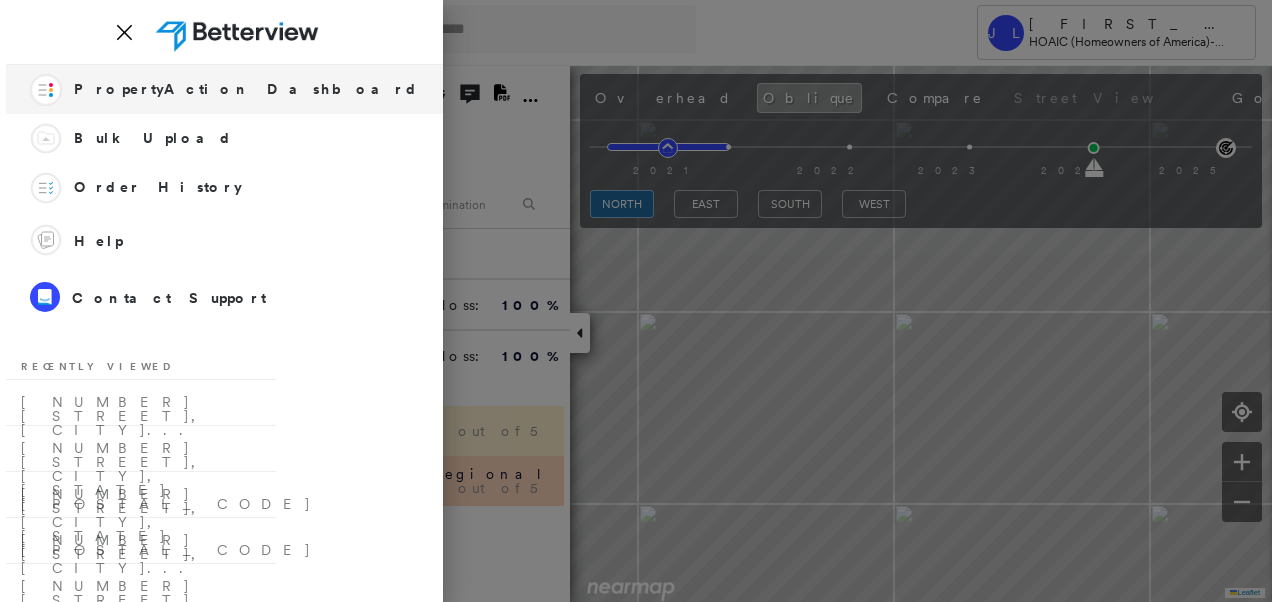 click on "PropertyAction Dashboard" at bounding box center (246, 89) 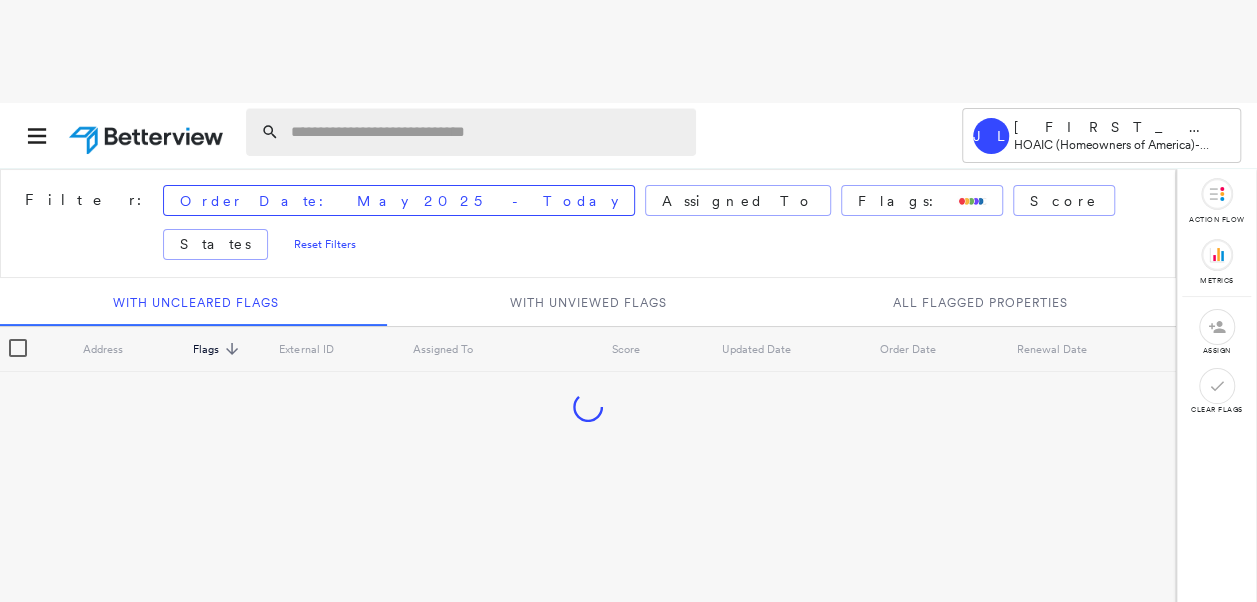 click at bounding box center [487, 132] 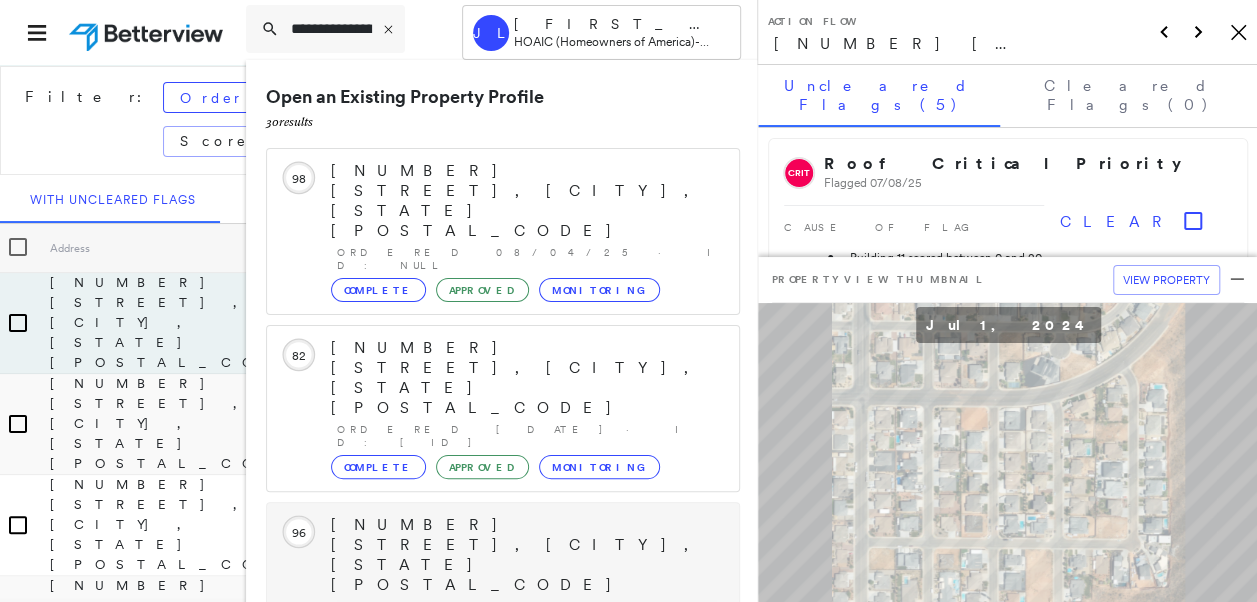 scroll, scrollTop: 206, scrollLeft: 0, axis: vertical 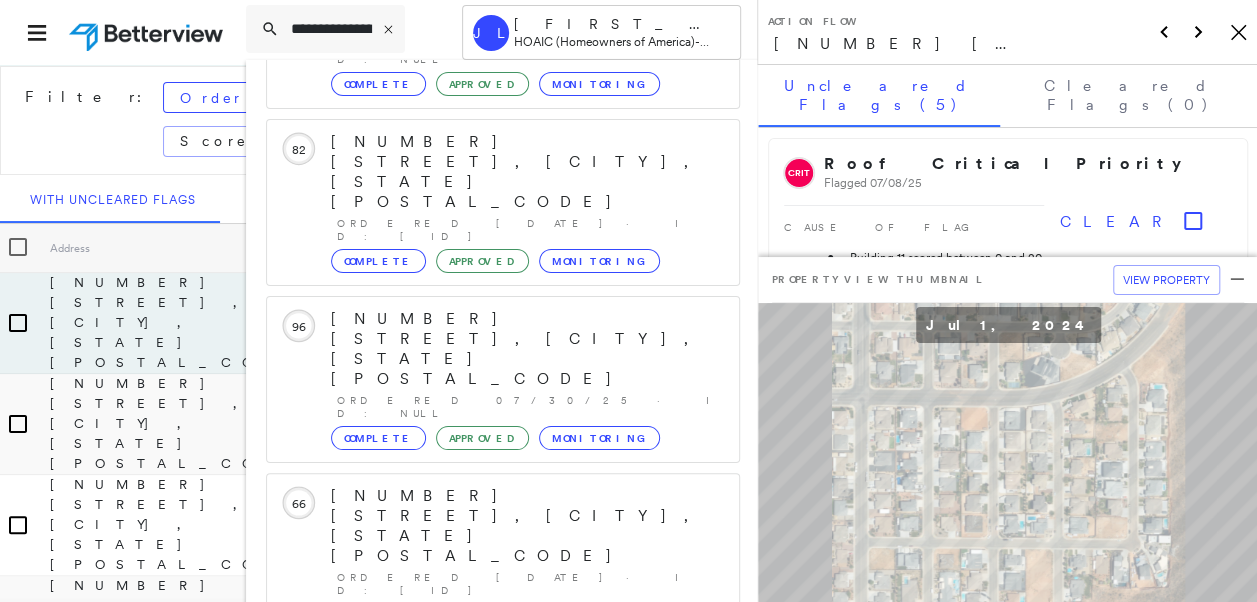 type on "**********" 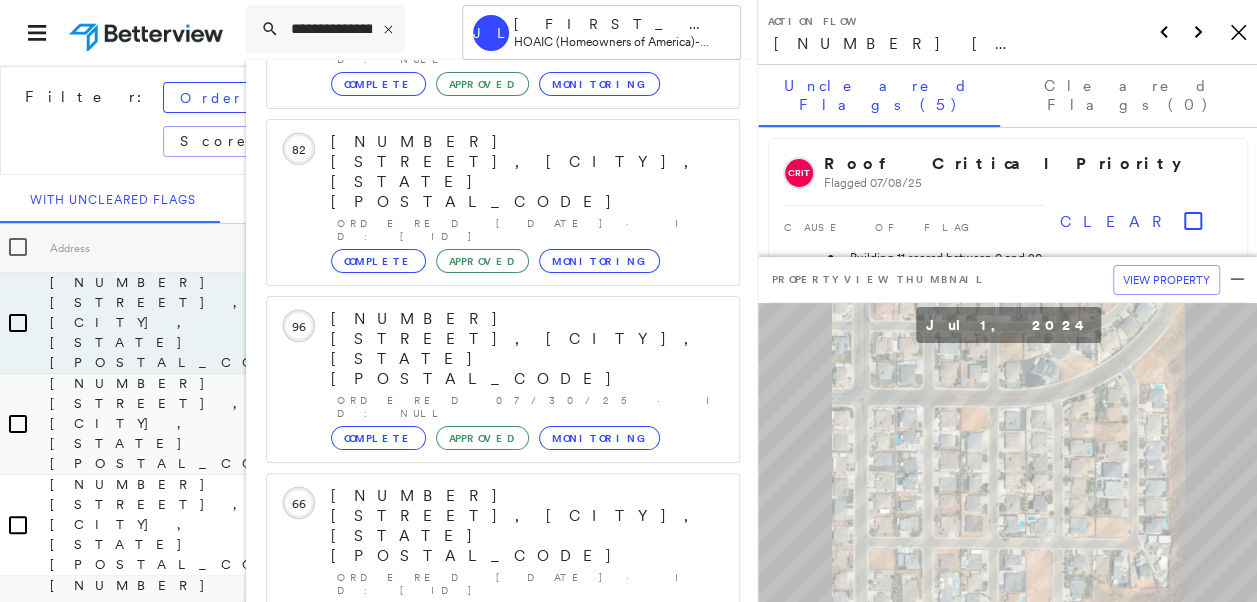 click on "Show  5  more existing properties" at bounding box center [504, 860] 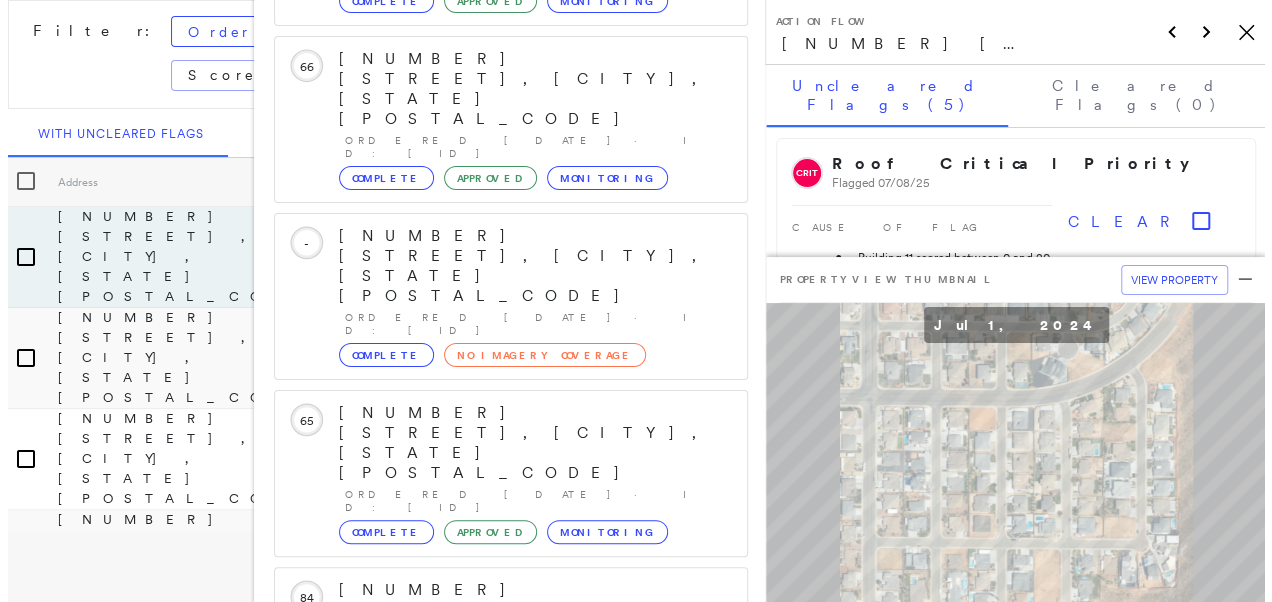 scroll, scrollTop: 719, scrollLeft: 0, axis: vertical 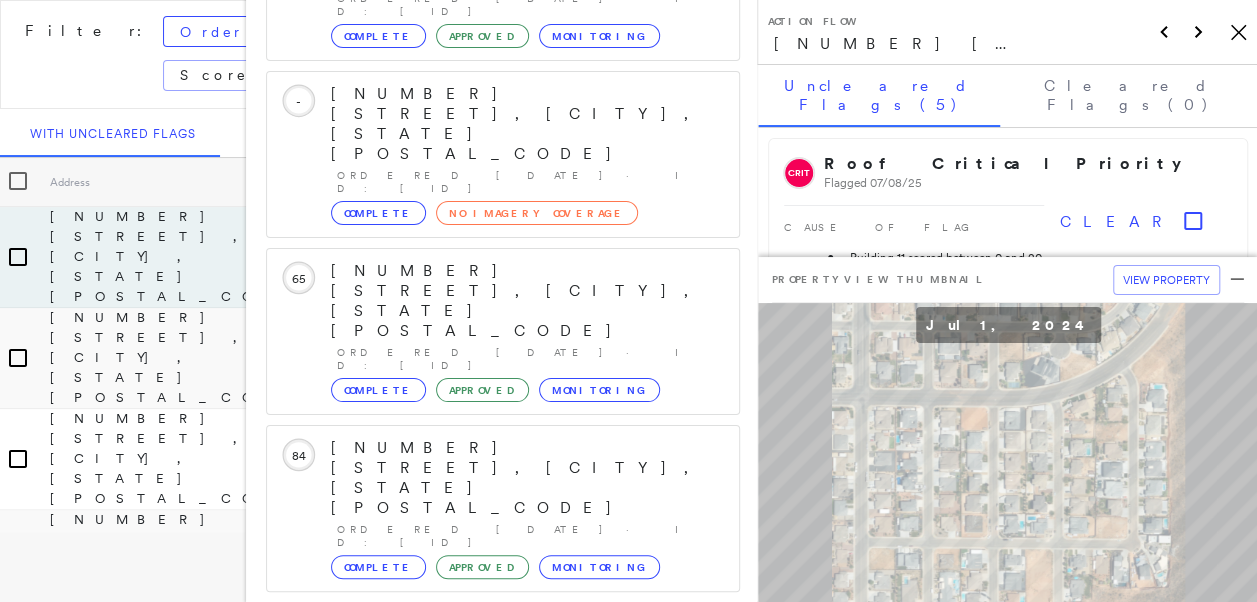 click on "709 W Solomon Dr, Lone Jack, MO 64086" at bounding box center [491, 1311] 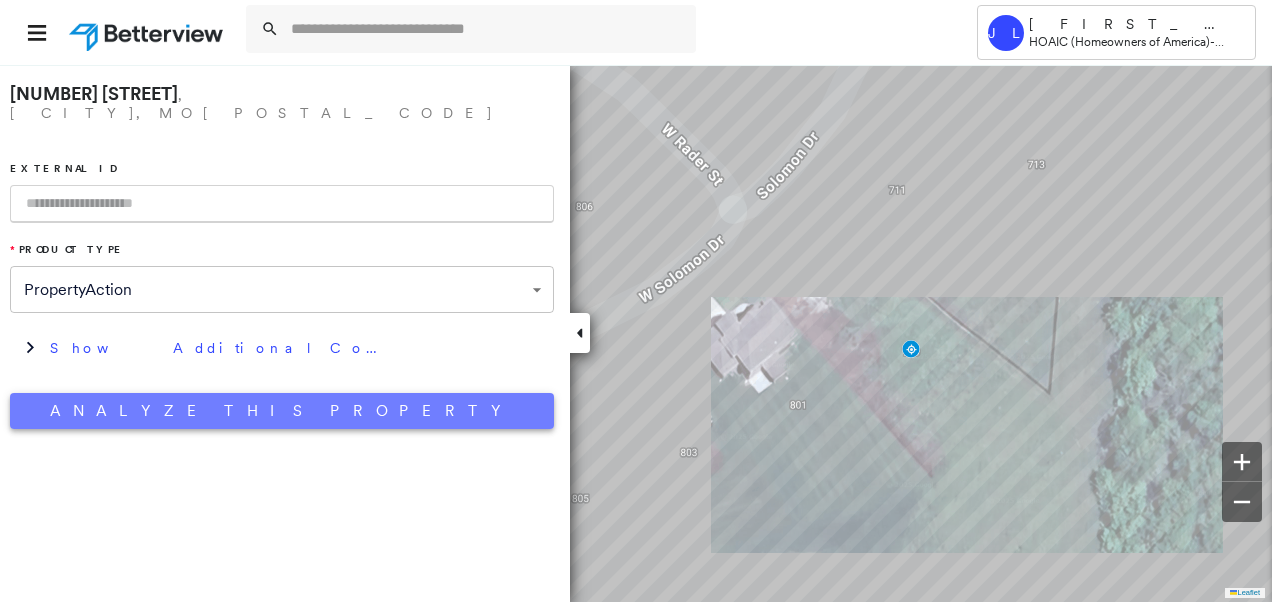 click on "Analyze This Property" at bounding box center [282, 411] 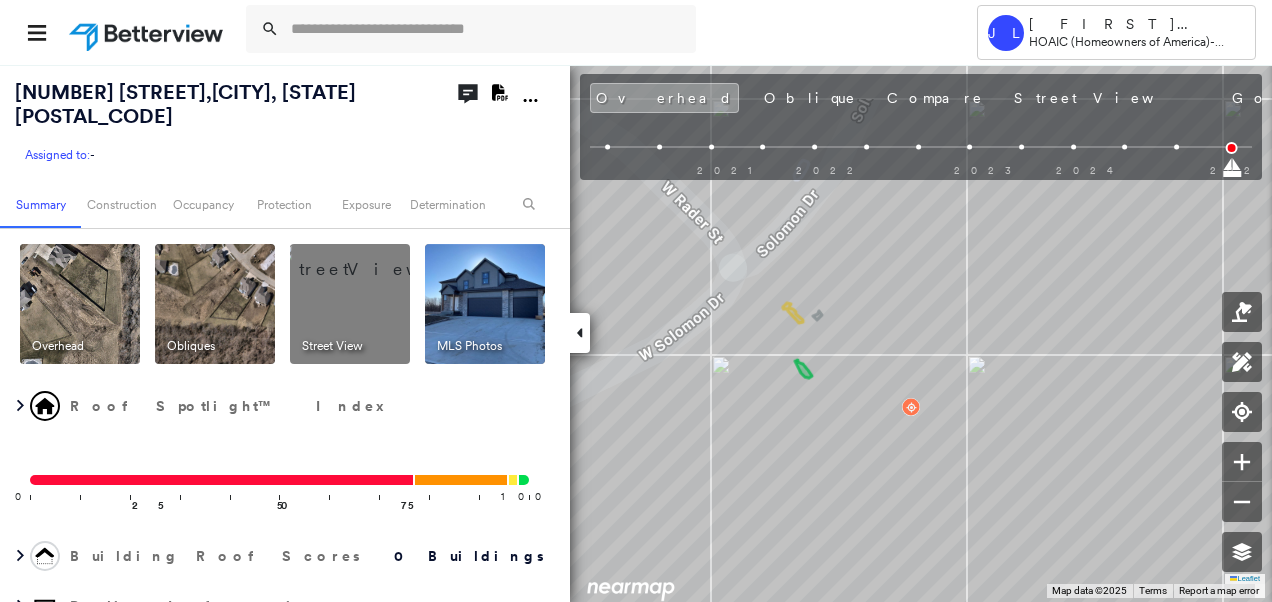 scroll, scrollTop: 0, scrollLeft: 0, axis: both 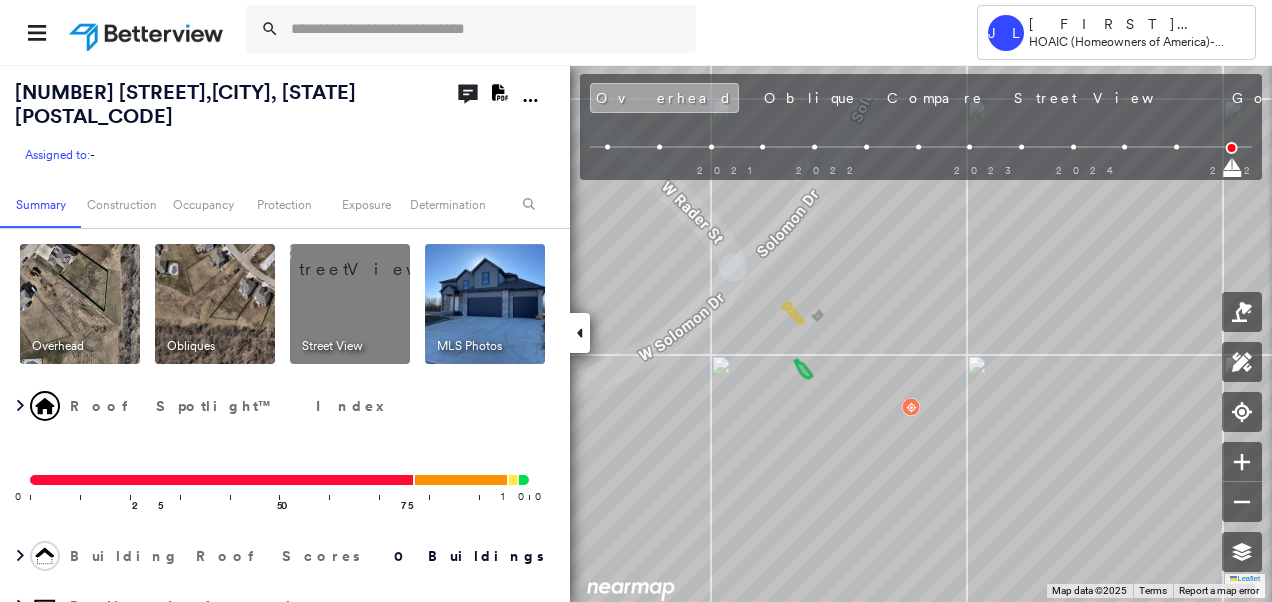 click on "Overhead" at bounding box center (664, 98) 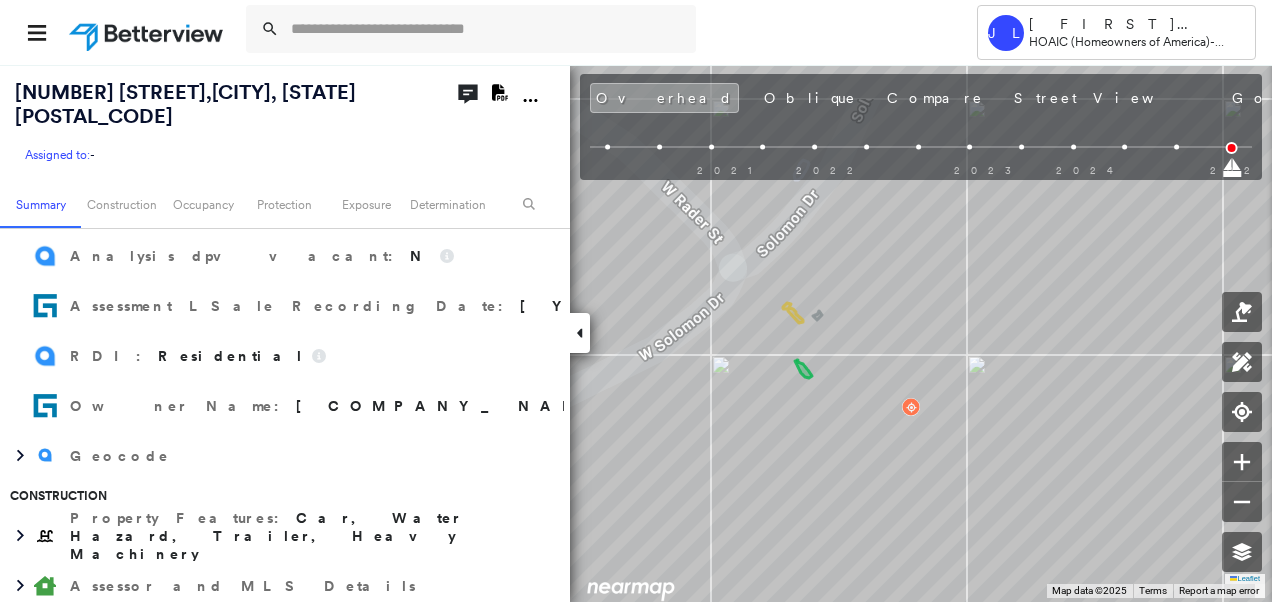 scroll, scrollTop: 800, scrollLeft: 0, axis: vertical 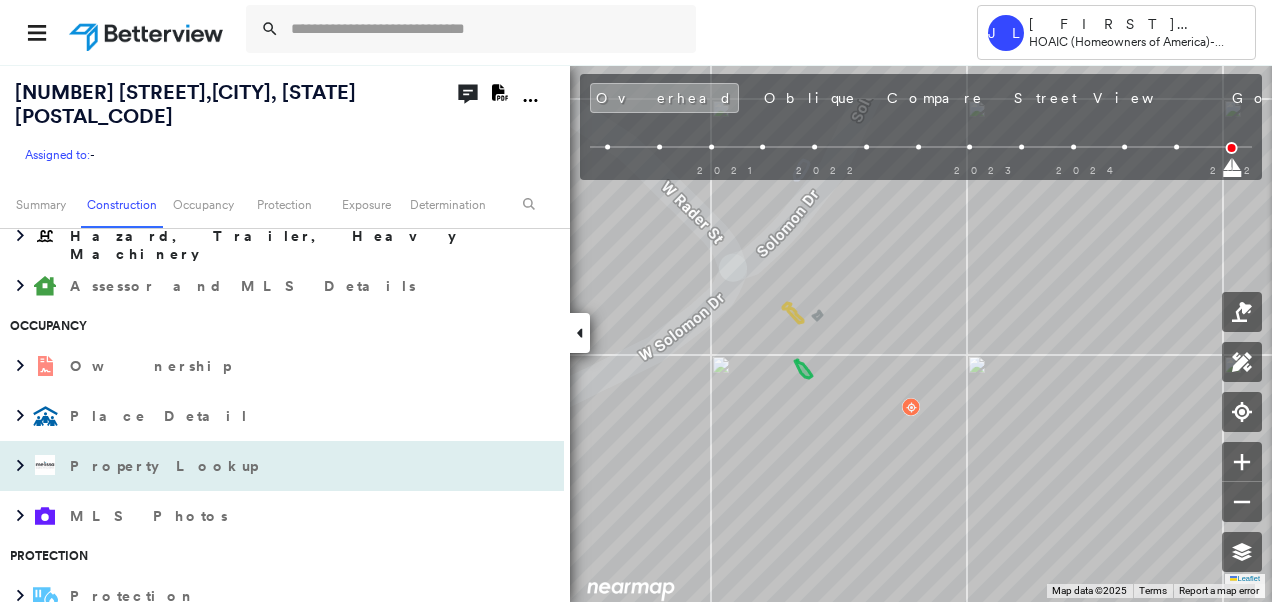 drag, startPoint x: 23, startPoint y: 464, endPoint x: 48, endPoint y: 460, distance: 25.317978 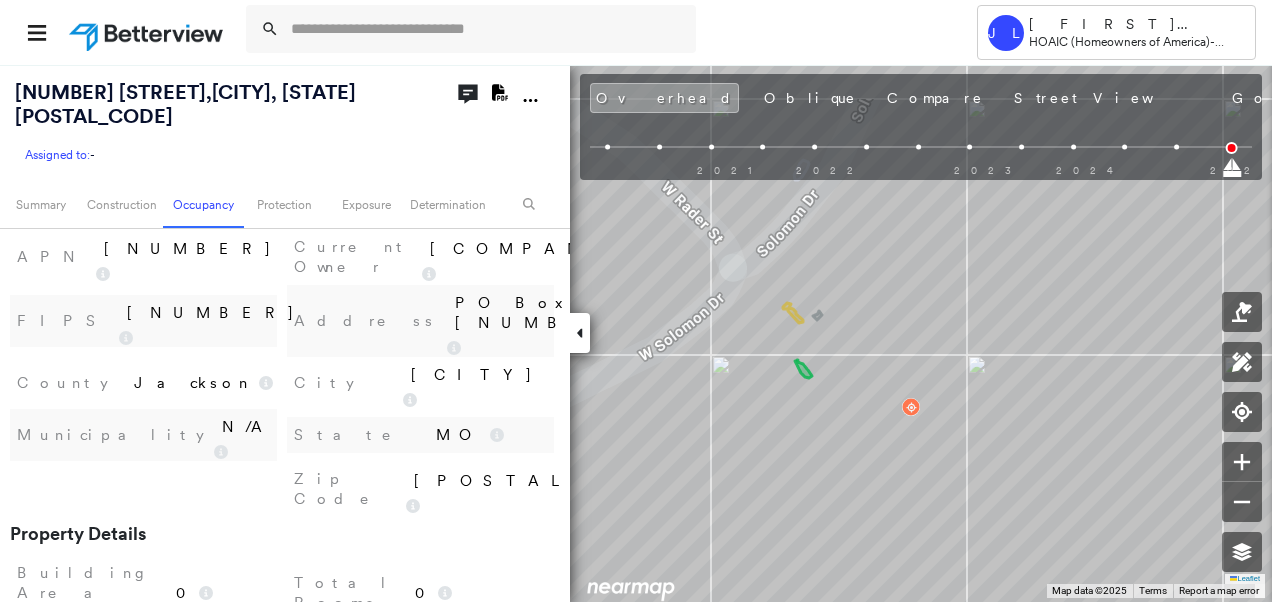 scroll, scrollTop: 1200, scrollLeft: 0, axis: vertical 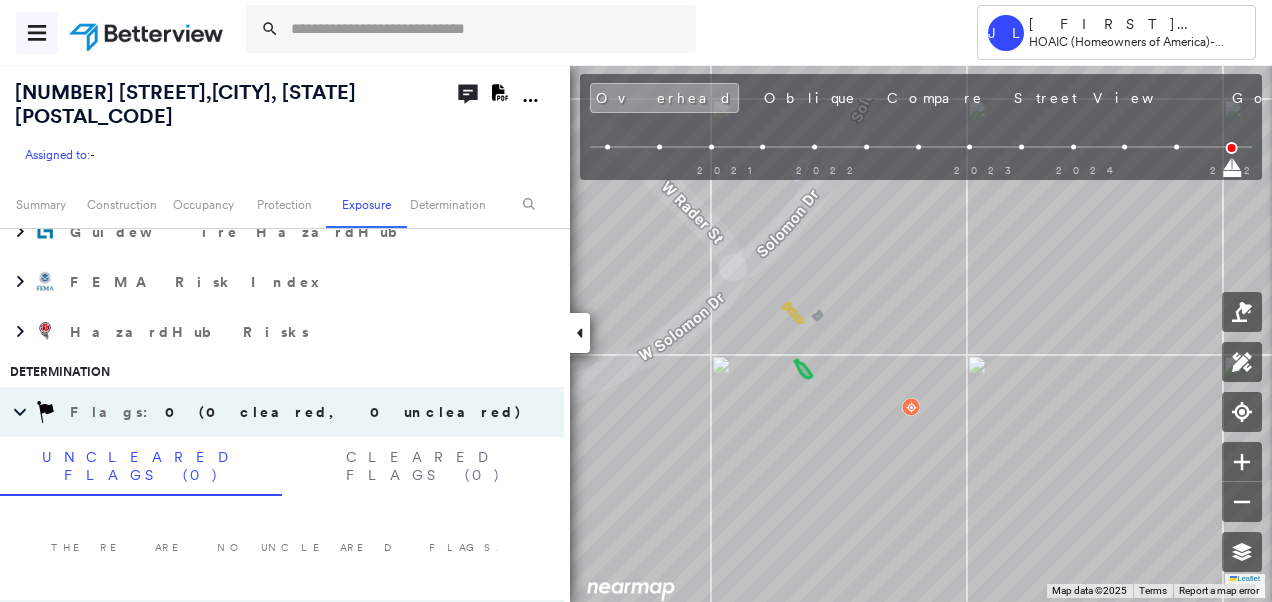 click 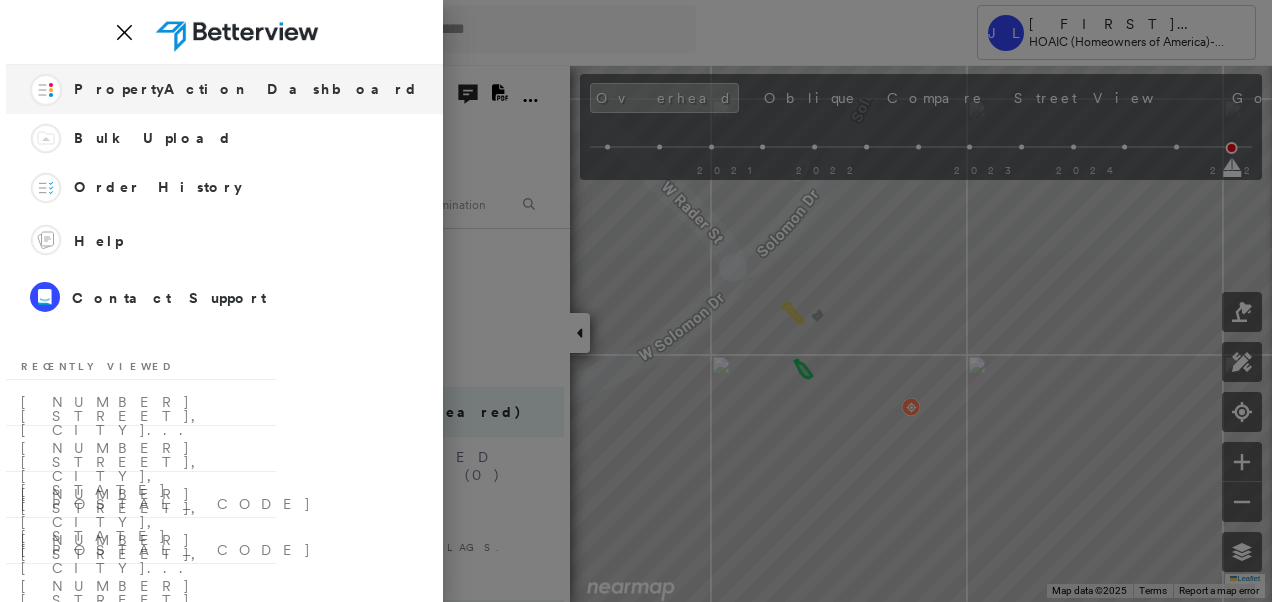 click on "PropertyAction Dashboard" at bounding box center [246, 89] 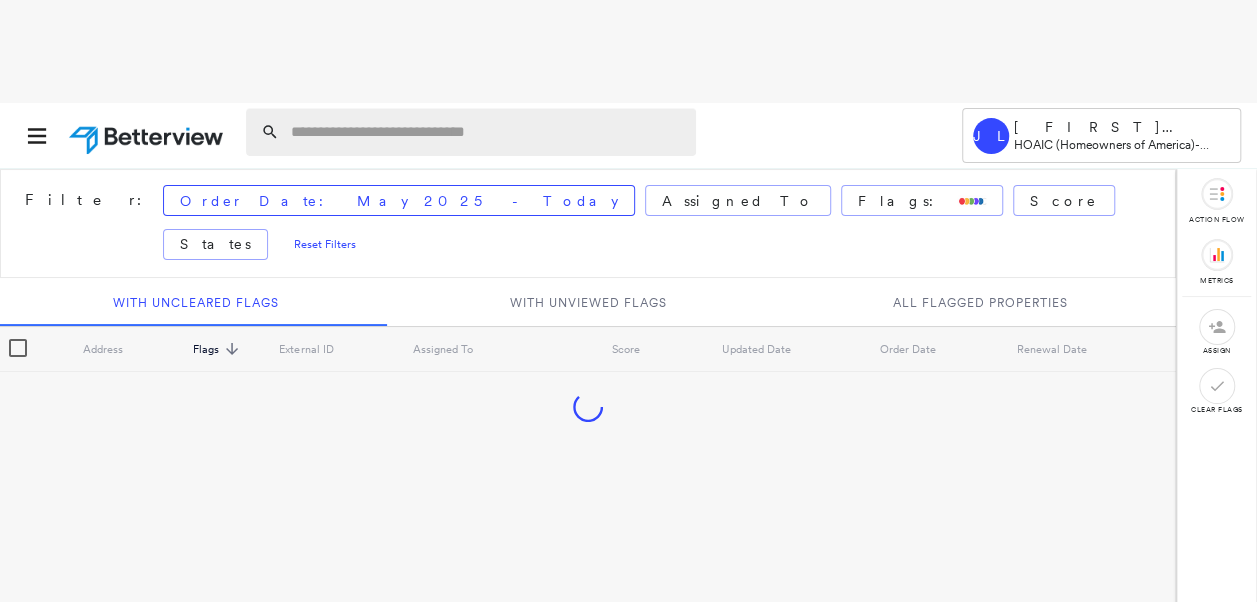 click at bounding box center (487, 132) 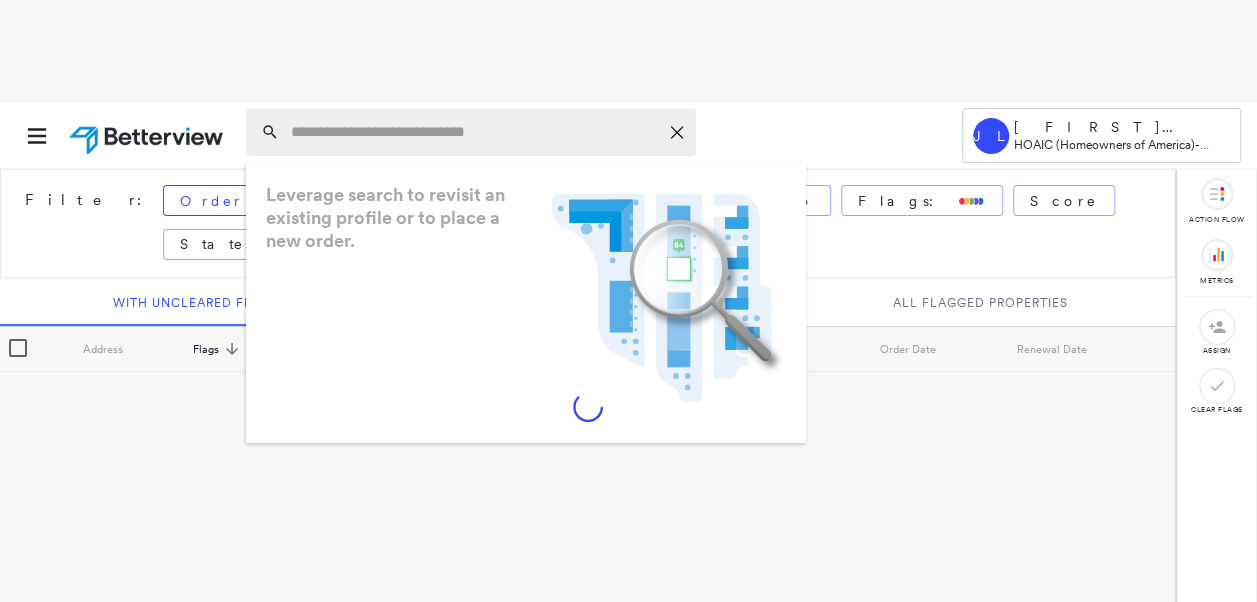 paste on "**********" 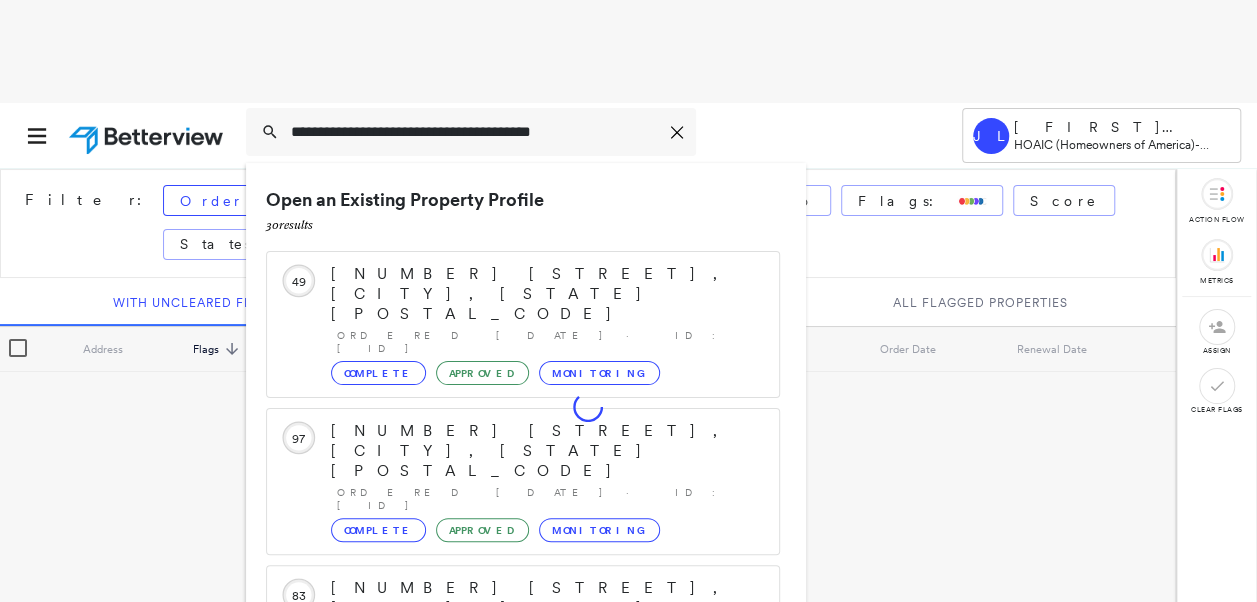 scroll, scrollTop: 206, scrollLeft: 0, axis: vertical 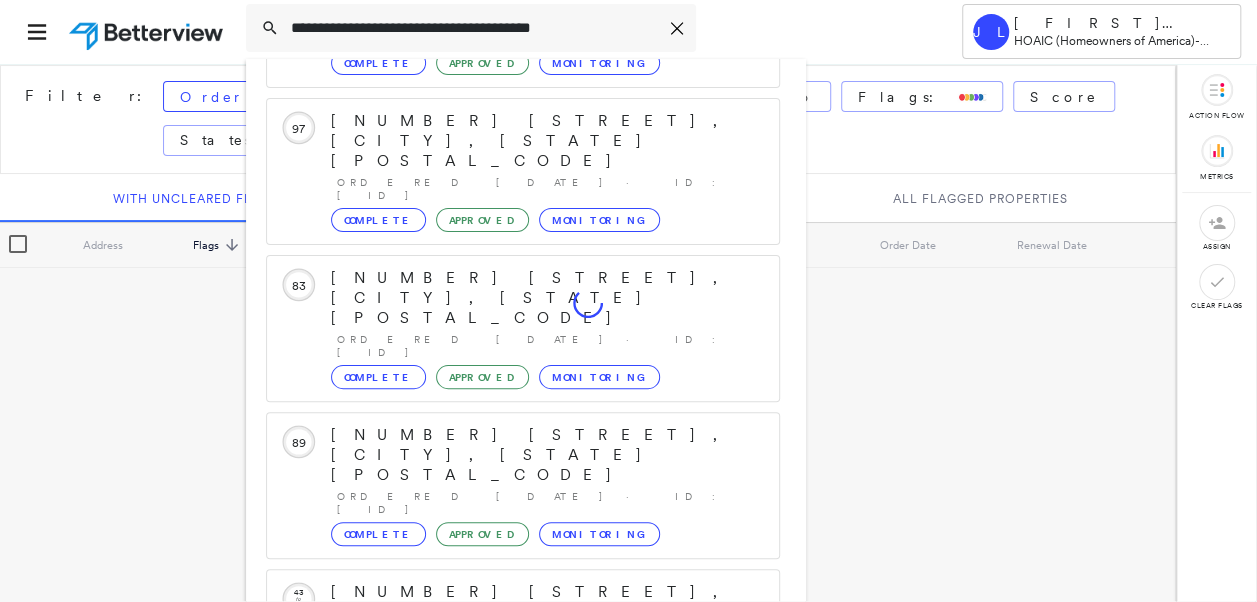 type on "**********" 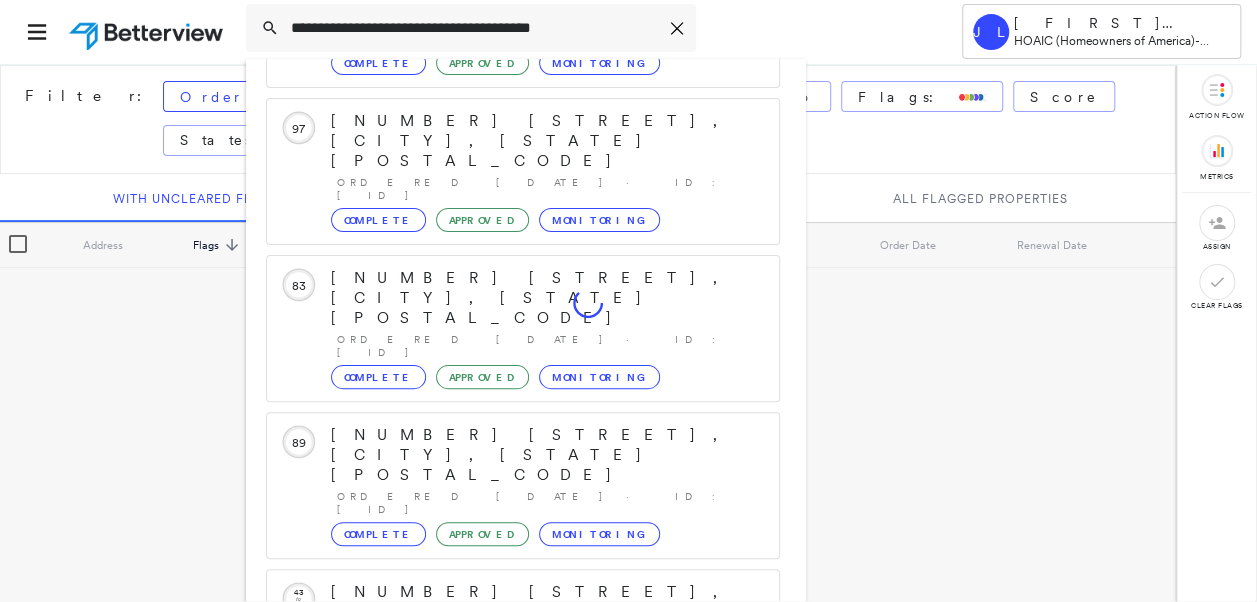 click on "Show  5  more existing properties" at bounding box center (524, 759) 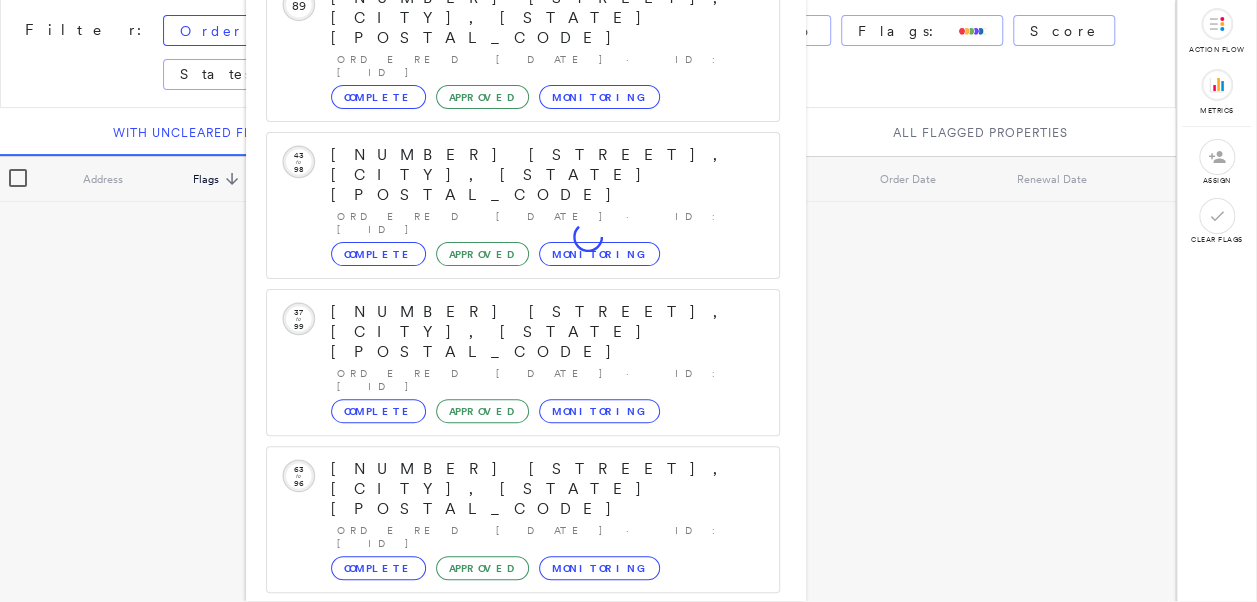 scroll, scrollTop: 719, scrollLeft: 0, axis: vertical 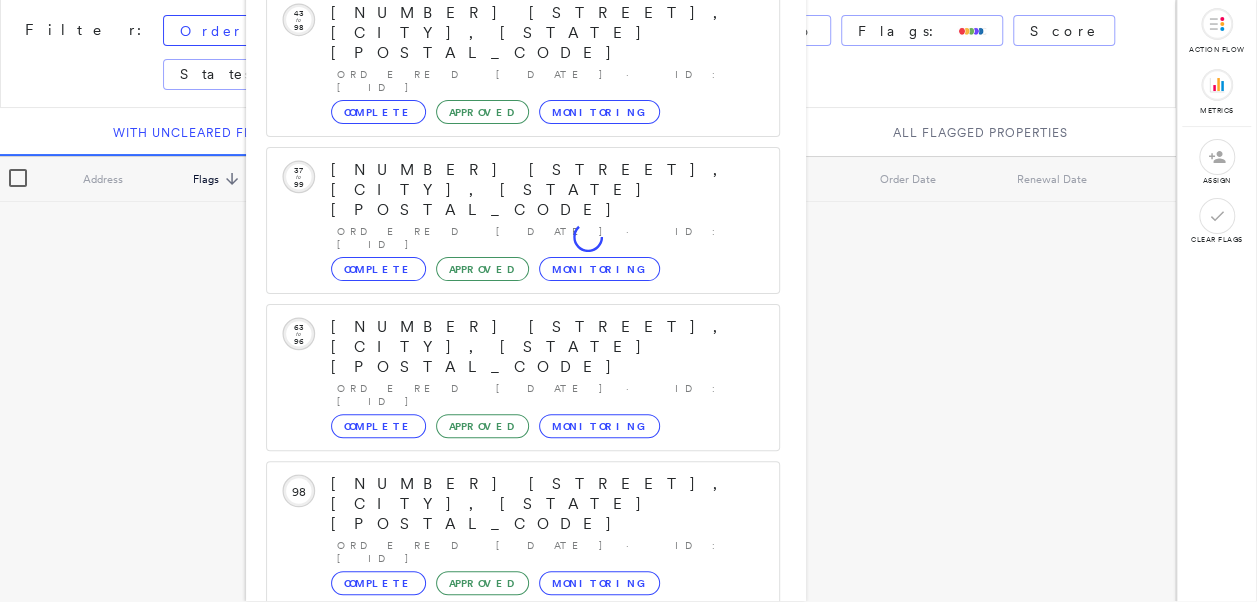 click on "[NUMBER] [STREET], [CITY], [STATE] [POSTAL_CODE]" at bounding box center [501, 1110] 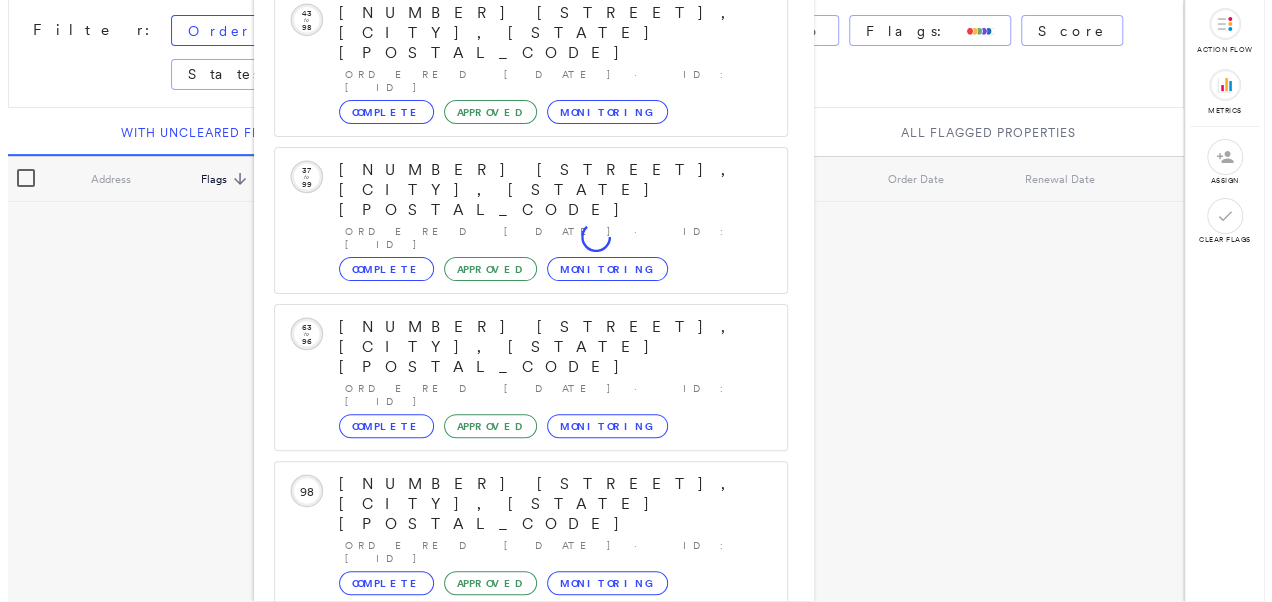 scroll, scrollTop: 0, scrollLeft: 0, axis: both 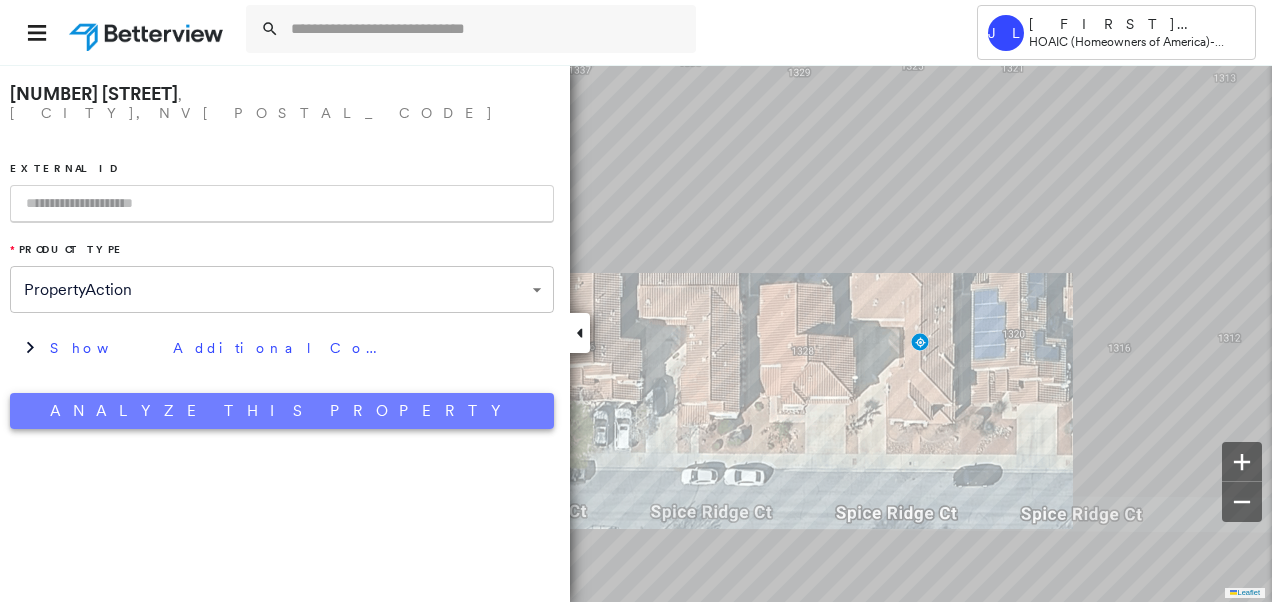 click on "Analyze This Property" at bounding box center (282, 411) 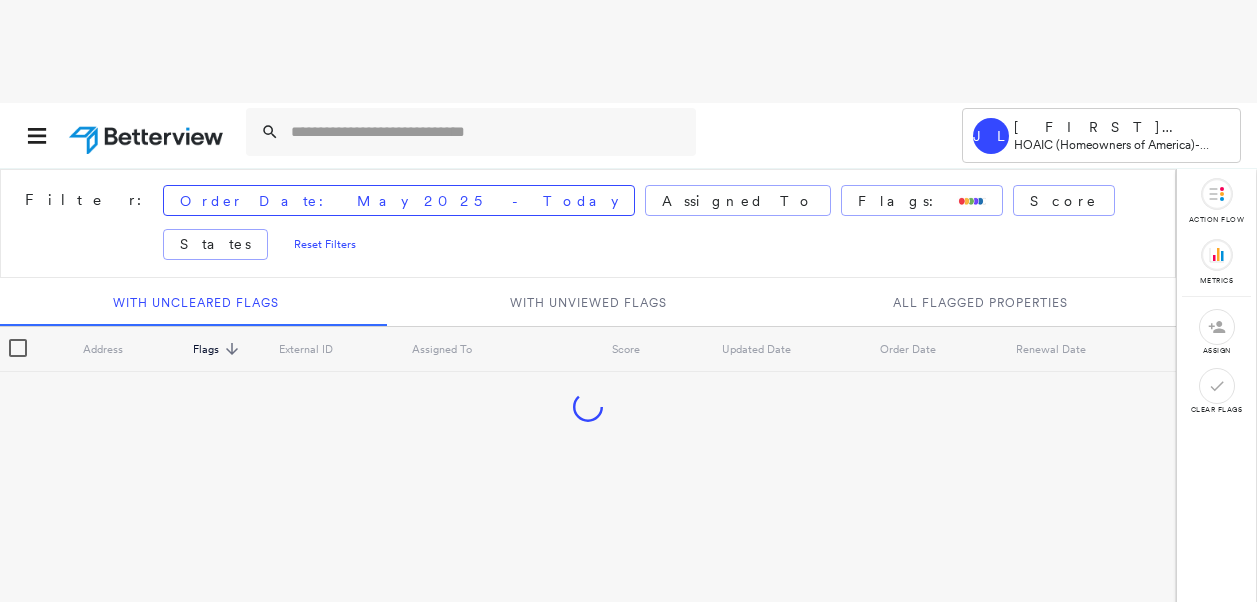 scroll, scrollTop: 0, scrollLeft: 0, axis: both 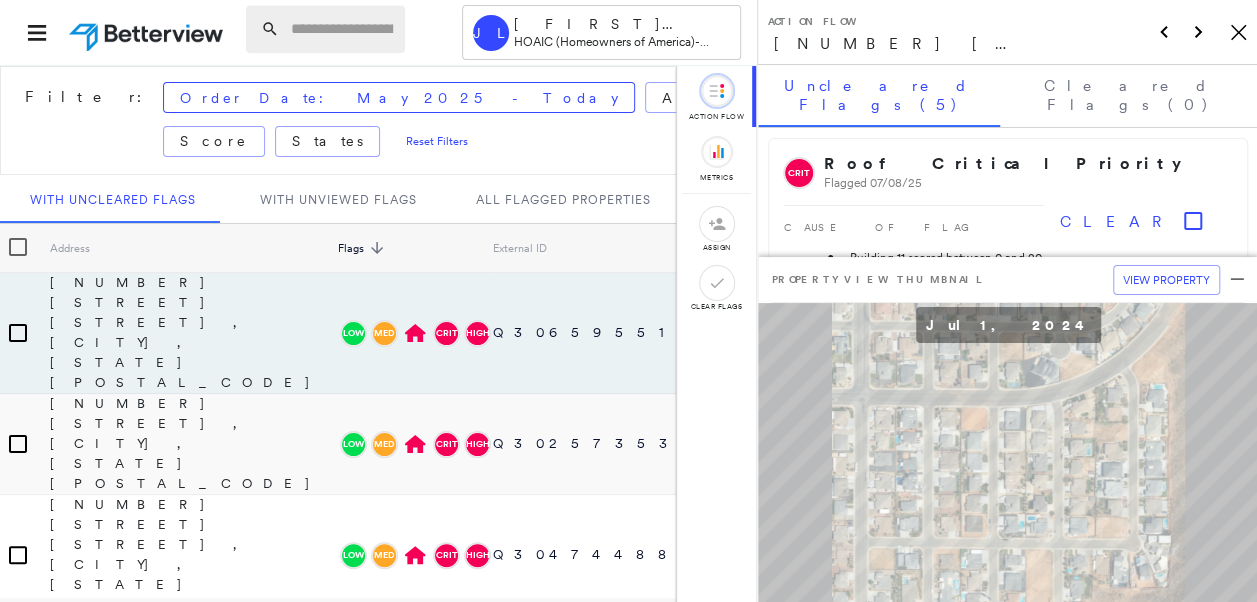click at bounding box center [342, 29] 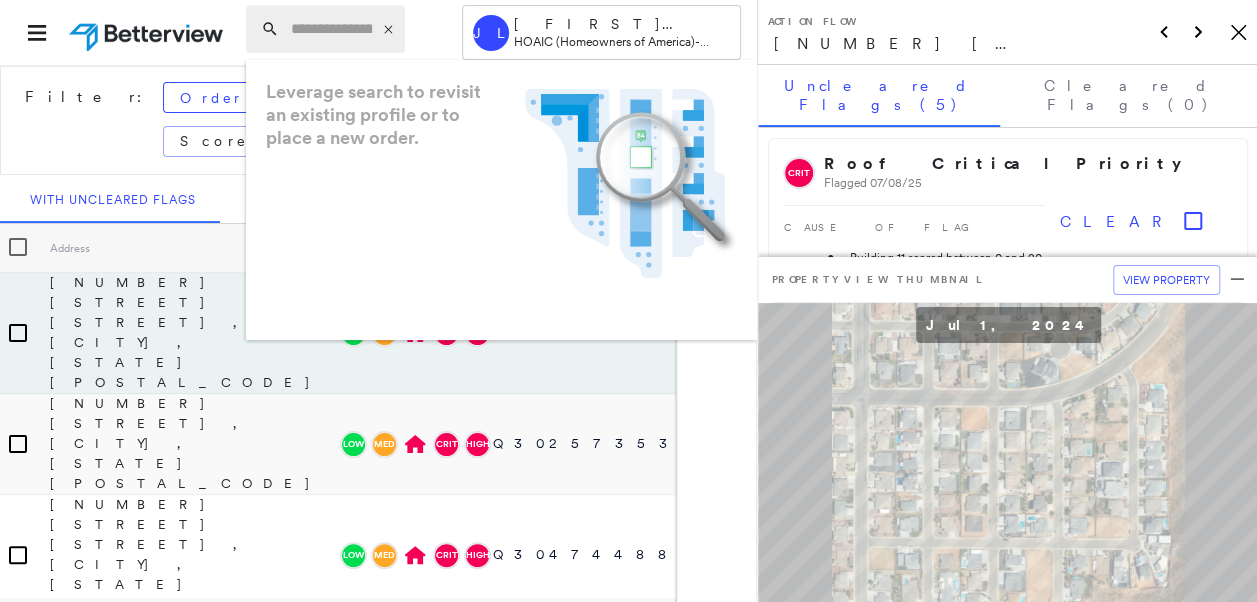 paste on "**********" 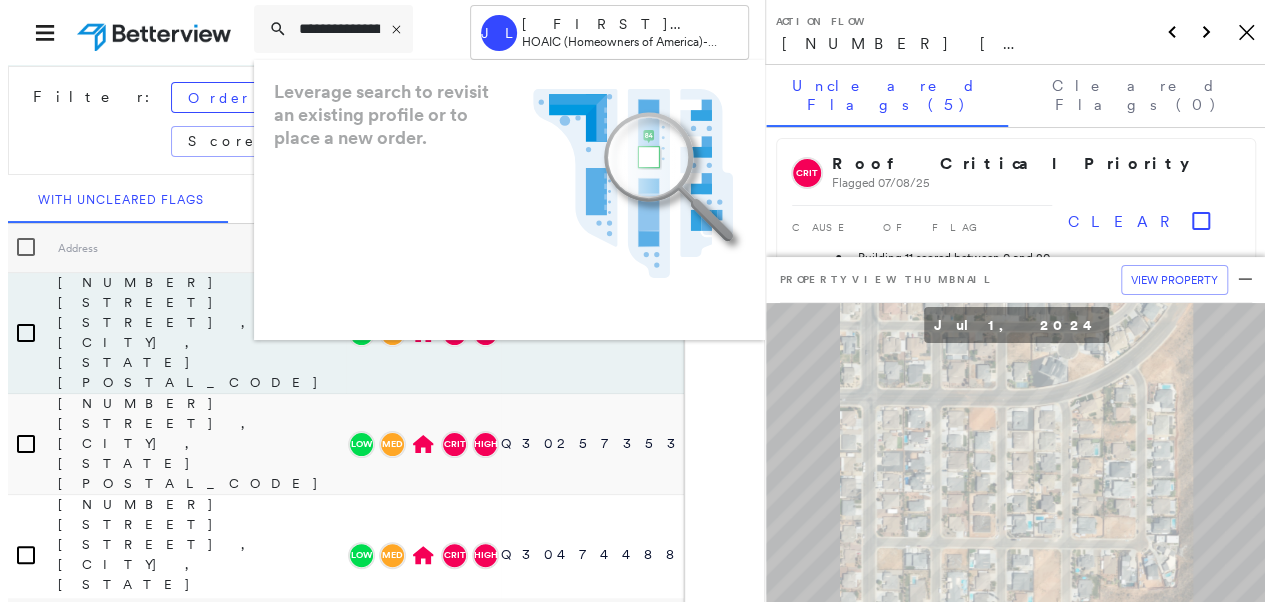 scroll, scrollTop: 0, scrollLeft: 239, axis: horizontal 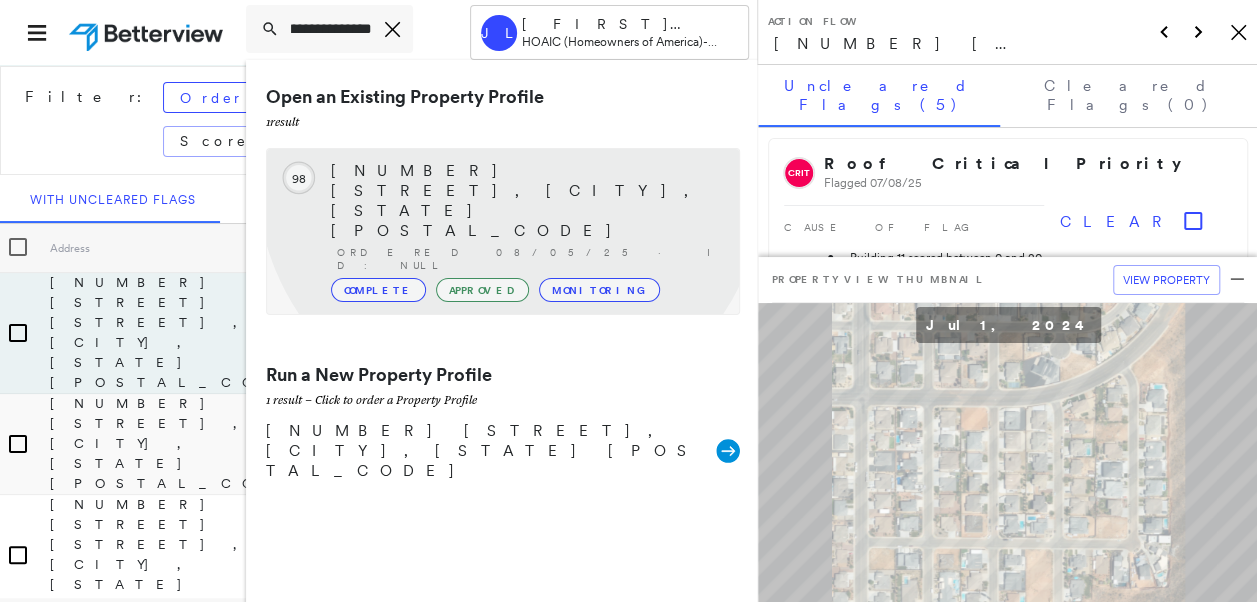 click on "[NUMBER] [STREET], [CITY], [STATE] [POSTAL_CODE]" at bounding box center [525, 201] 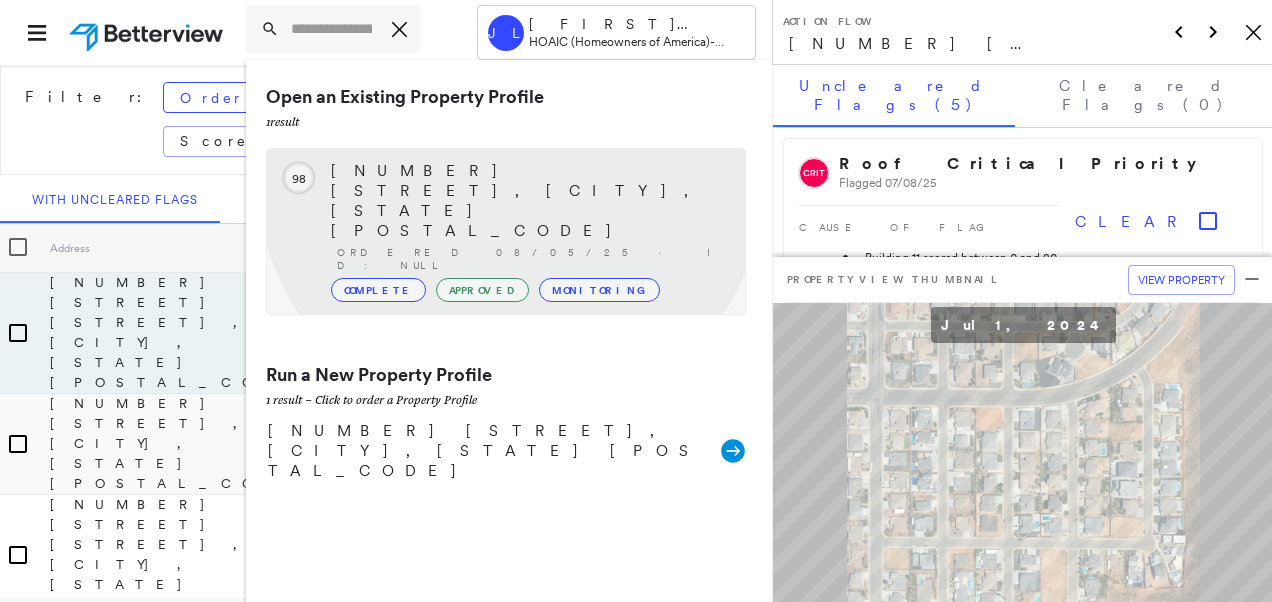 scroll, scrollTop: 0, scrollLeft: 0, axis: both 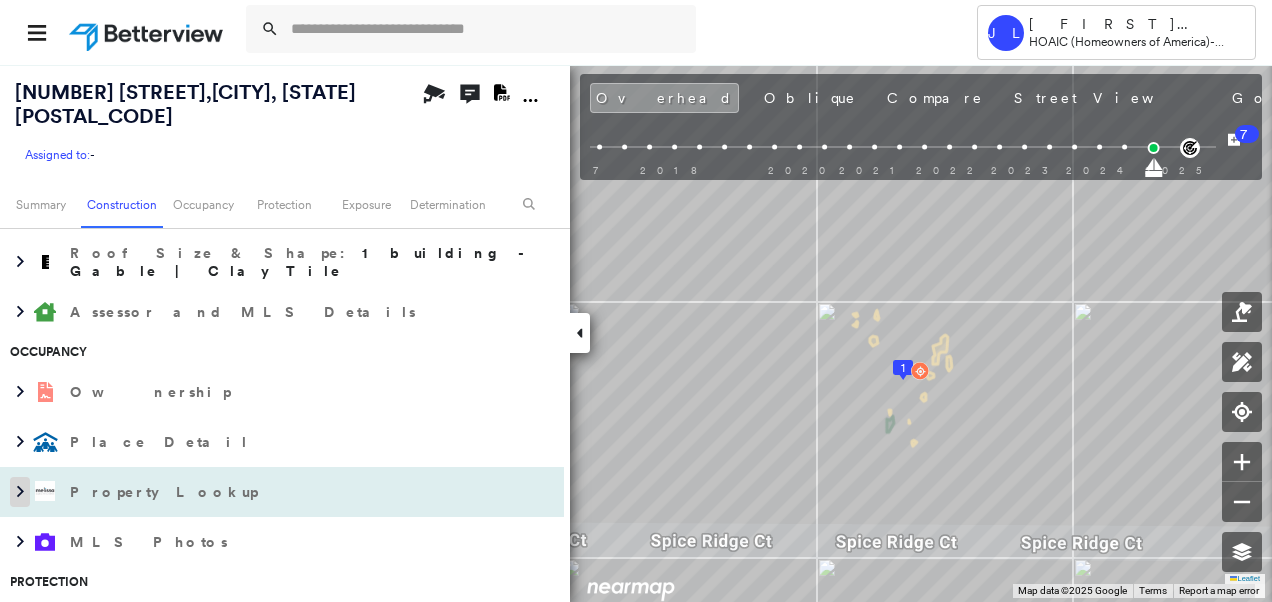 click 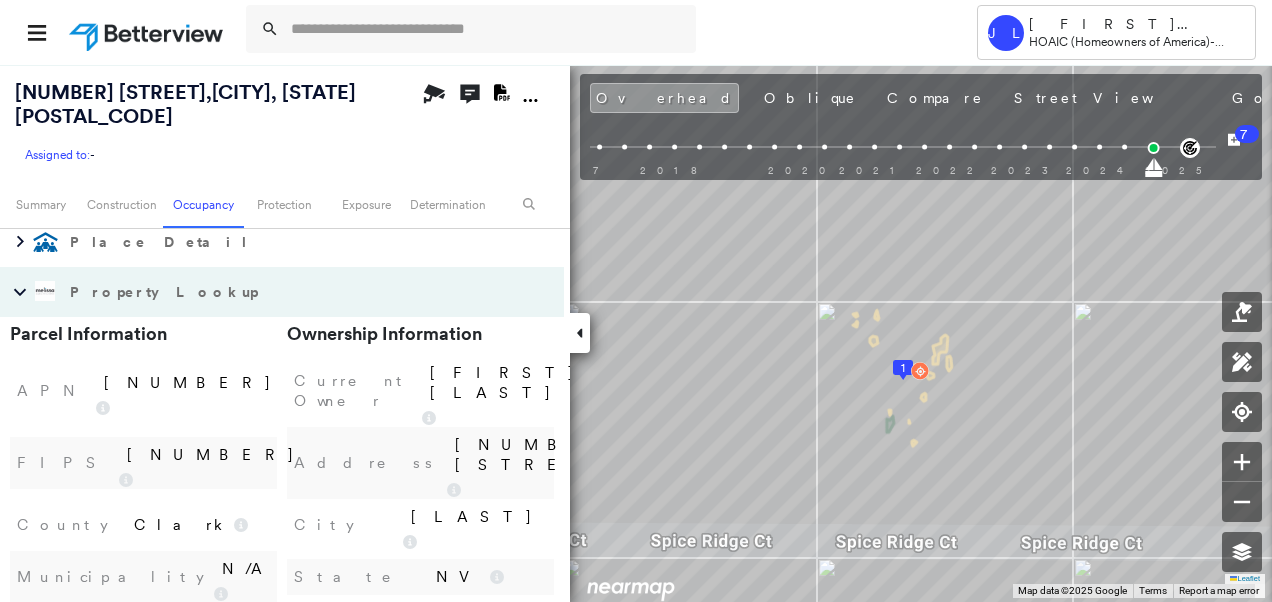 scroll, scrollTop: 1500, scrollLeft: 0, axis: vertical 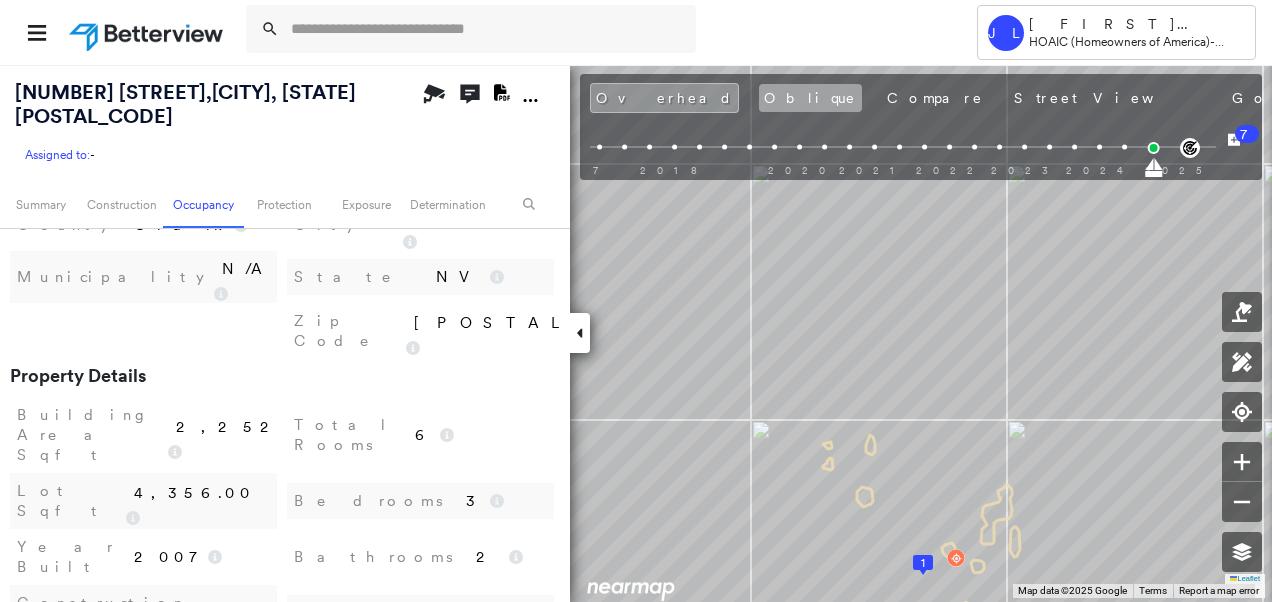 click on "Oblique" at bounding box center (810, 98) 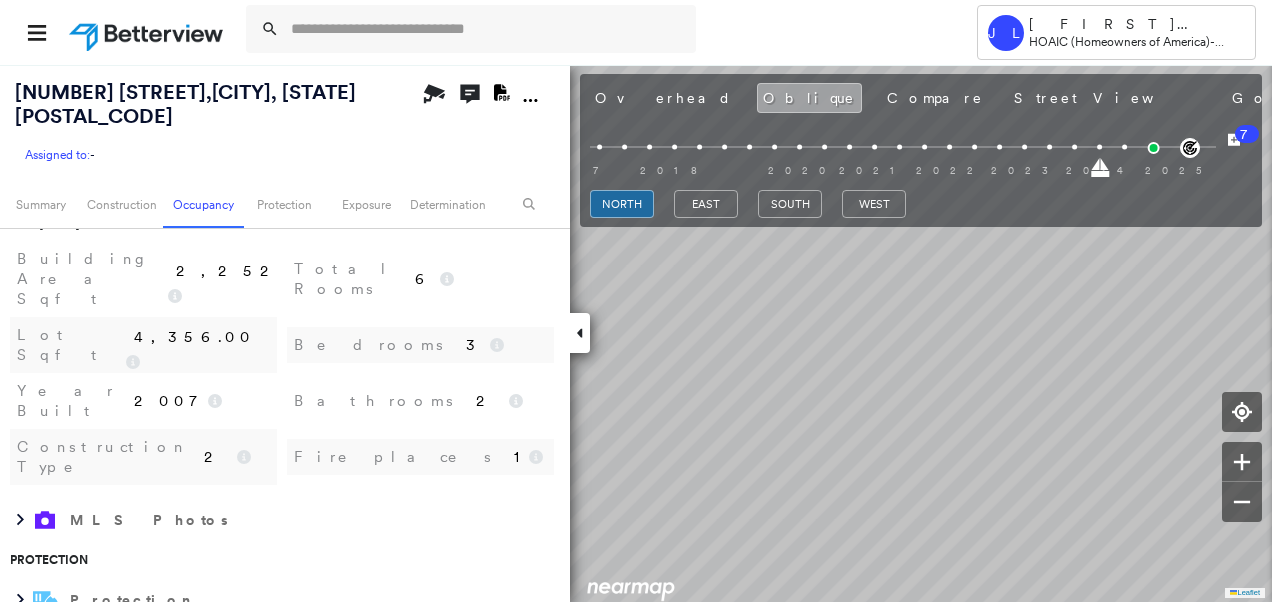 scroll, scrollTop: 1400, scrollLeft: 0, axis: vertical 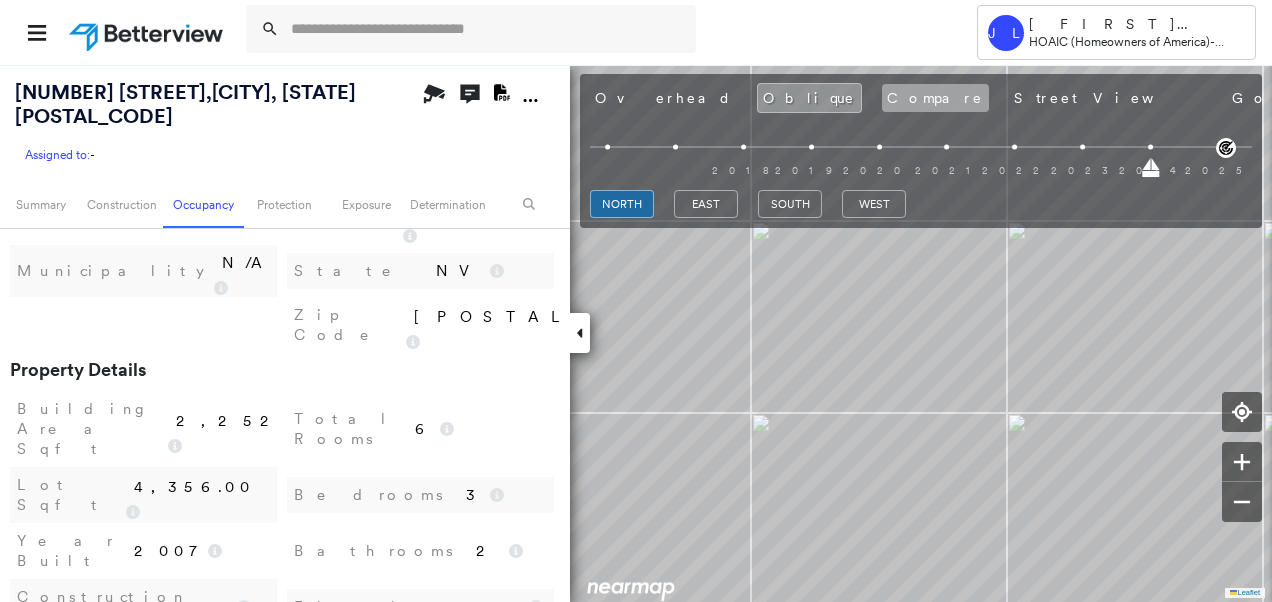 click on "Compare" at bounding box center (935, 98) 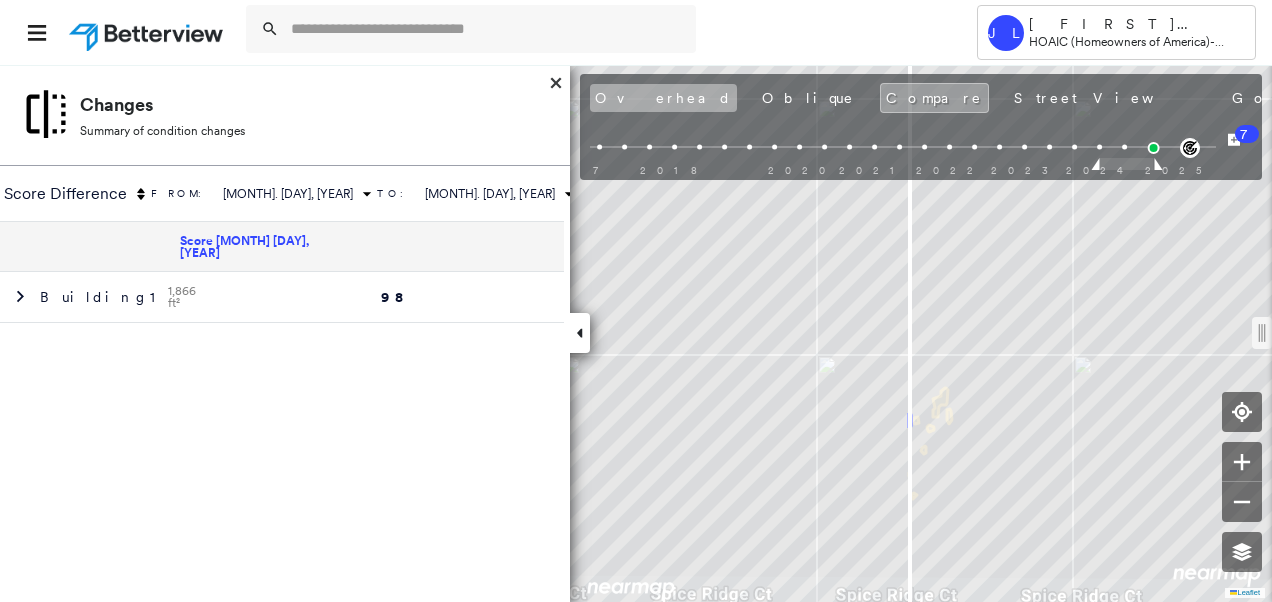 click on "Overhead" at bounding box center [663, 98] 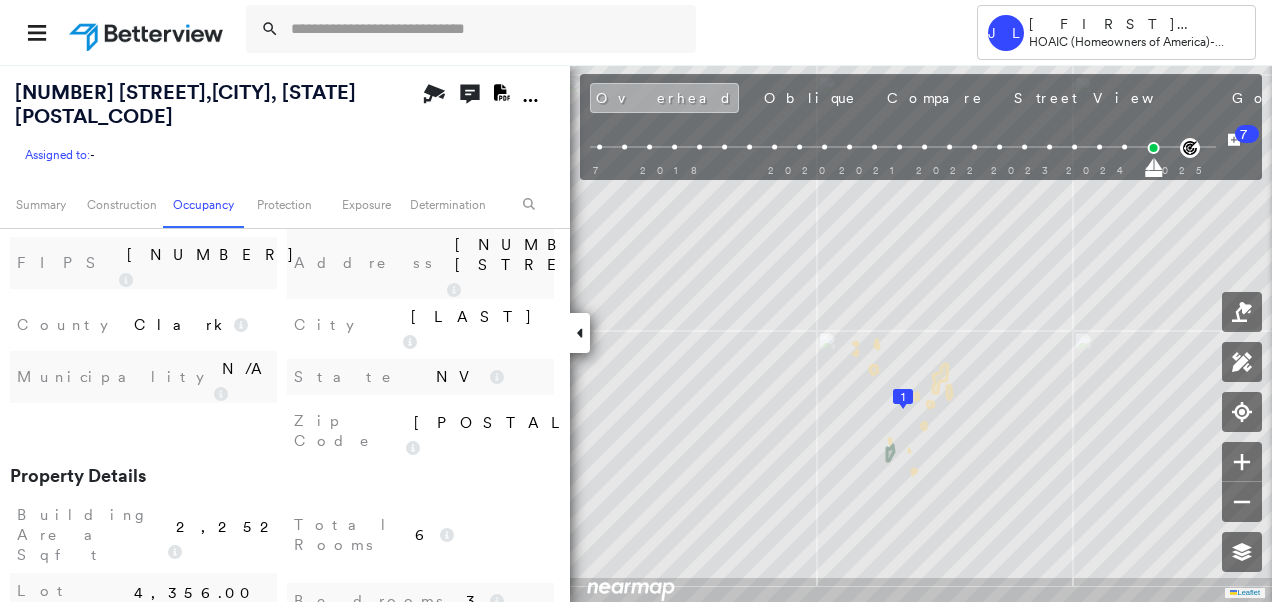 scroll, scrollTop: 1500, scrollLeft: 0, axis: vertical 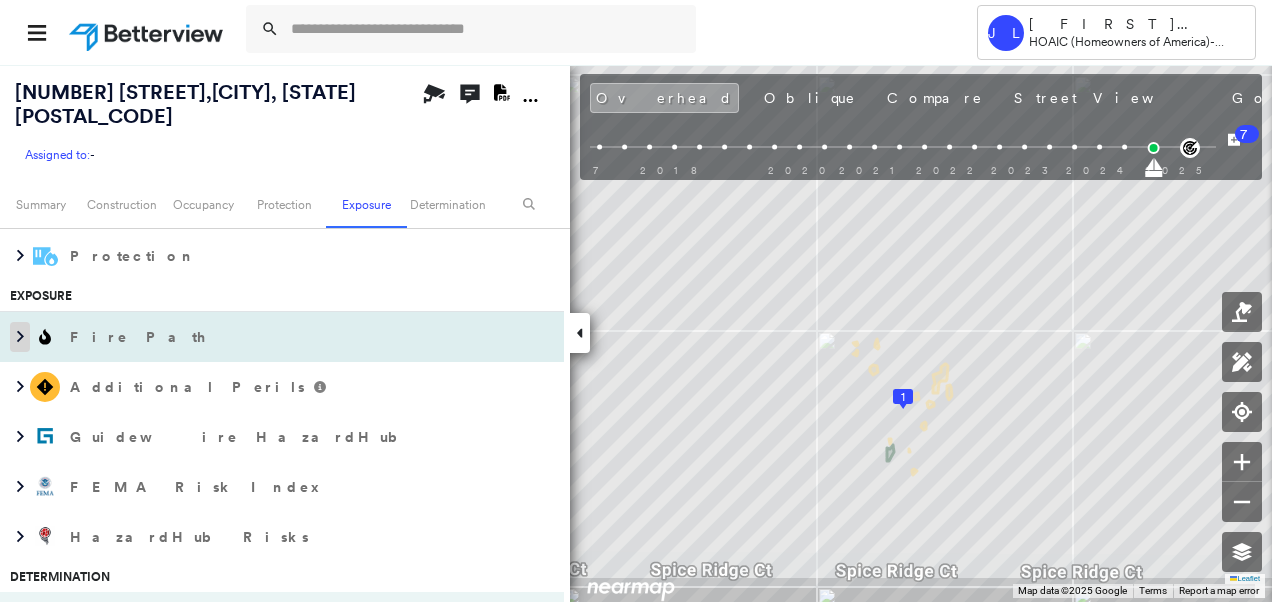click at bounding box center (20, 337) 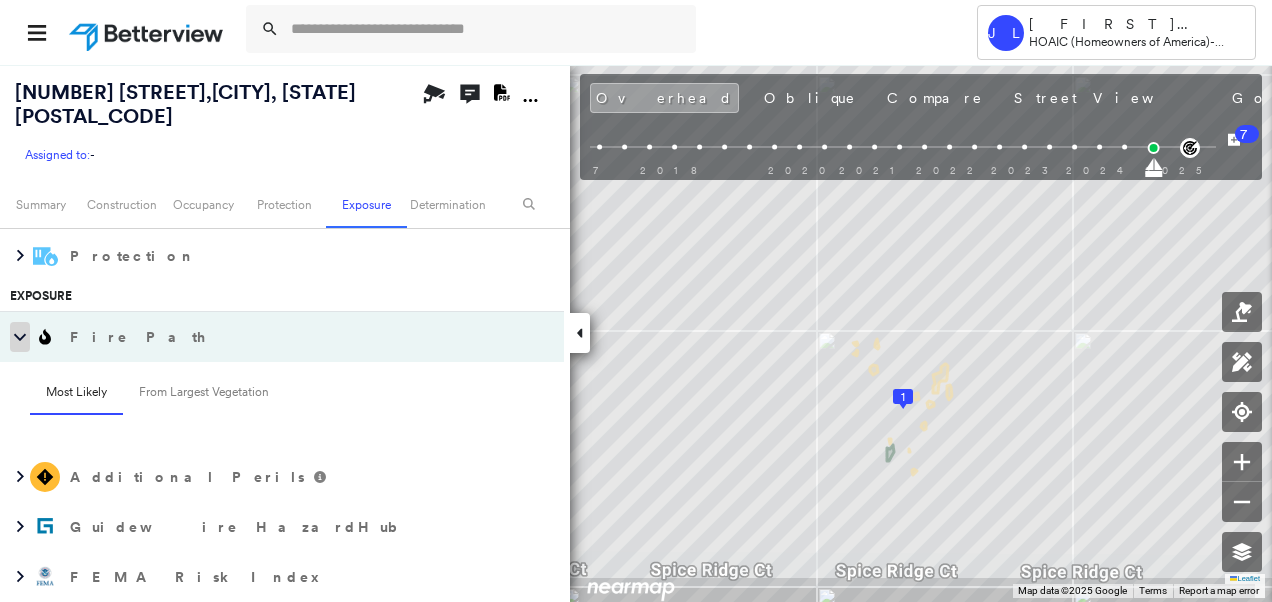 click 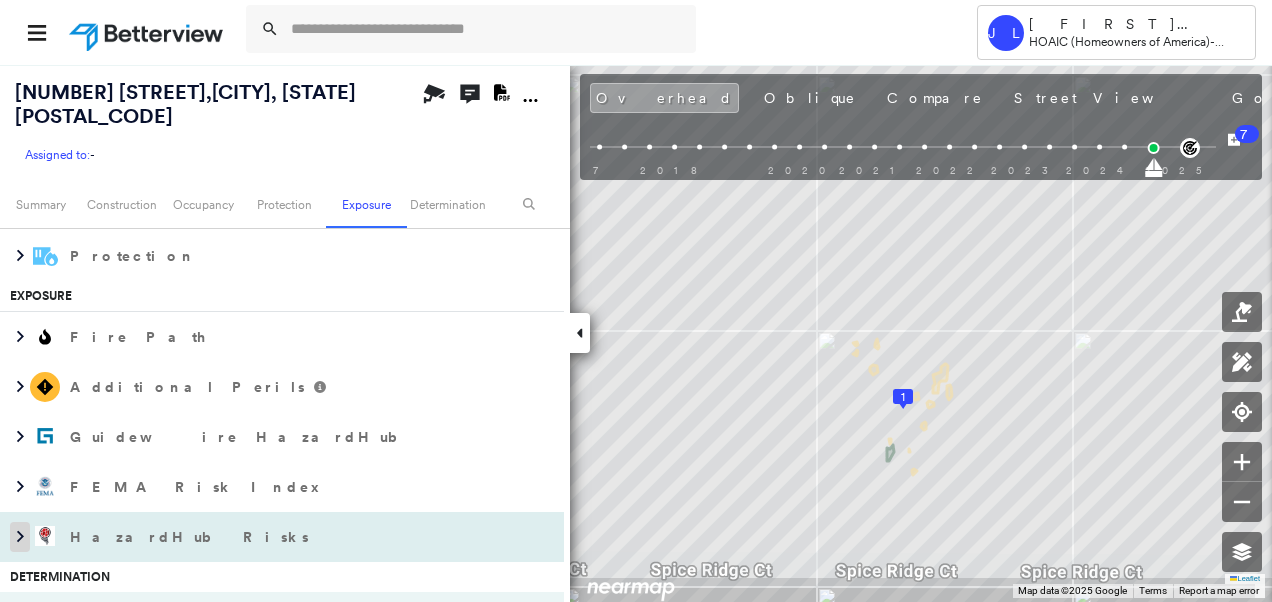 click 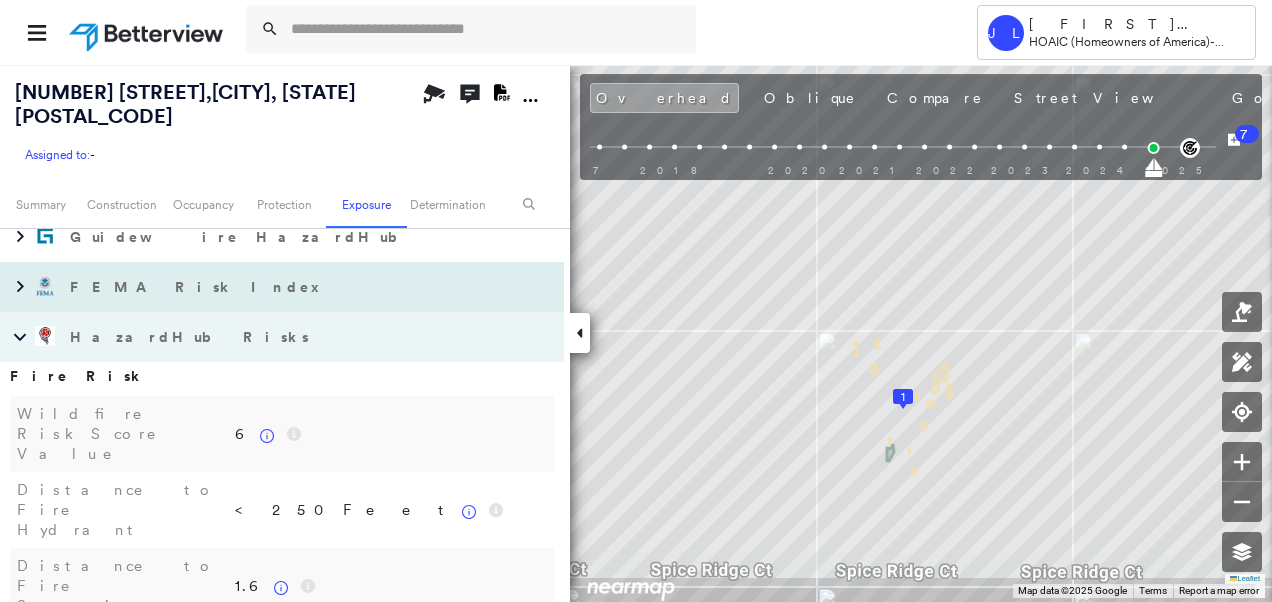 scroll, scrollTop: 2300, scrollLeft: 0, axis: vertical 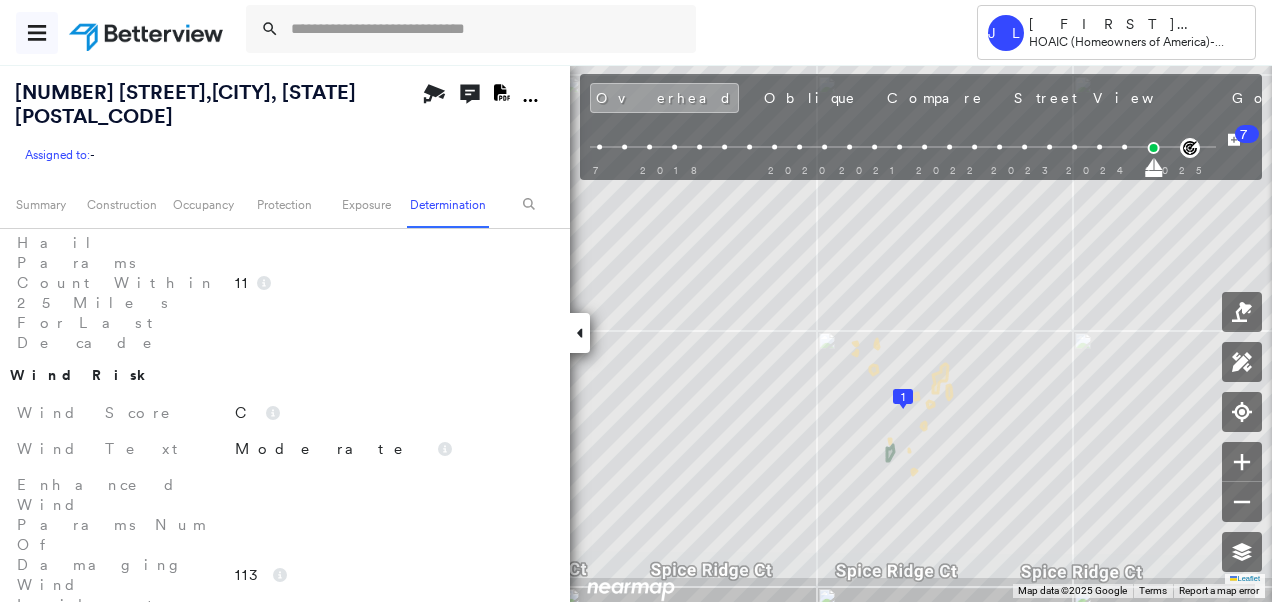 click 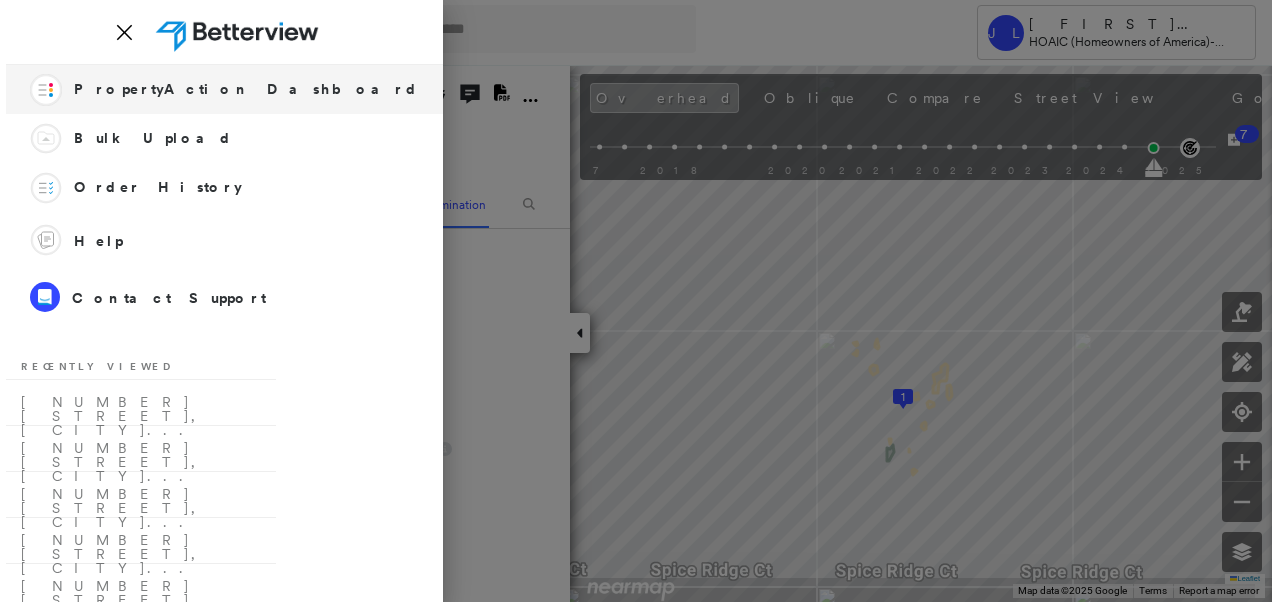 click on "PropertyAction Dashboard" at bounding box center [246, 89] 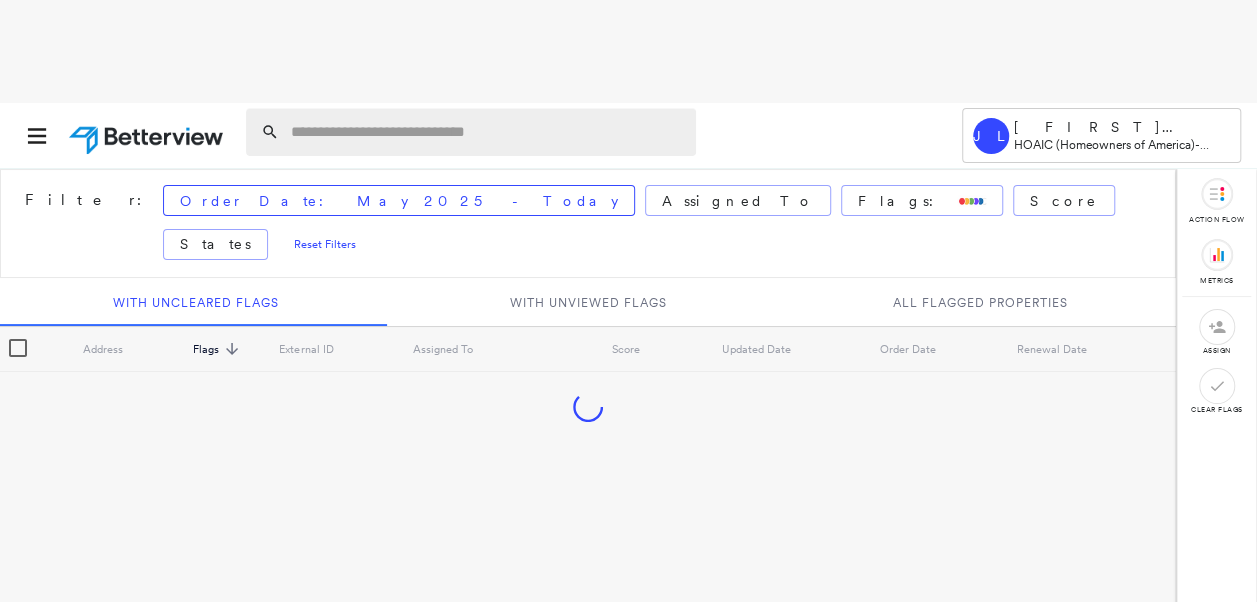 click at bounding box center (487, 132) 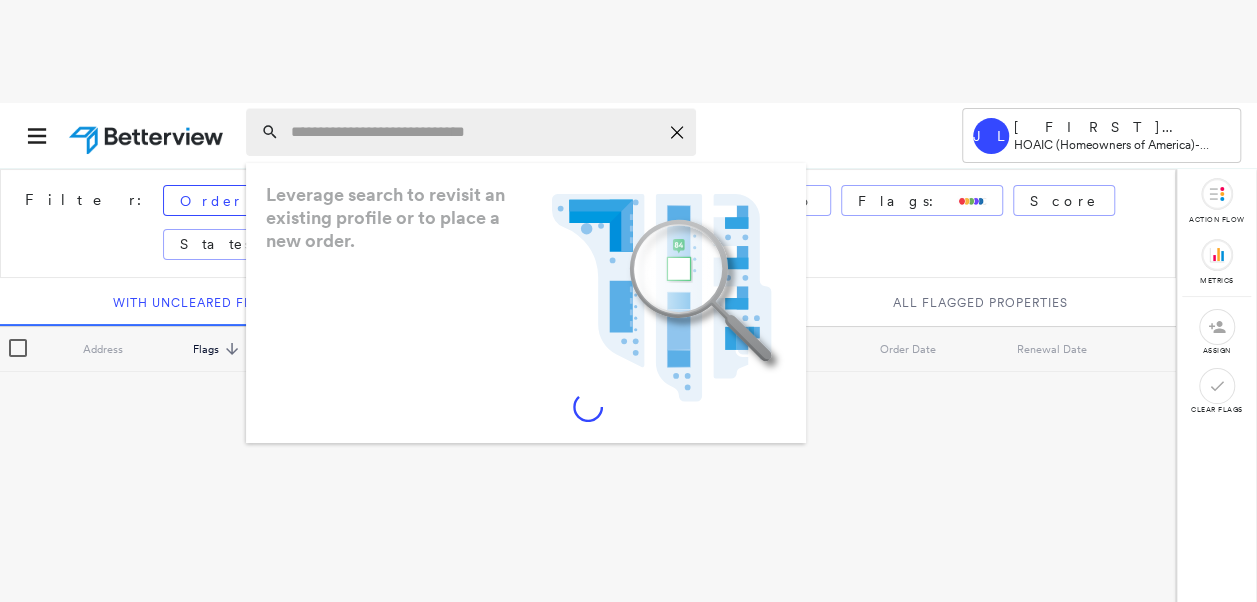 paste on "**********" 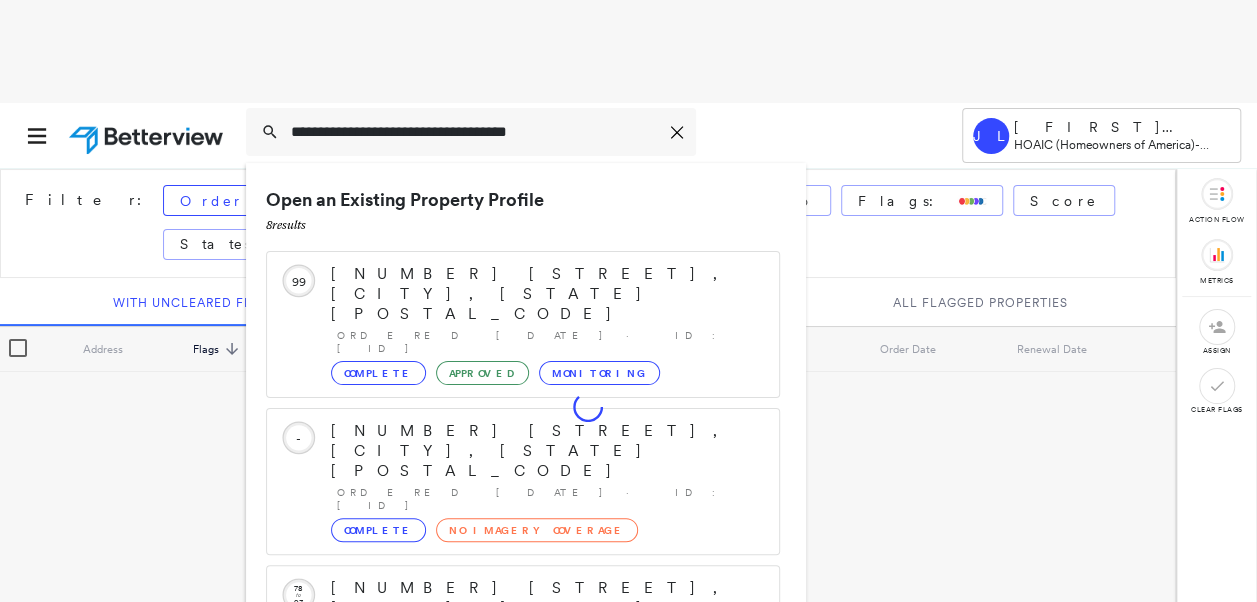 scroll, scrollTop: 206, scrollLeft: 0, axis: vertical 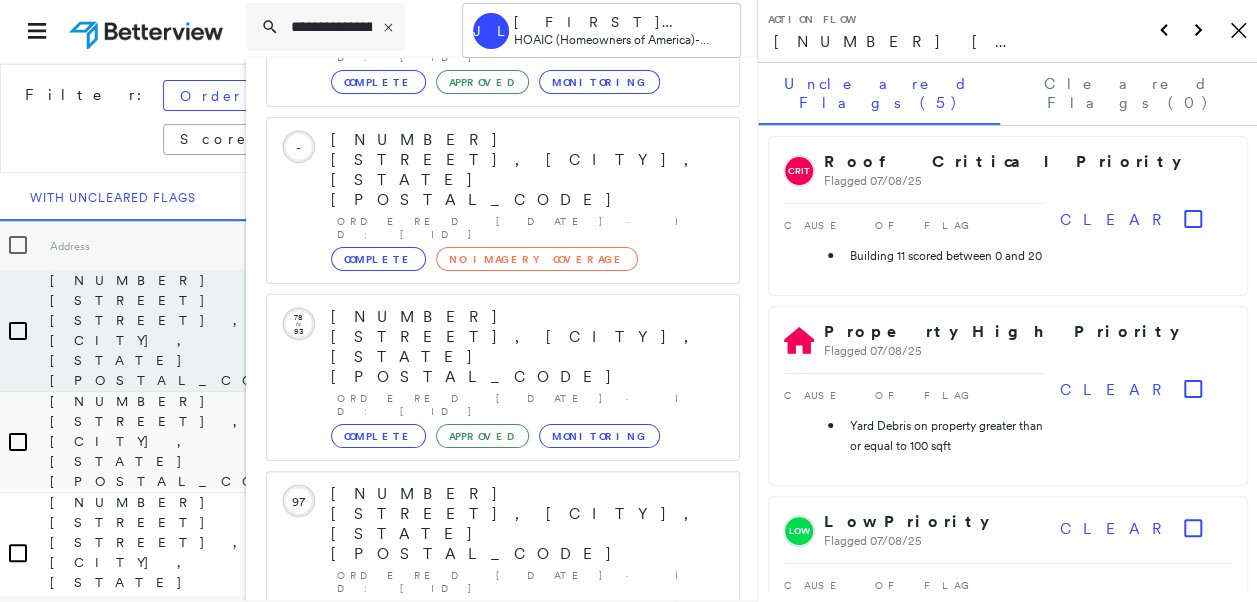 type on "**********" 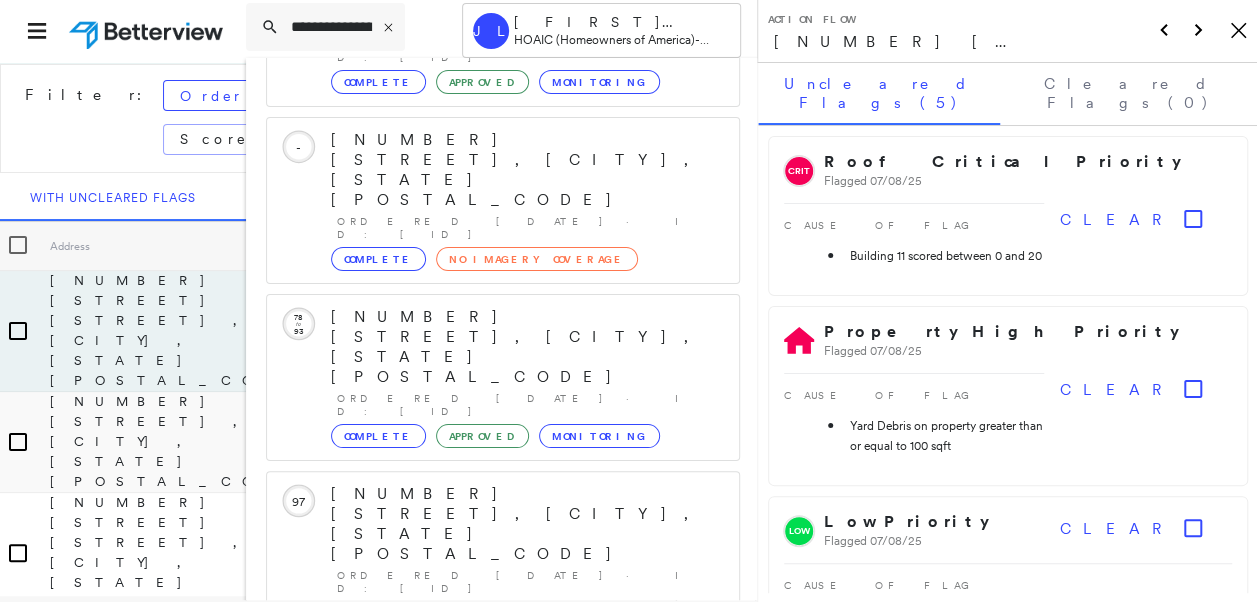 click on "Show  3  more existing properties" at bounding box center (504, 858) 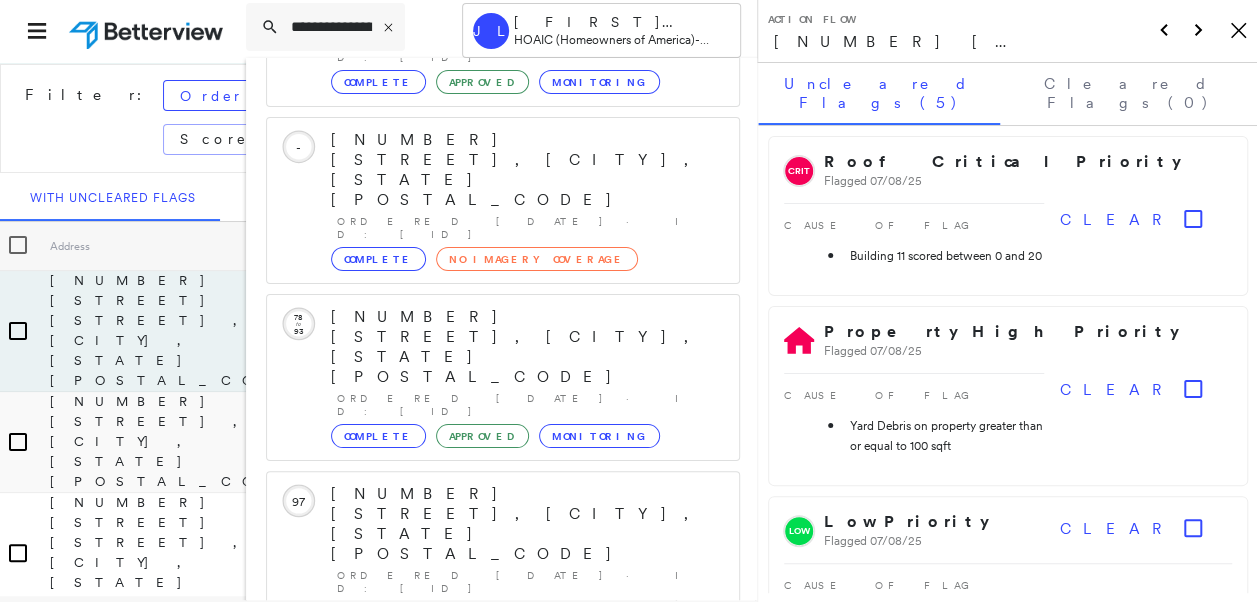 scroll, scrollTop: 462, scrollLeft: 0, axis: vertical 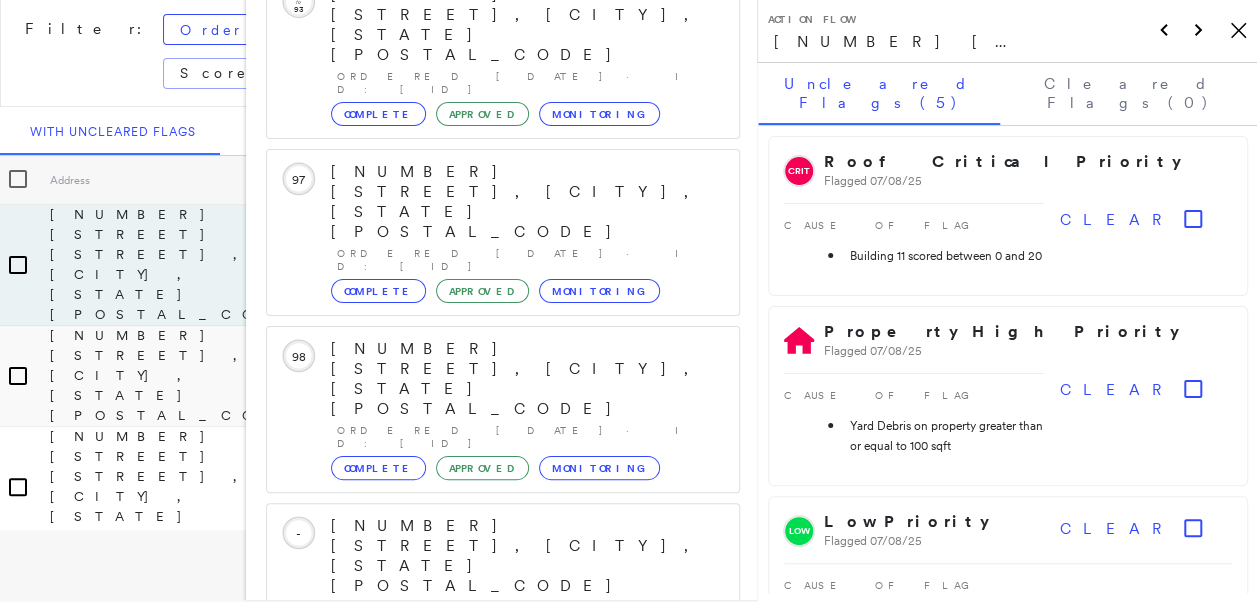 click on "[NUMBER] [STREET], [CITY], [STATE] [POSTAL_CODE]" at bounding box center [491, 1140] 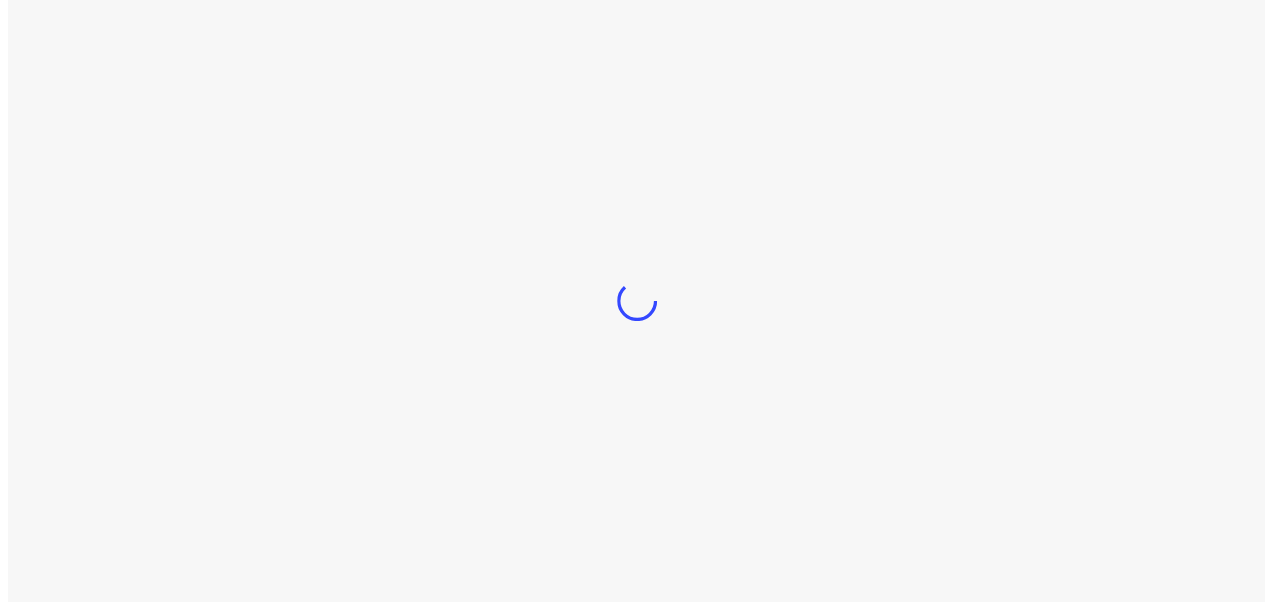 scroll, scrollTop: 0, scrollLeft: 0, axis: both 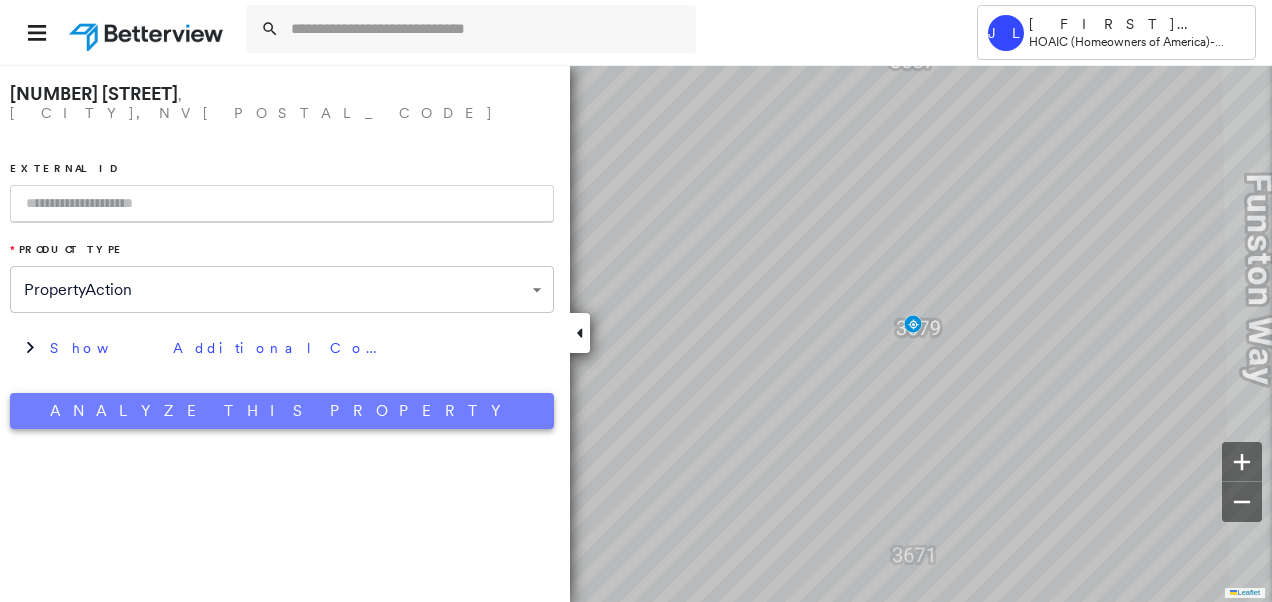 click on "Analyze This Property" at bounding box center [282, 411] 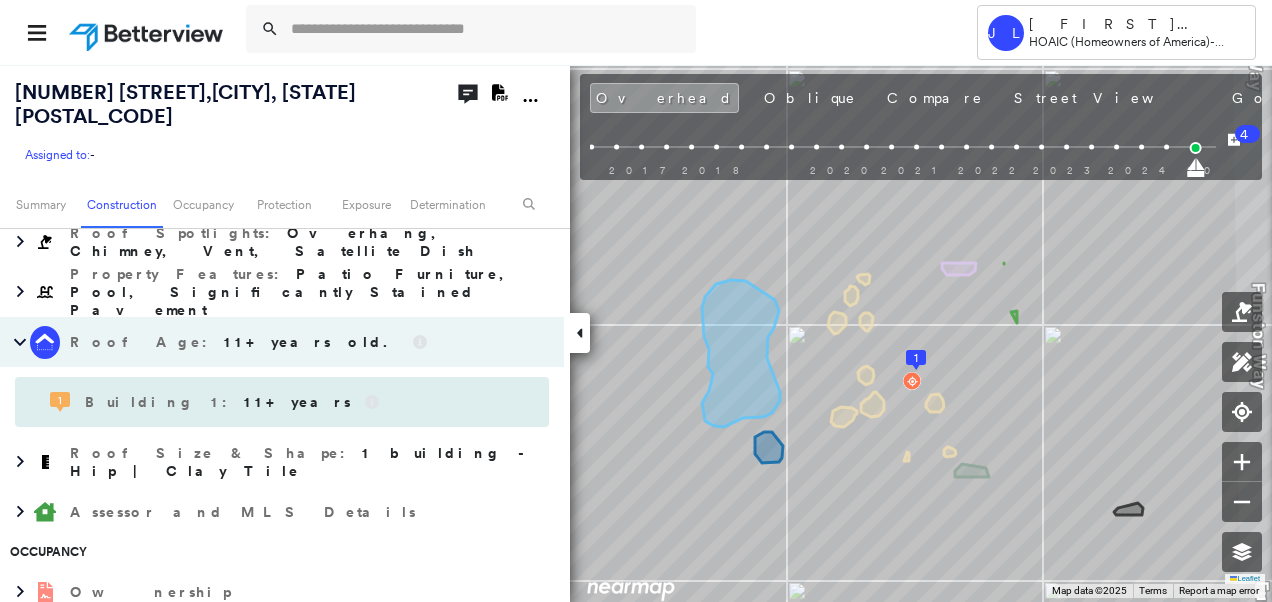 scroll, scrollTop: 1200, scrollLeft: 0, axis: vertical 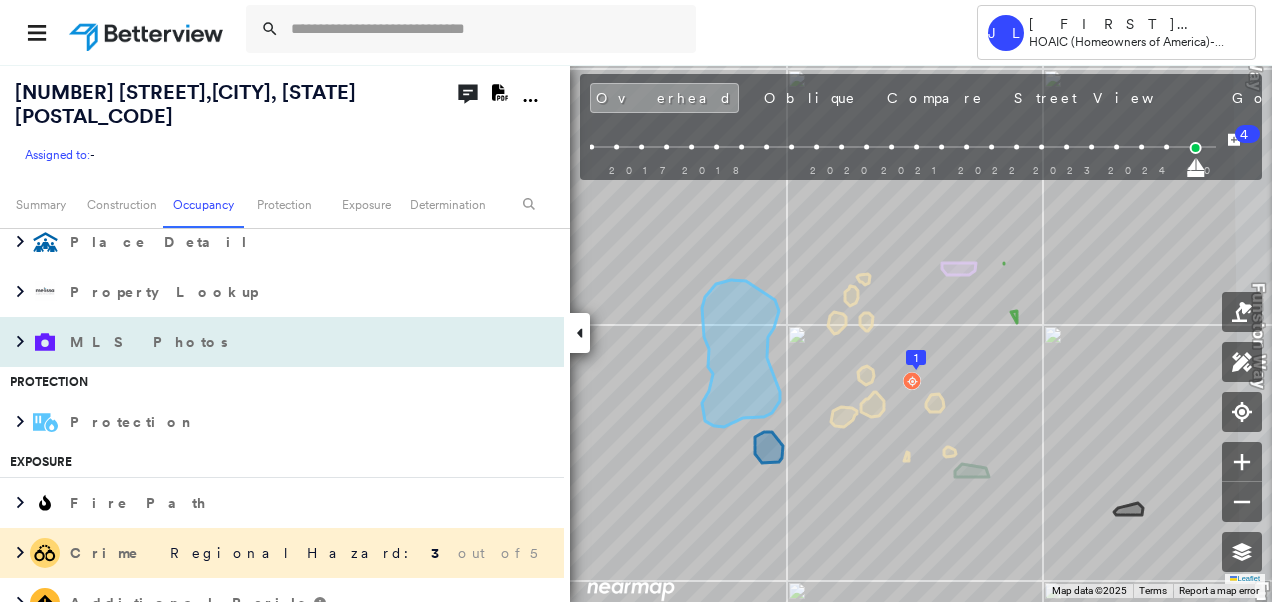 drag, startPoint x: 13, startPoint y: 262, endPoint x: 194, endPoint y: 299, distance: 184.74306 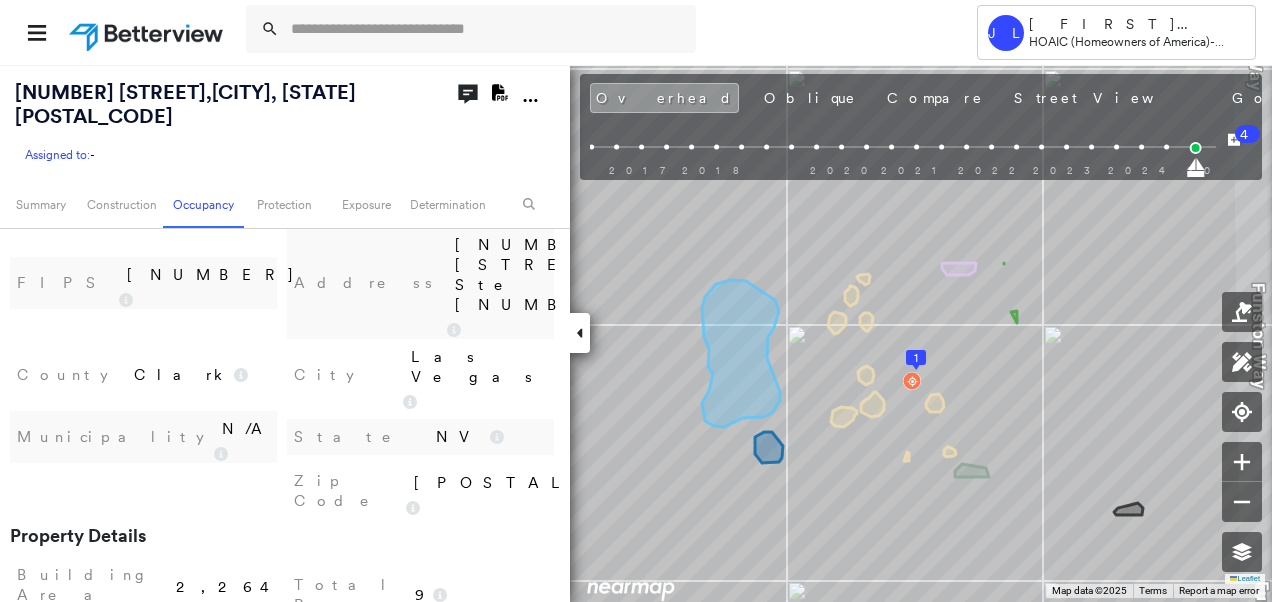 scroll, scrollTop: 1500, scrollLeft: 0, axis: vertical 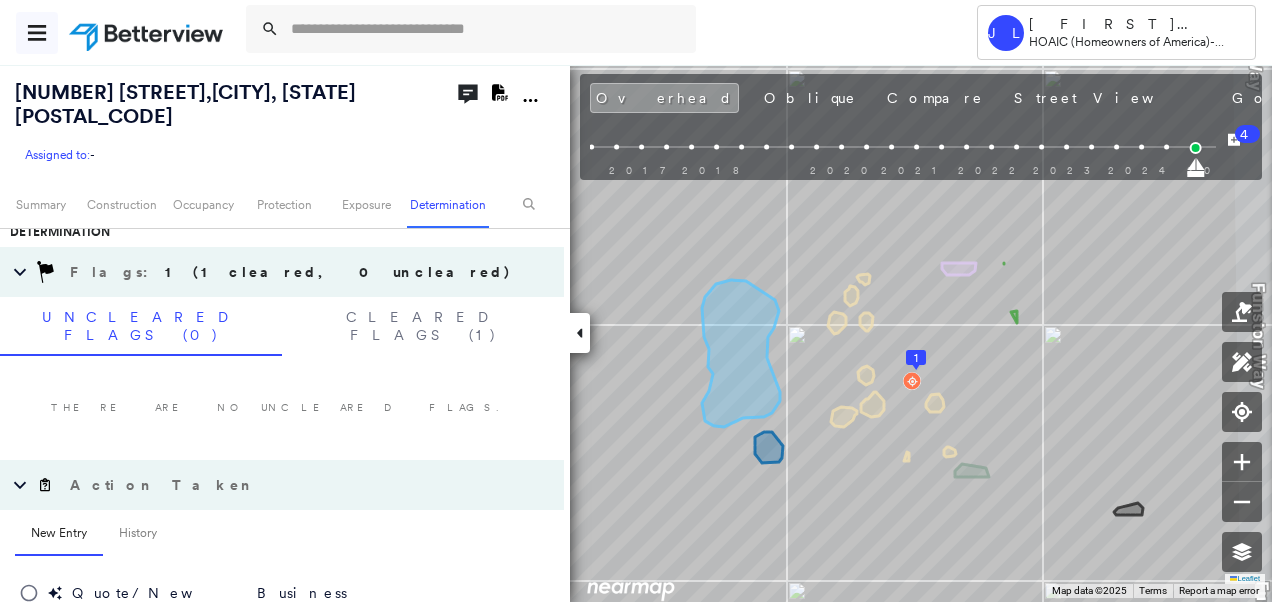 click at bounding box center [37, 33] 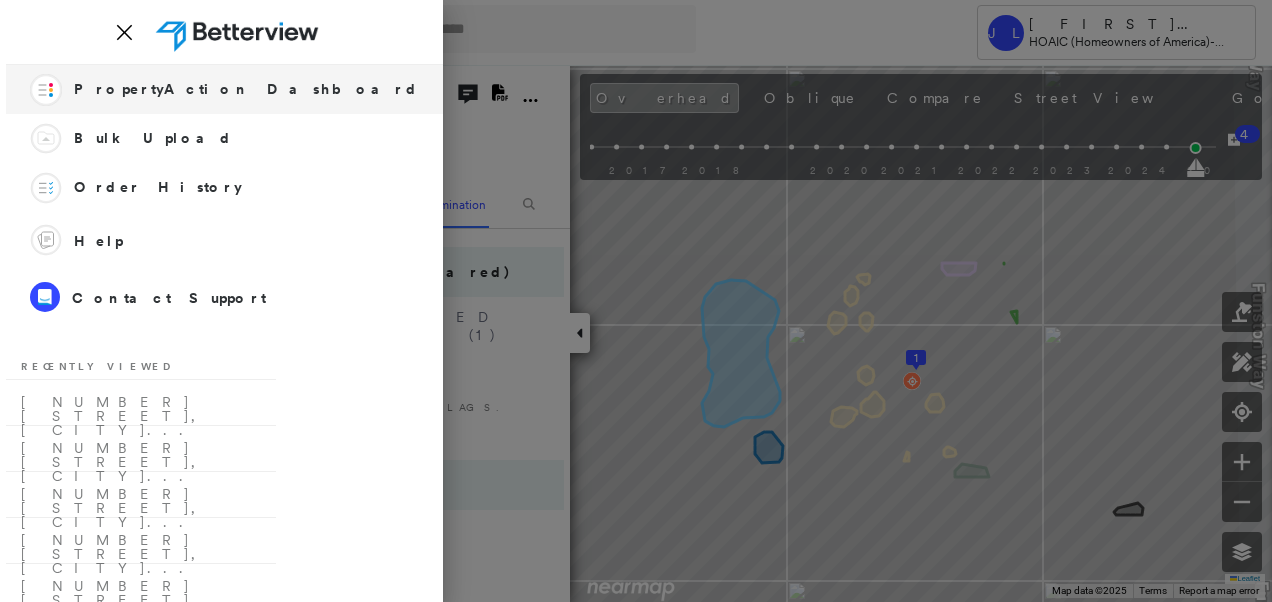 click on "PropertyAction Dashboard" at bounding box center [246, 89] 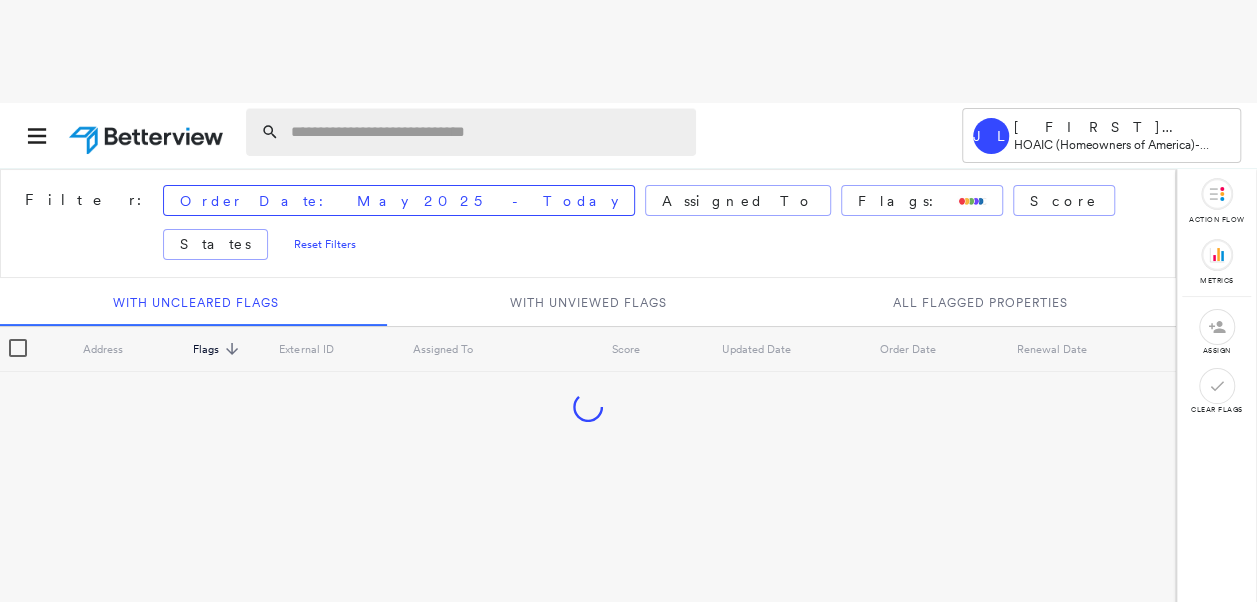 click at bounding box center (487, 132) 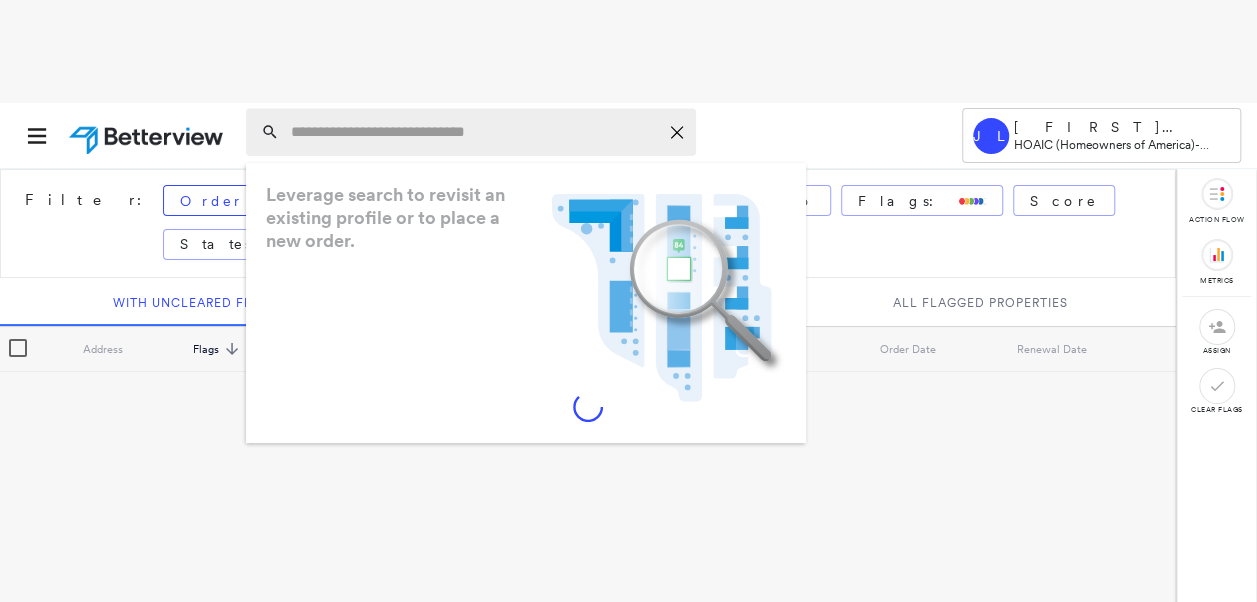 paste on "**********" 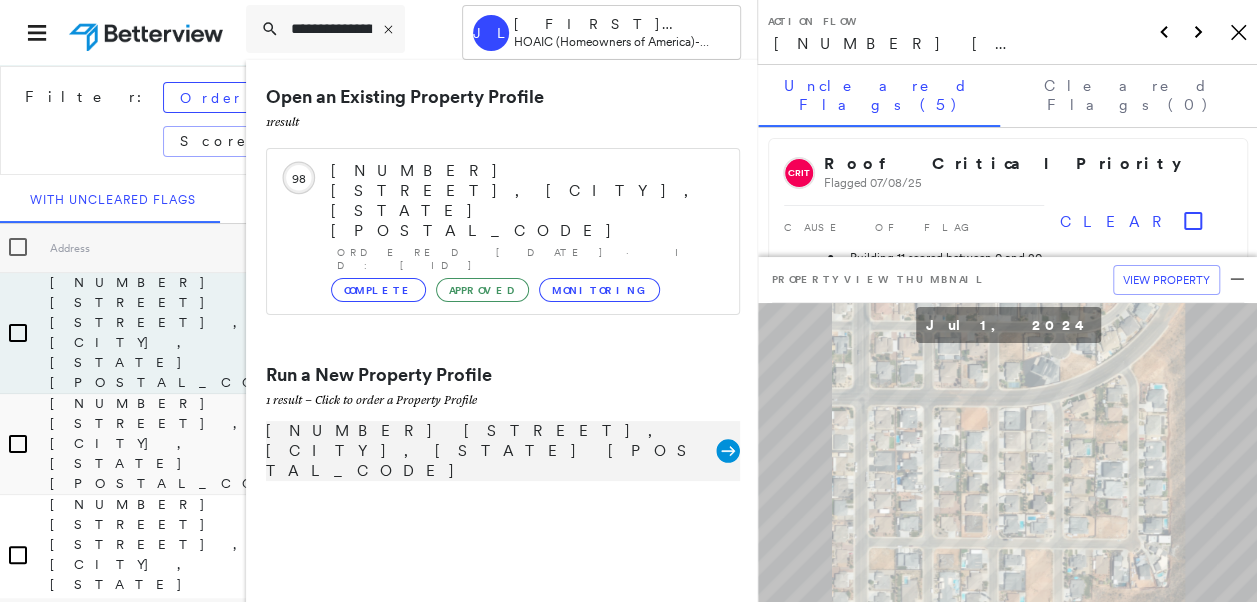 type on "**********" 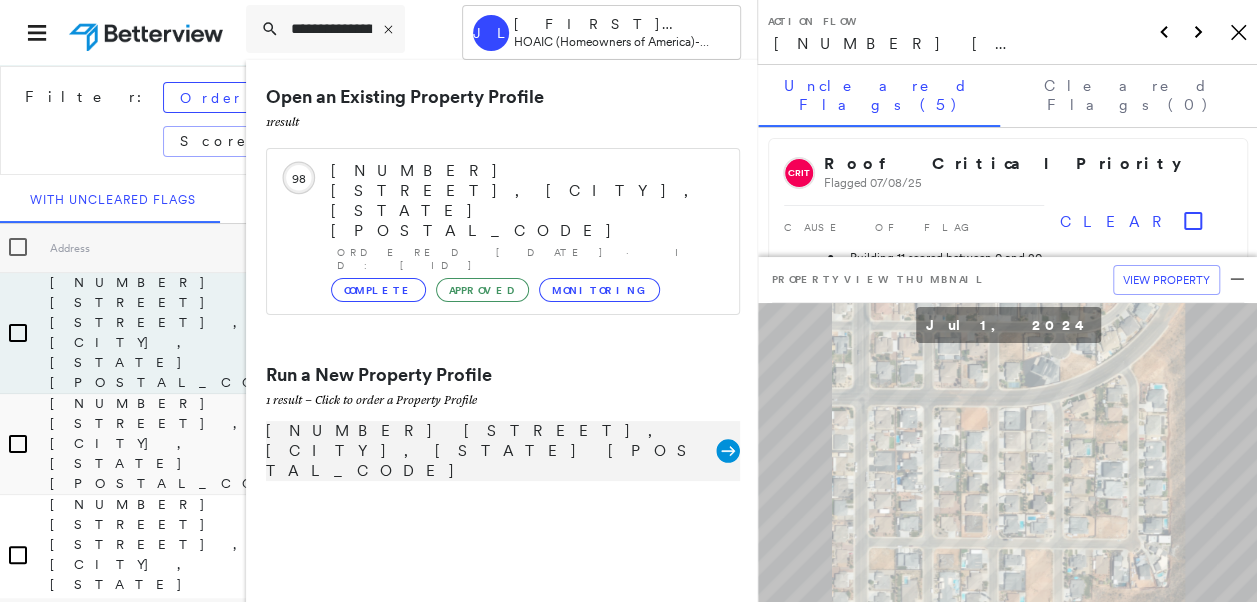 click on "[NUMBER] [STREET], [CITY], [STATE] [POSTAL_CODE]" at bounding box center [491, 451] 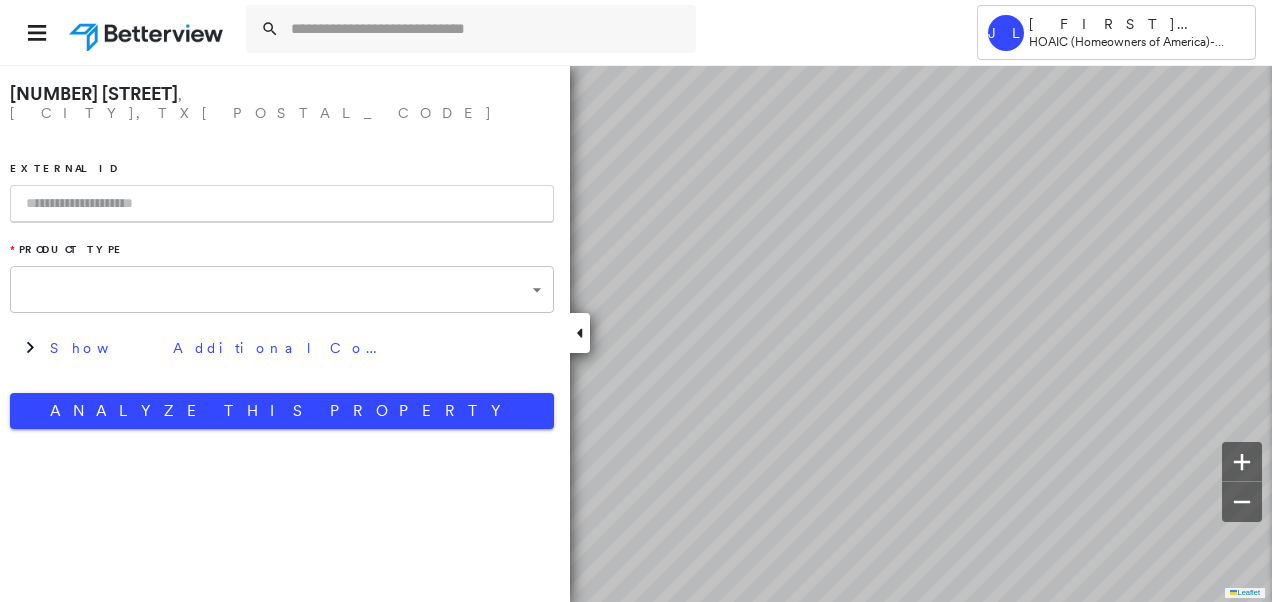 type on "**********" 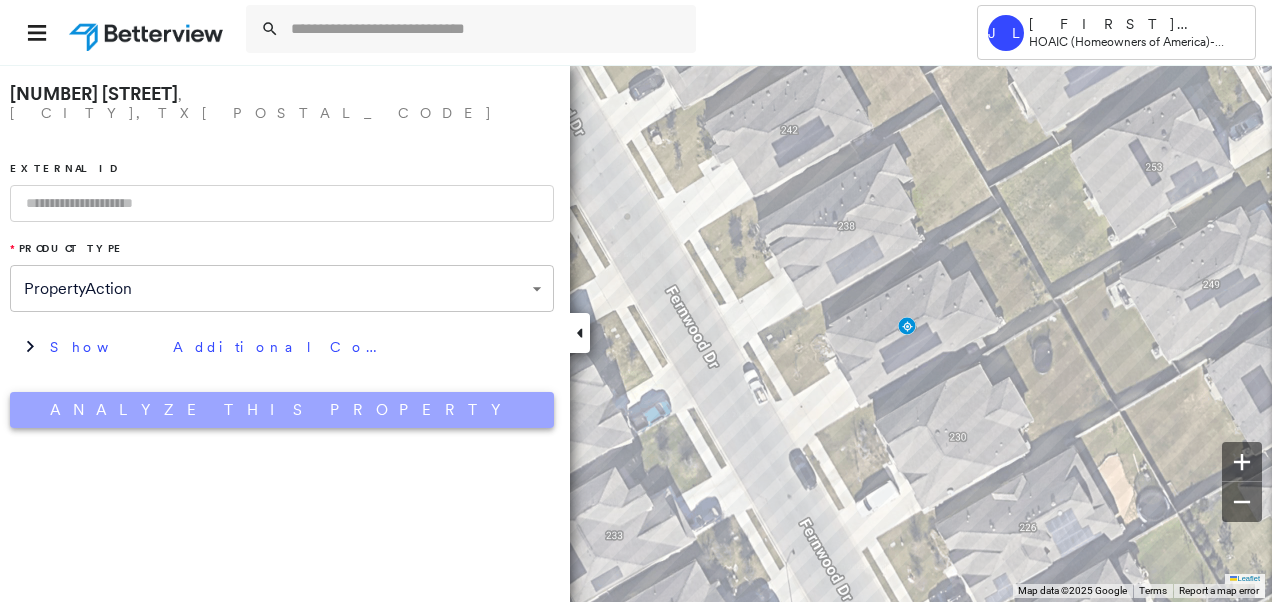 click on "Analyze This Property" at bounding box center [282, 410] 